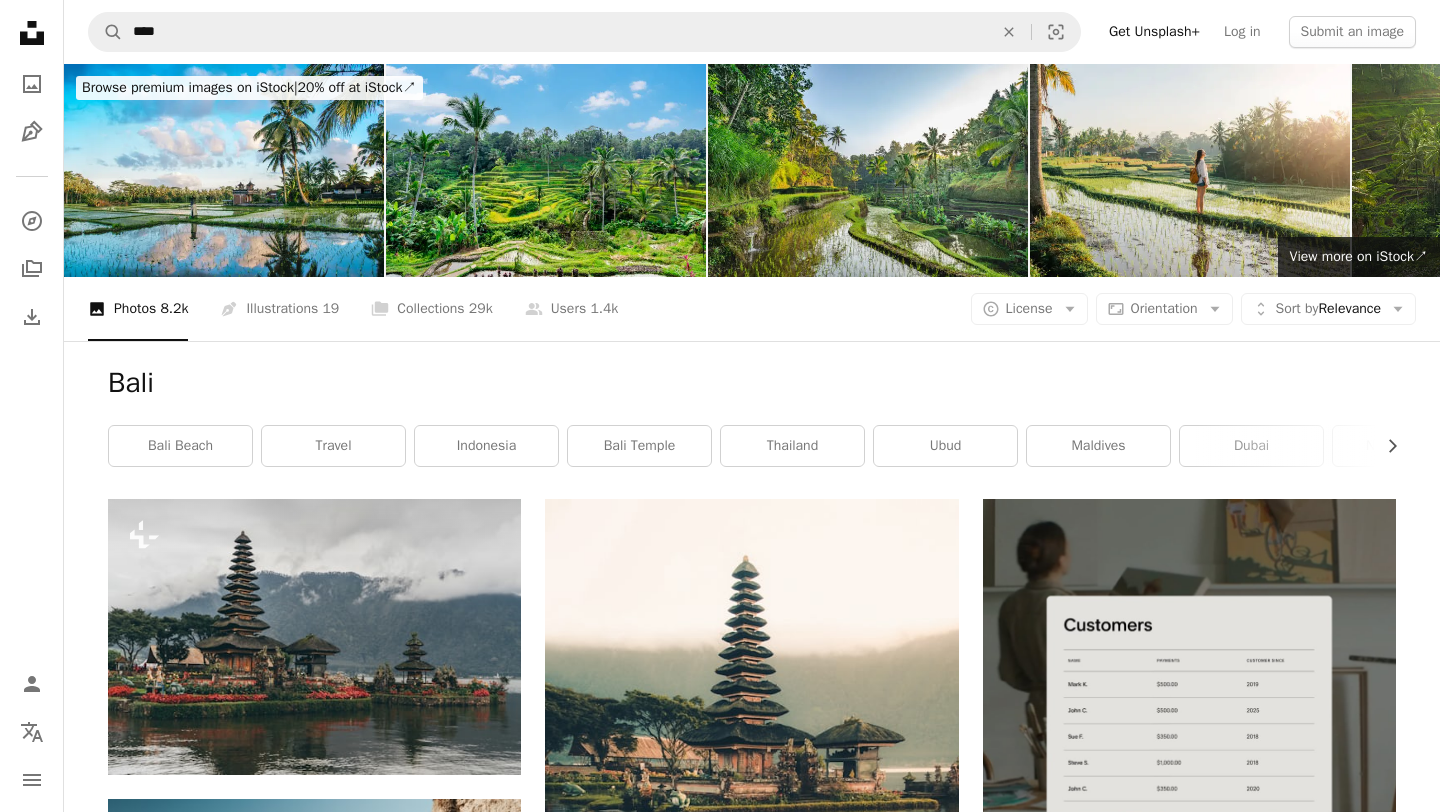 scroll, scrollTop: 7523, scrollLeft: 0, axis: vertical 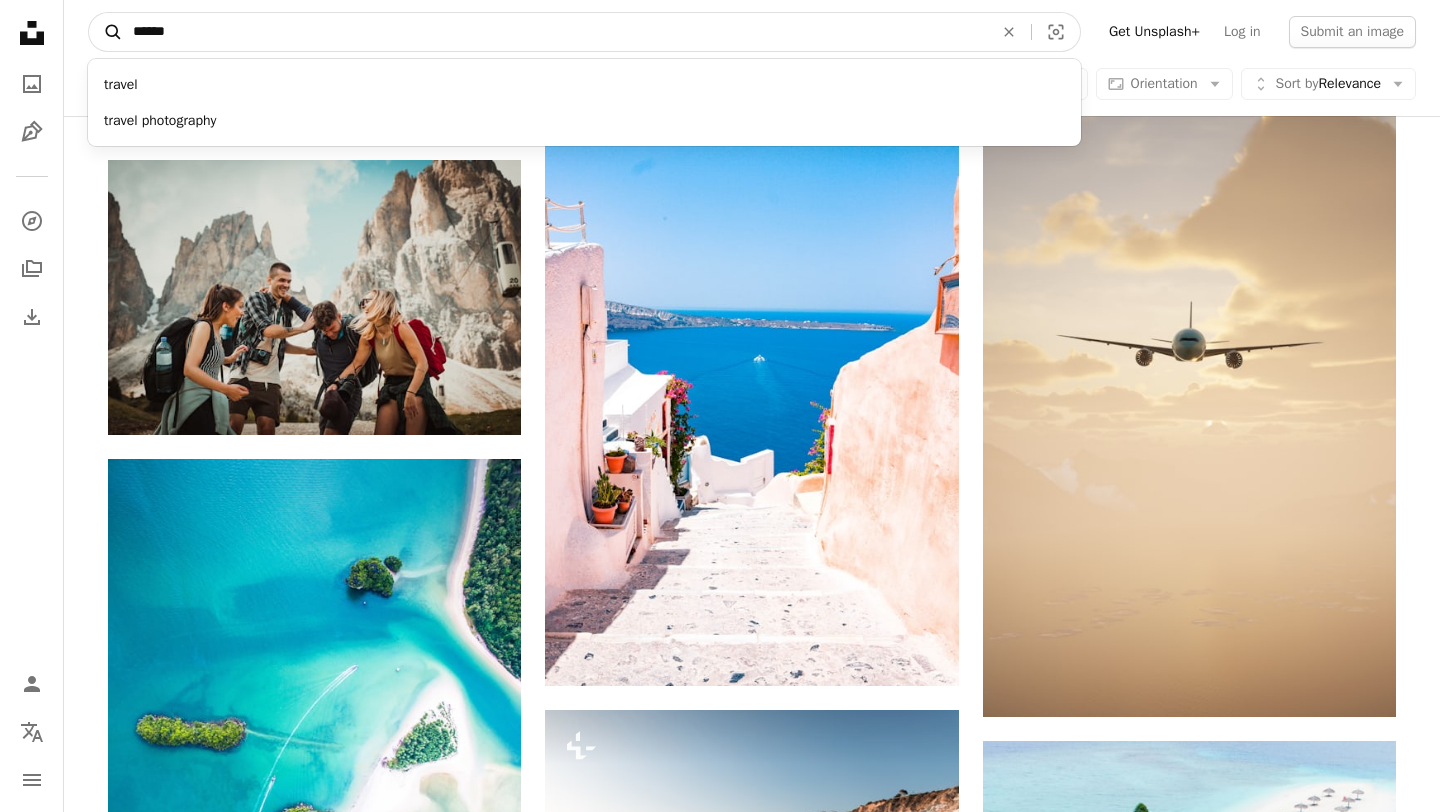 drag, startPoint x: 158, startPoint y: 24, endPoint x: 96, endPoint y: 23, distance: 62.008064 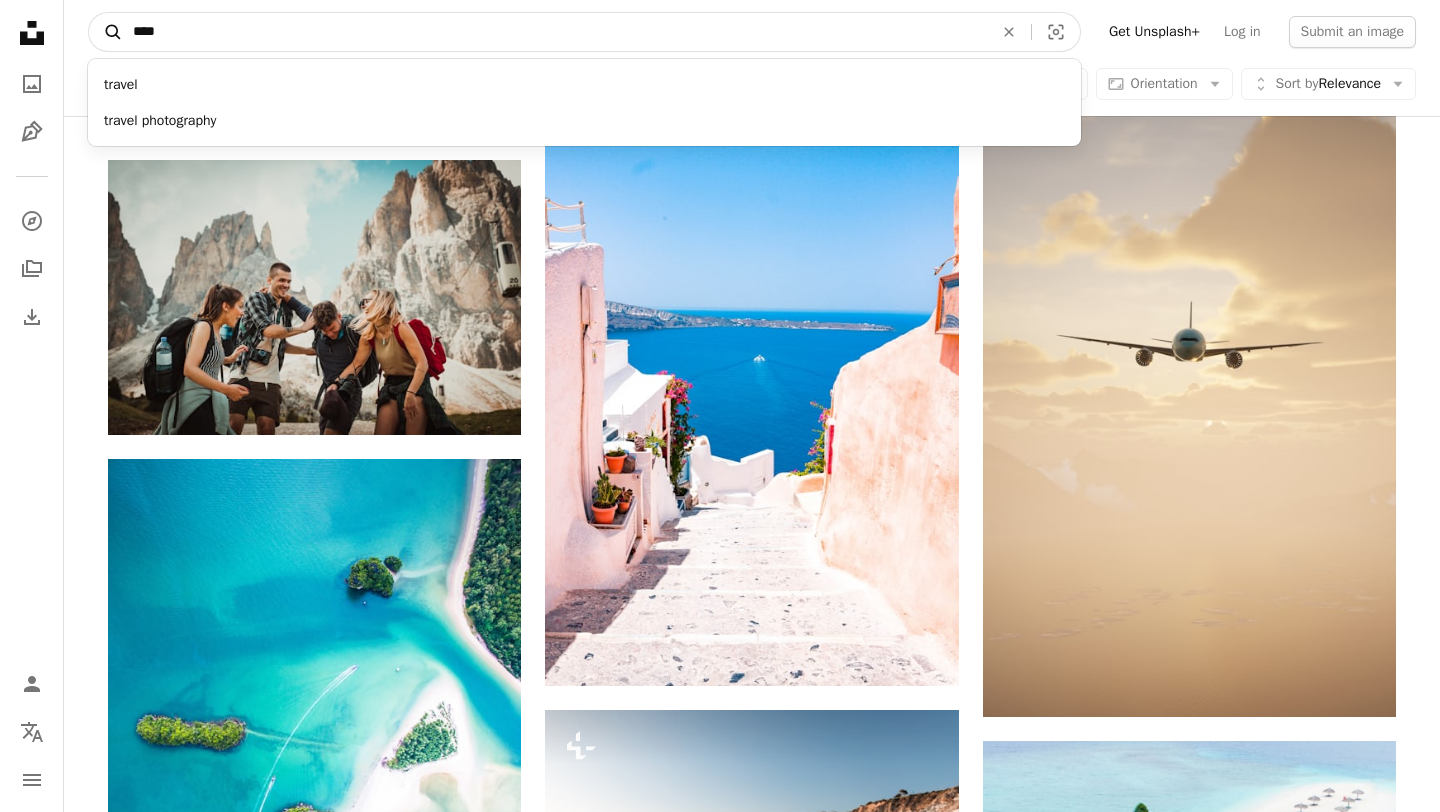 type on "****" 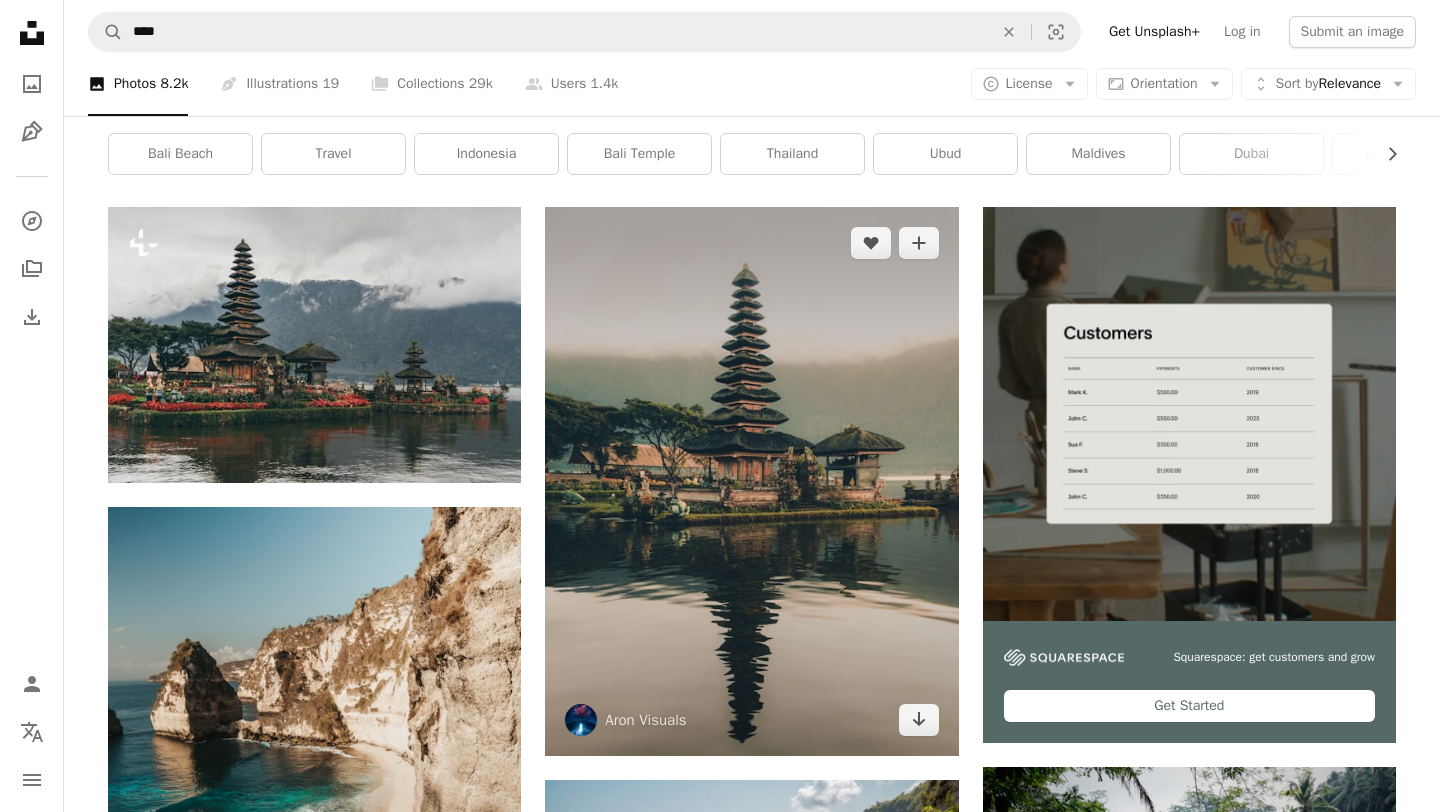 scroll, scrollTop: 0, scrollLeft: 0, axis: both 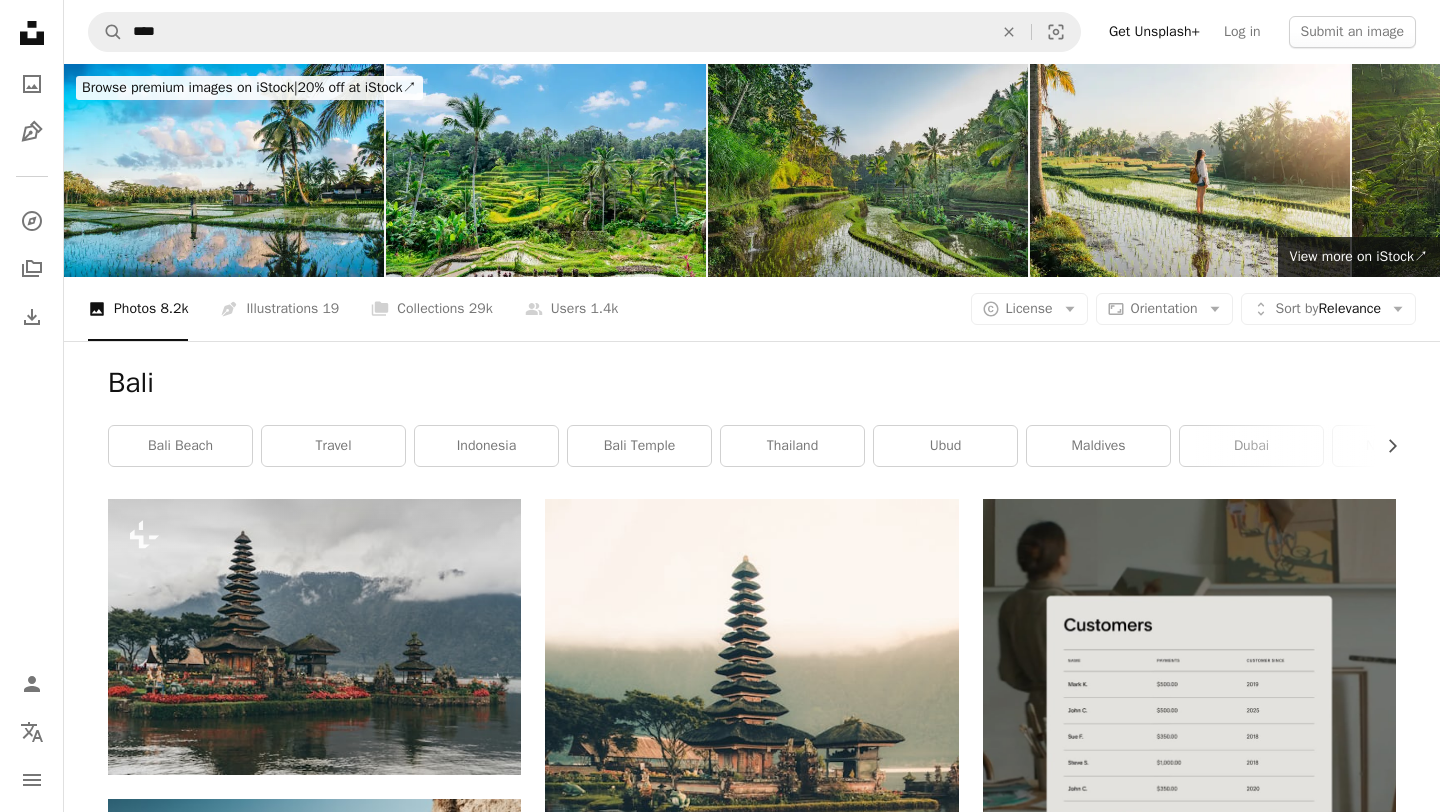 click at bounding box center (868, 170) 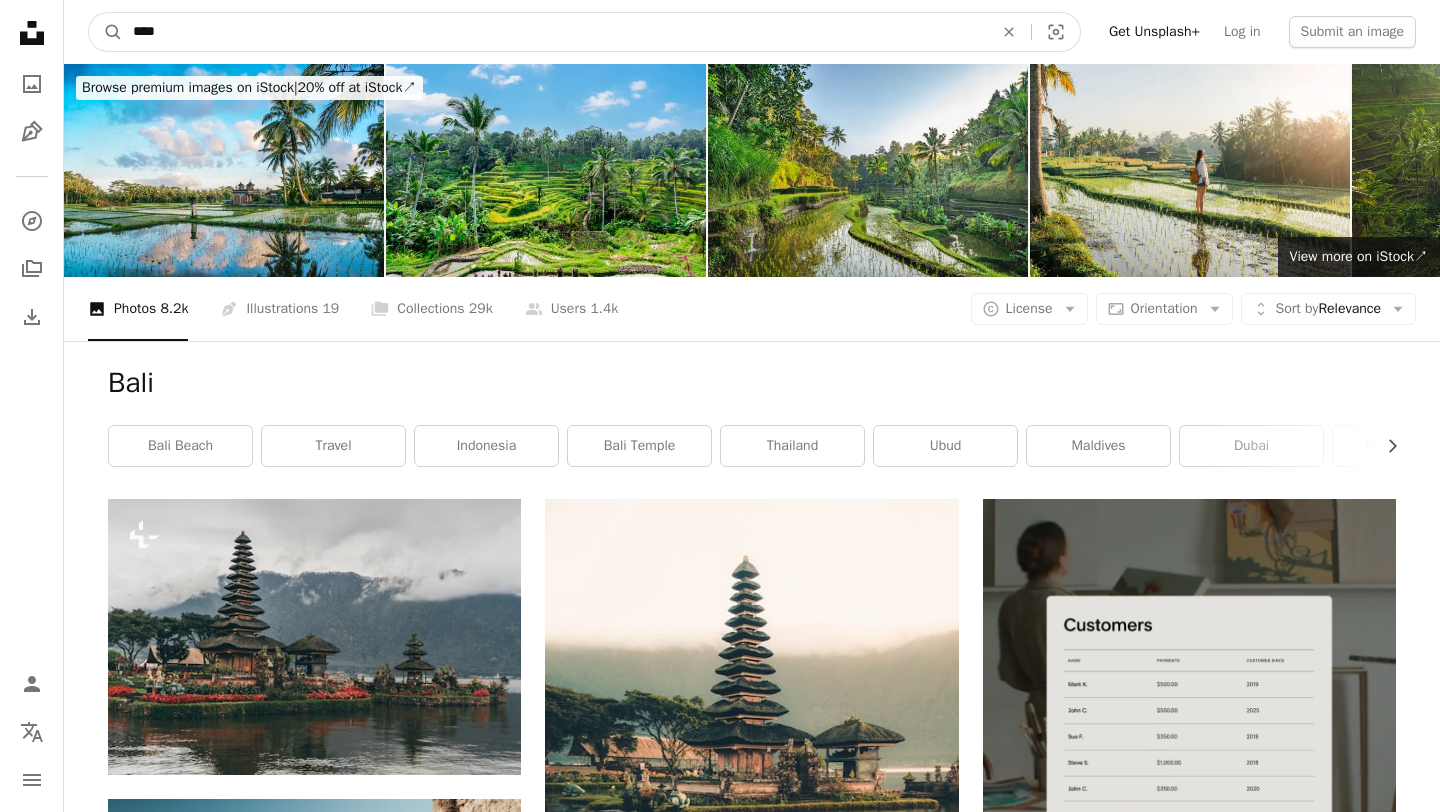 drag, startPoint x: 274, startPoint y: 24, endPoint x: 54, endPoint y: 24, distance: 220 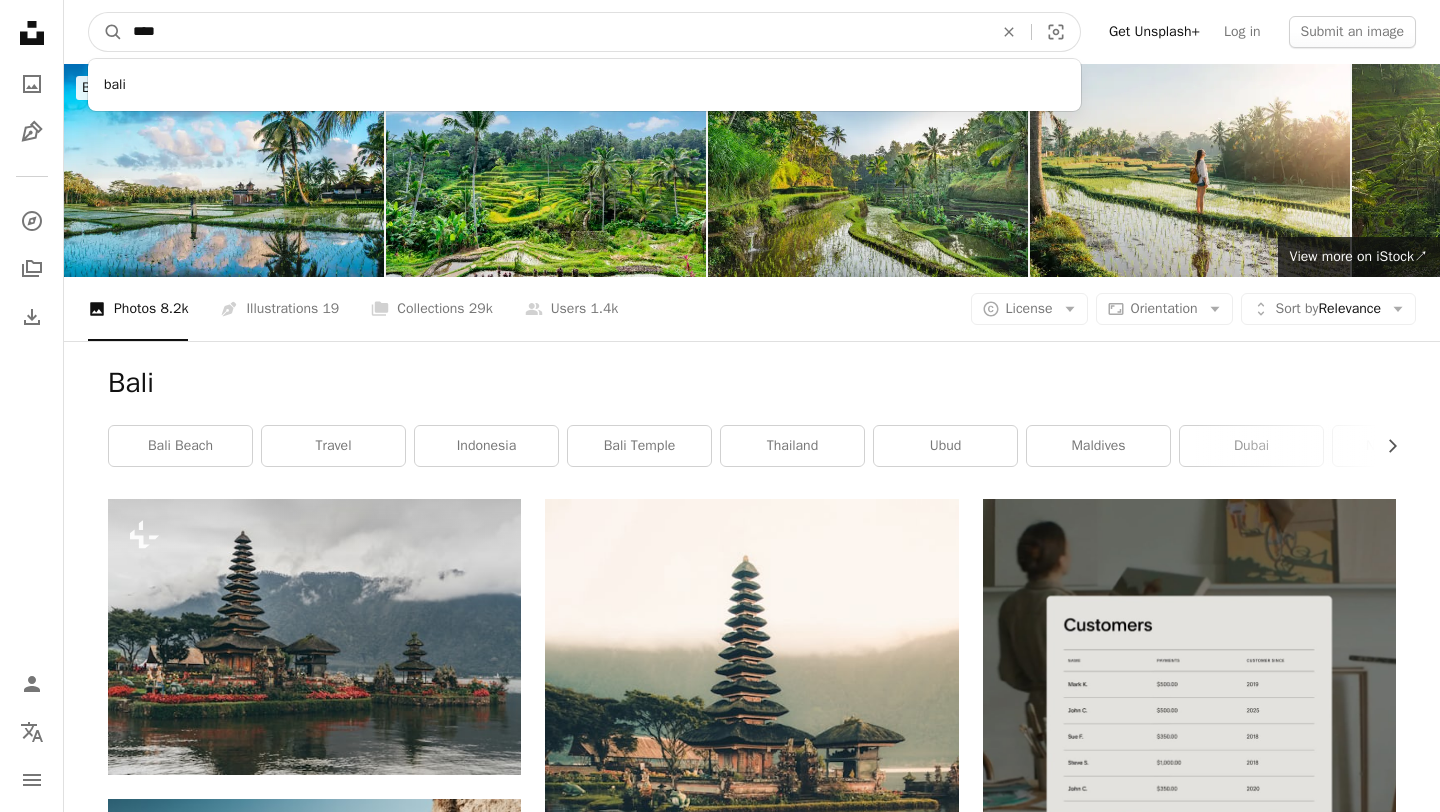 type on "*****" 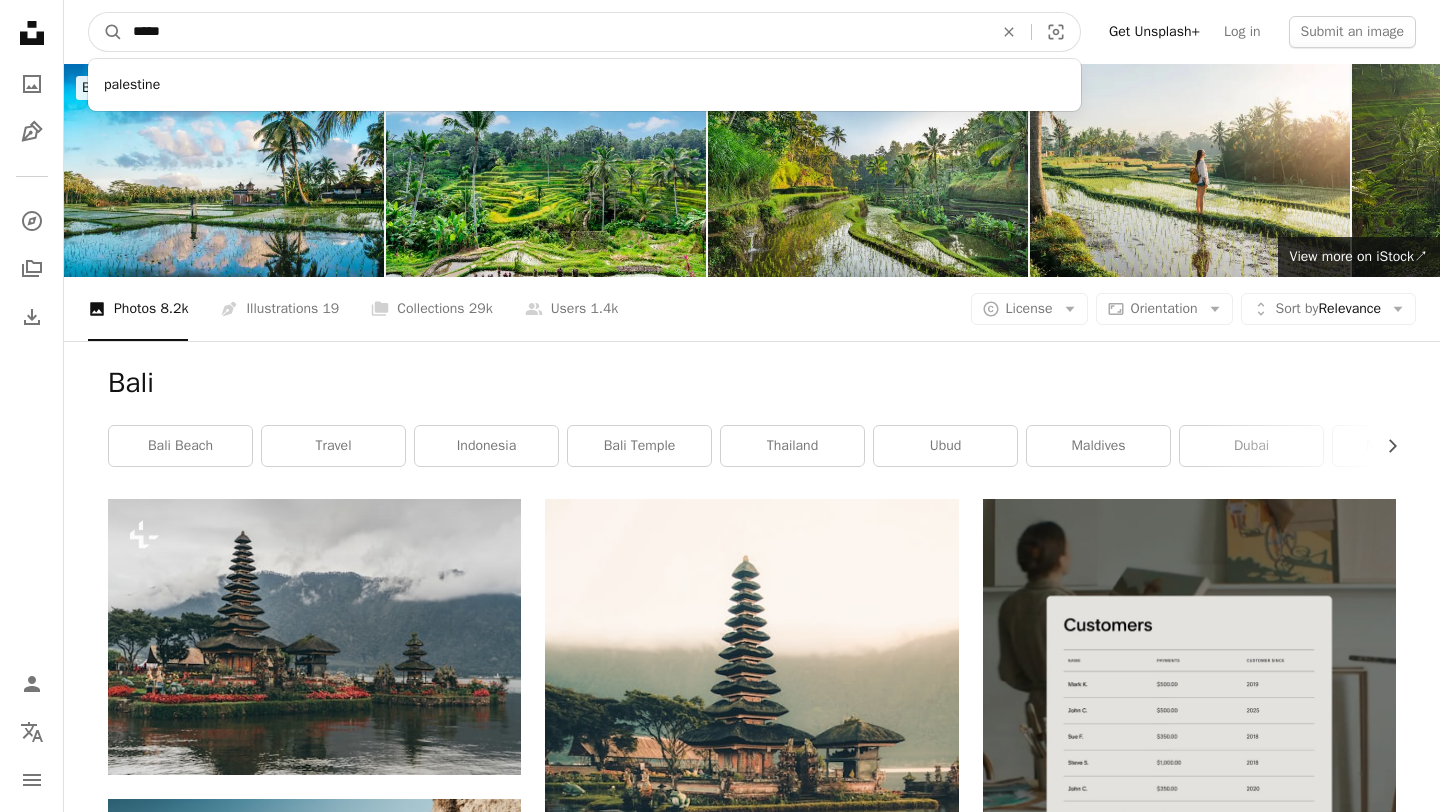 click on "A magnifying glass" at bounding box center (106, 32) 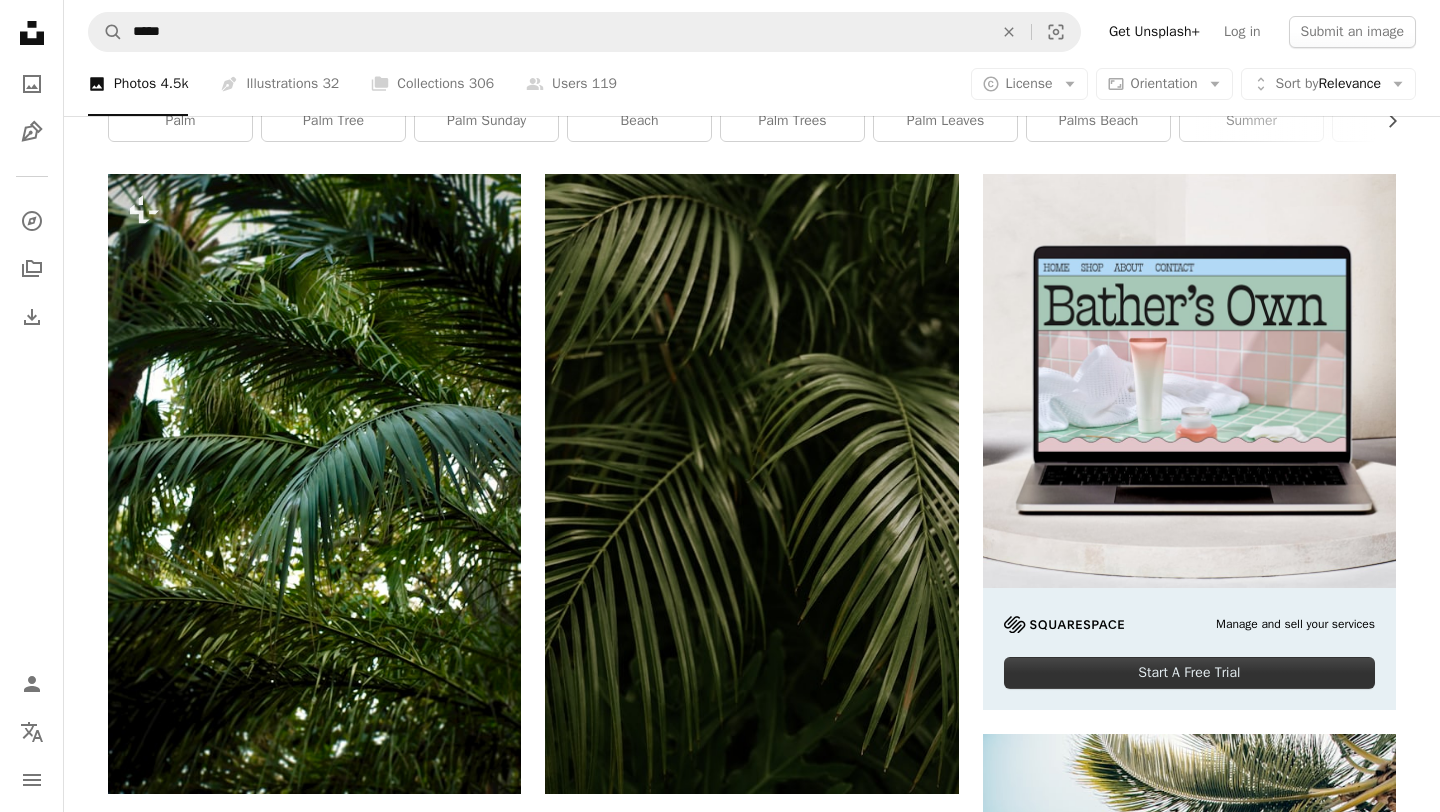 scroll, scrollTop: 0, scrollLeft: 0, axis: both 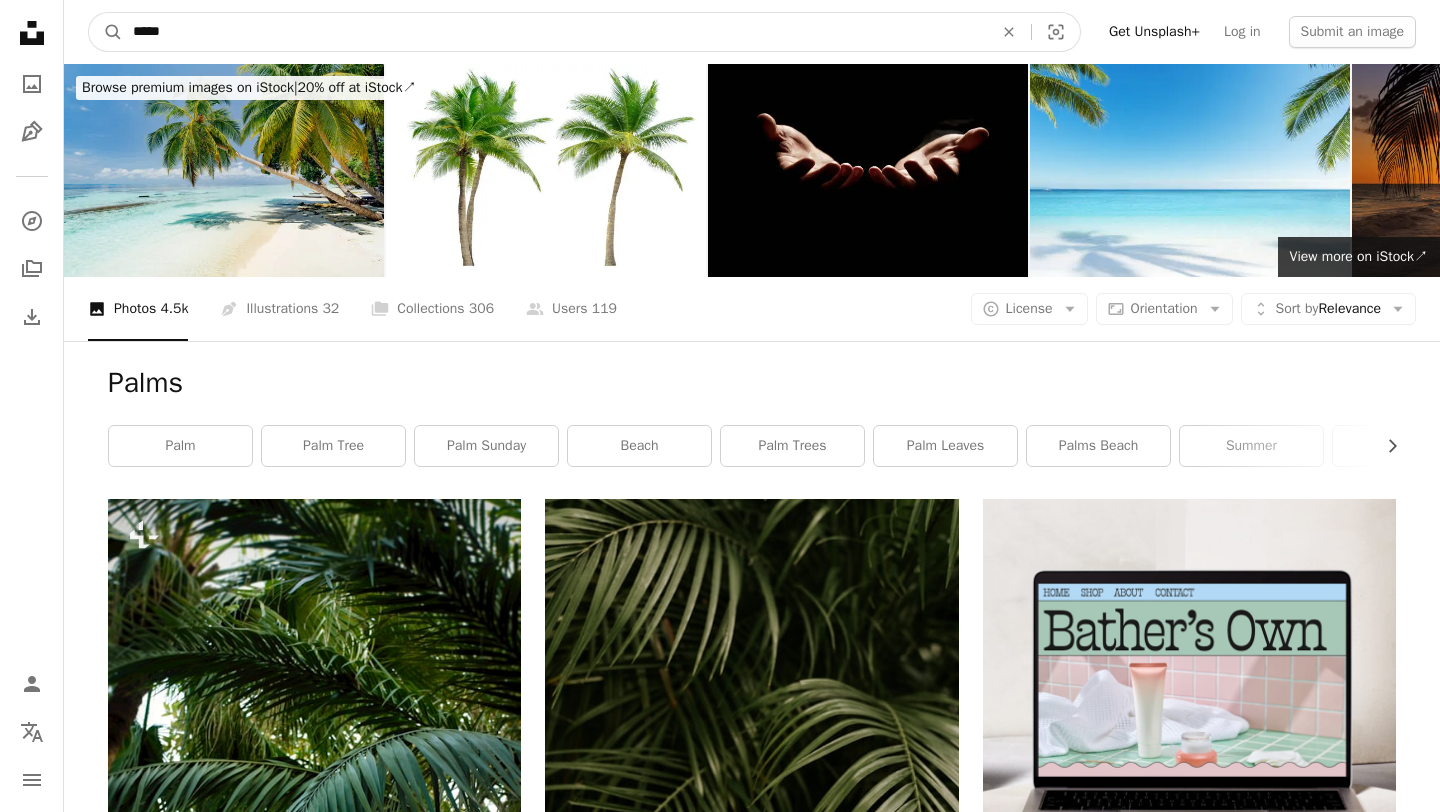 drag, startPoint x: 235, startPoint y: 31, endPoint x: 34, endPoint y: 33, distance: 201.00995 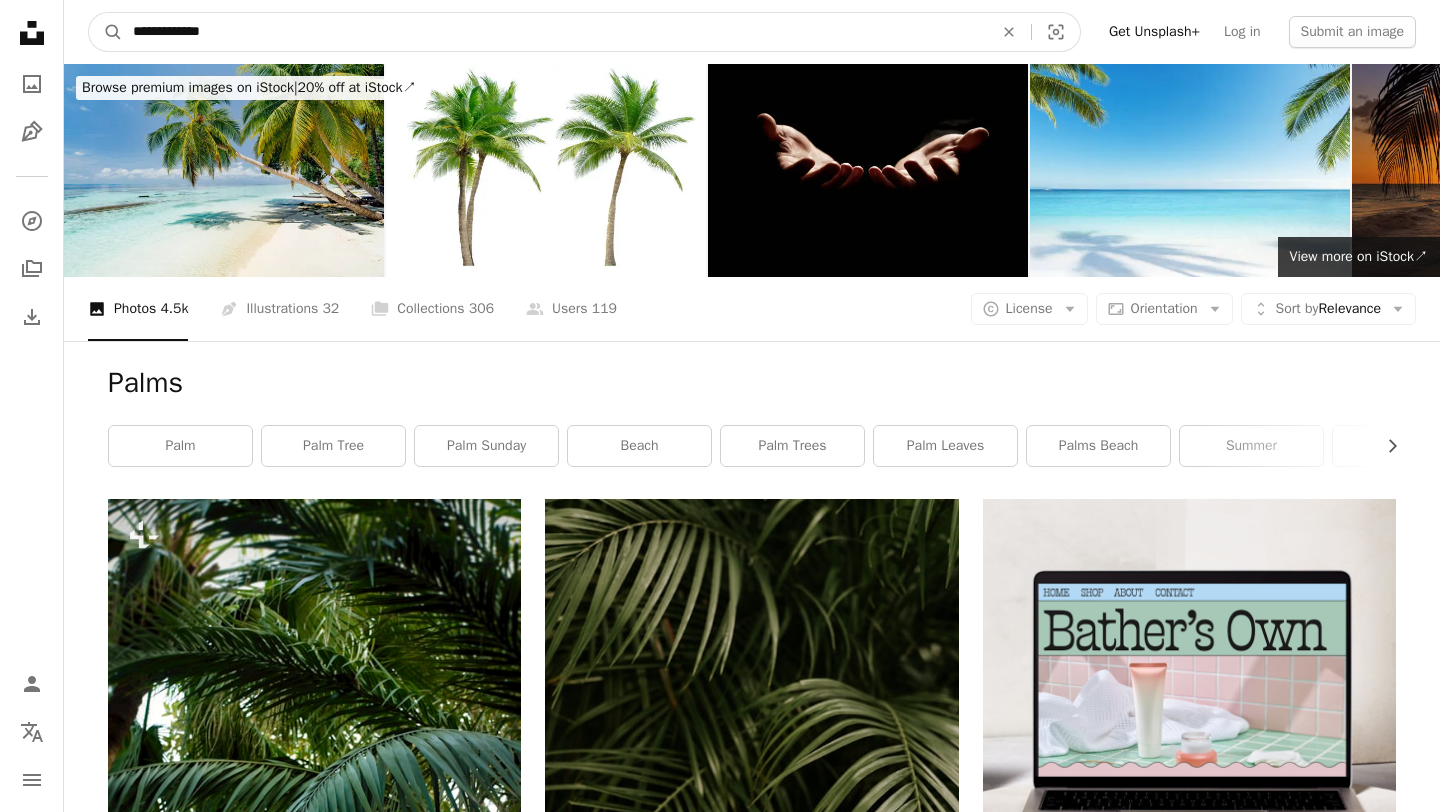 type on "**********" 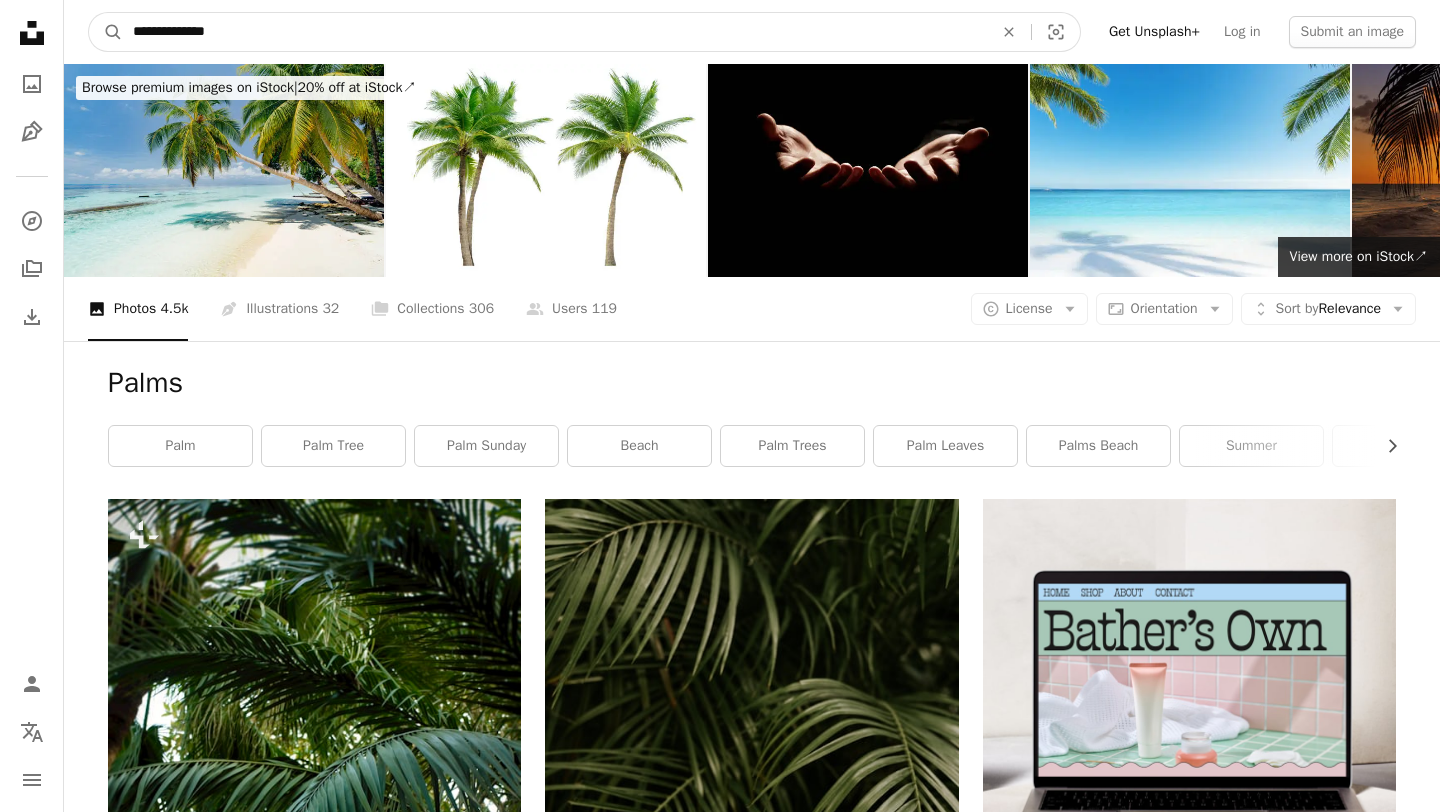 click on "A magnifying glass" at bounding box center [106, 32] 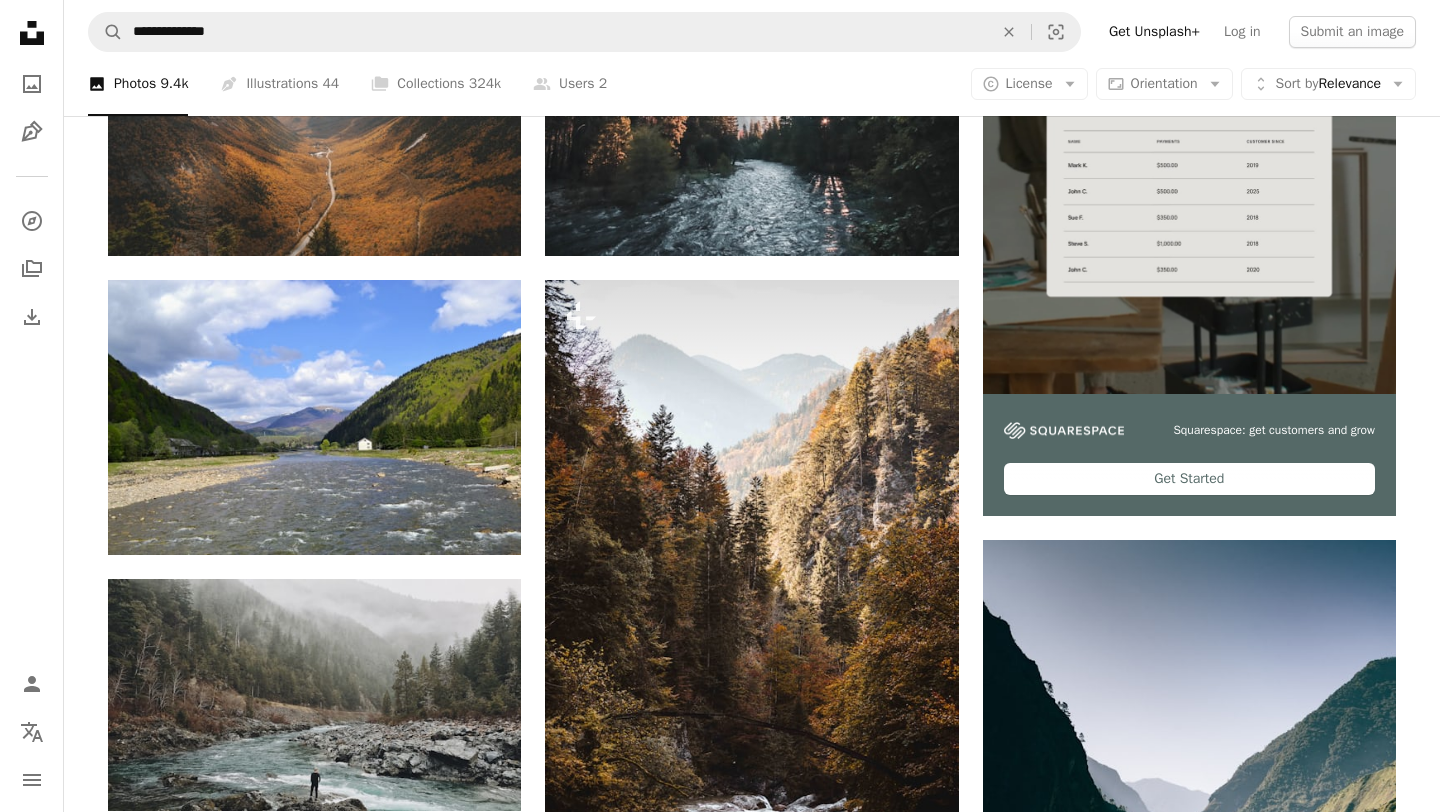 scroll, scrollTop: 0, scrollLeft: 0, axis: both 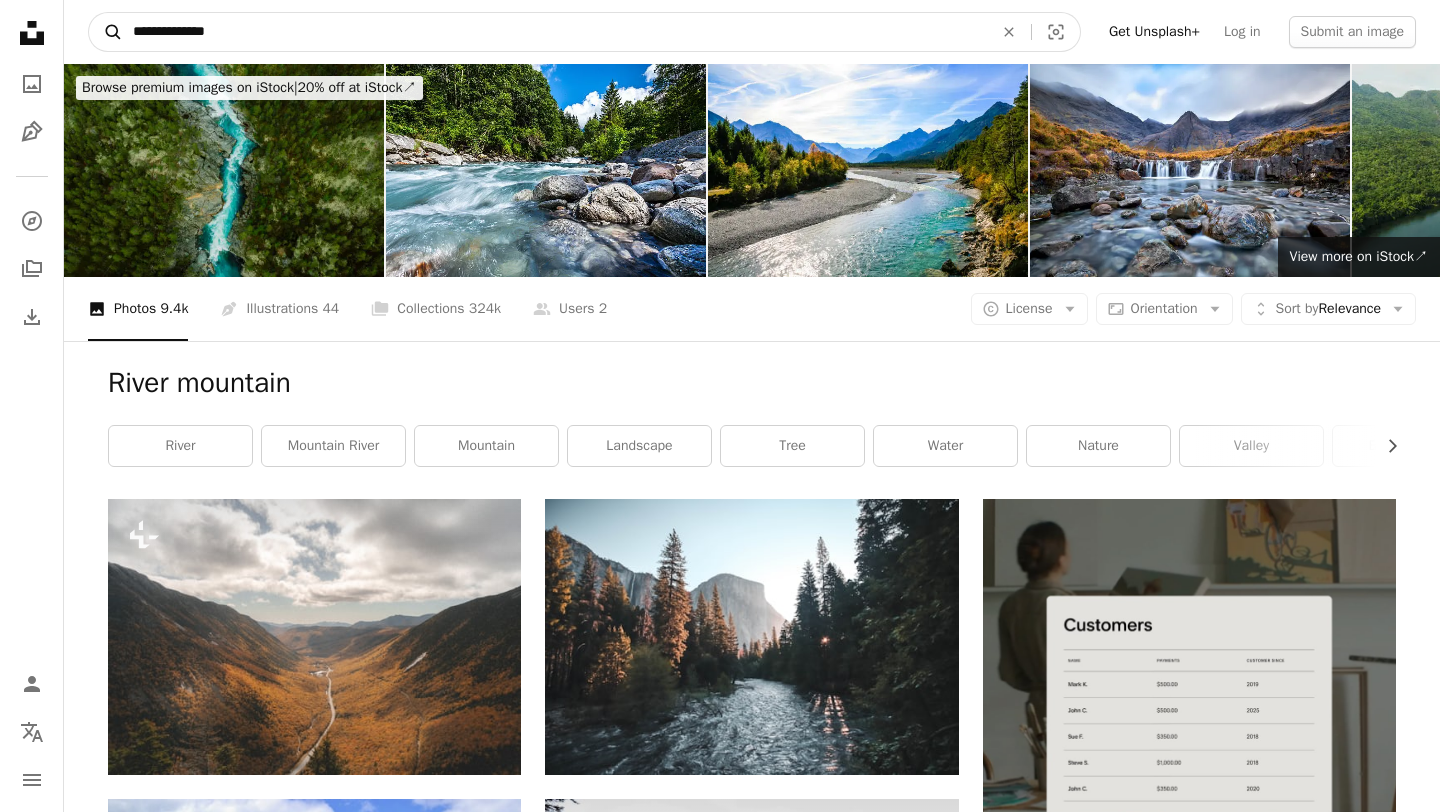 drag, startPoint x: 273, startPoint y: 17, endPoint x: 113, endPoint y: 16, distance: 160.00313 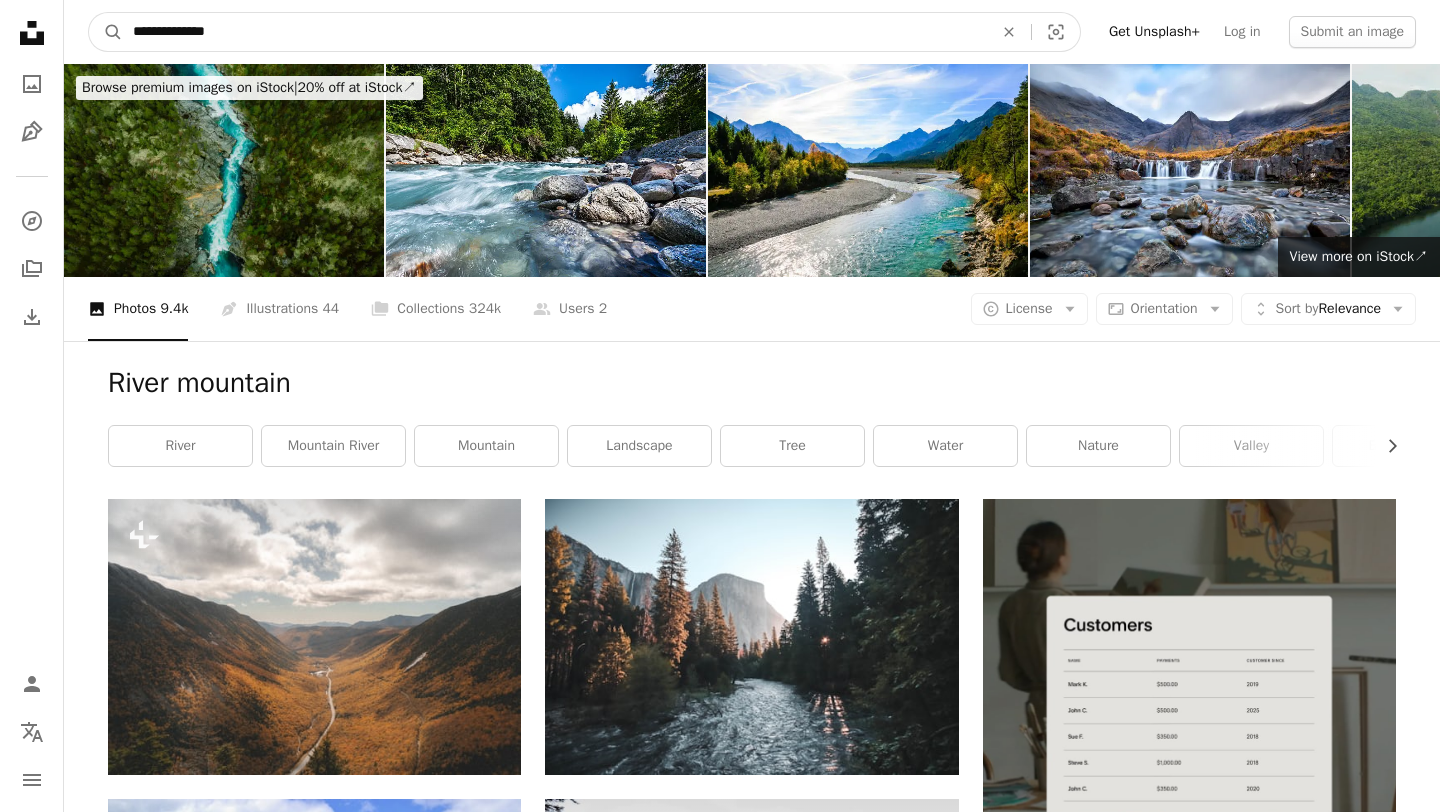 drag, startPoint x: 326, startPoint y: 39, endPoint x: 45, endPoint y: 39, distance: 281 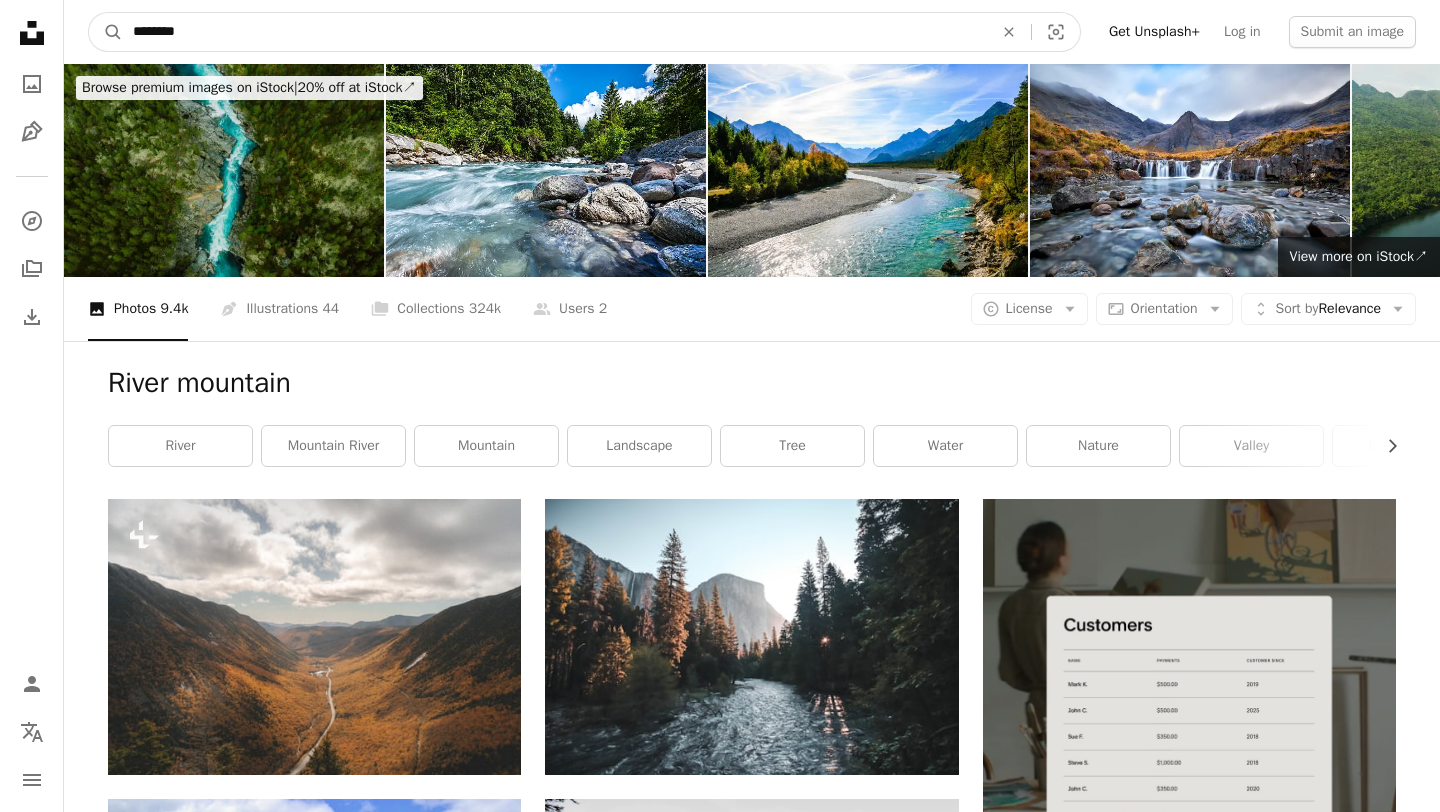 type on "********" 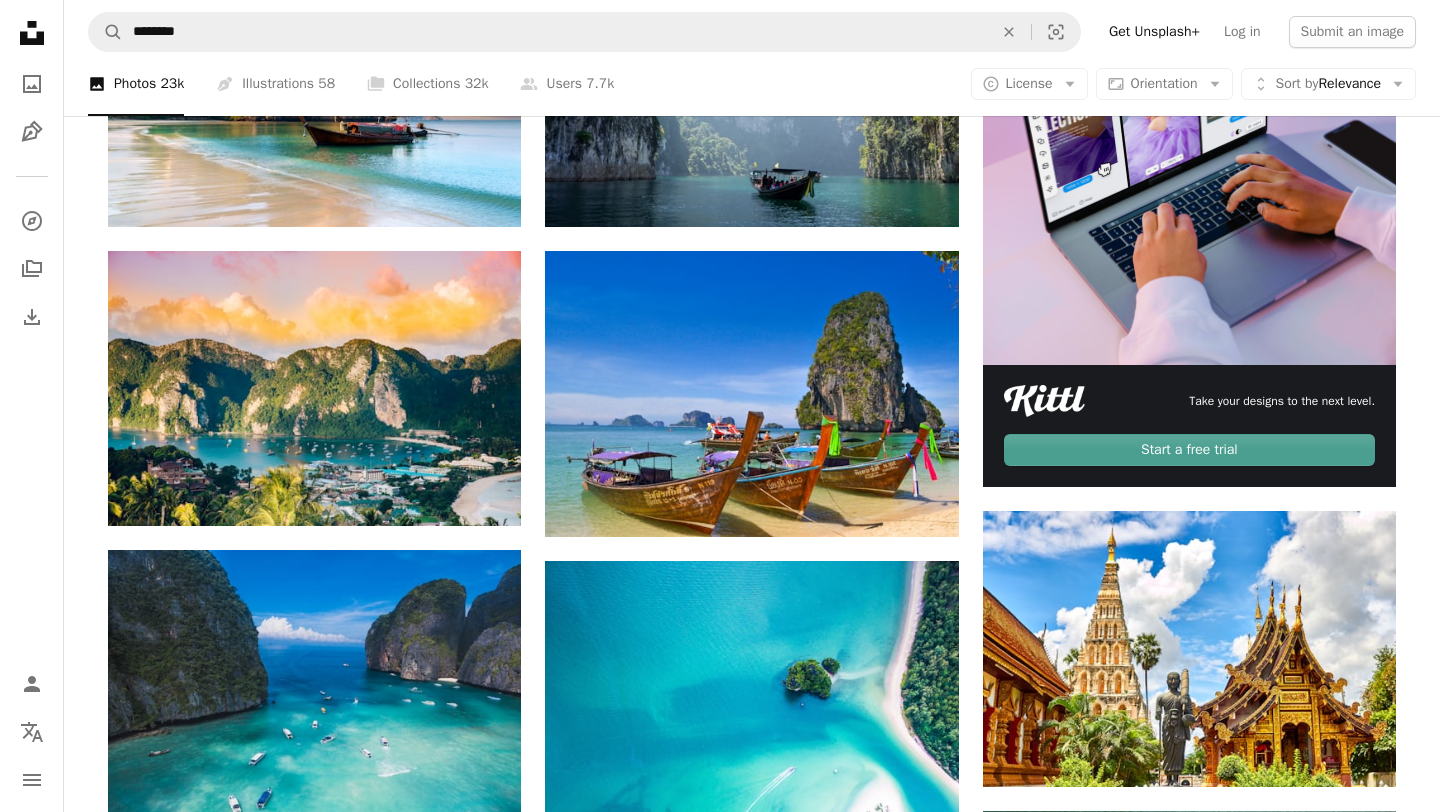 scroll, scrollTop: 0, scrollLeft: 0, axis: both 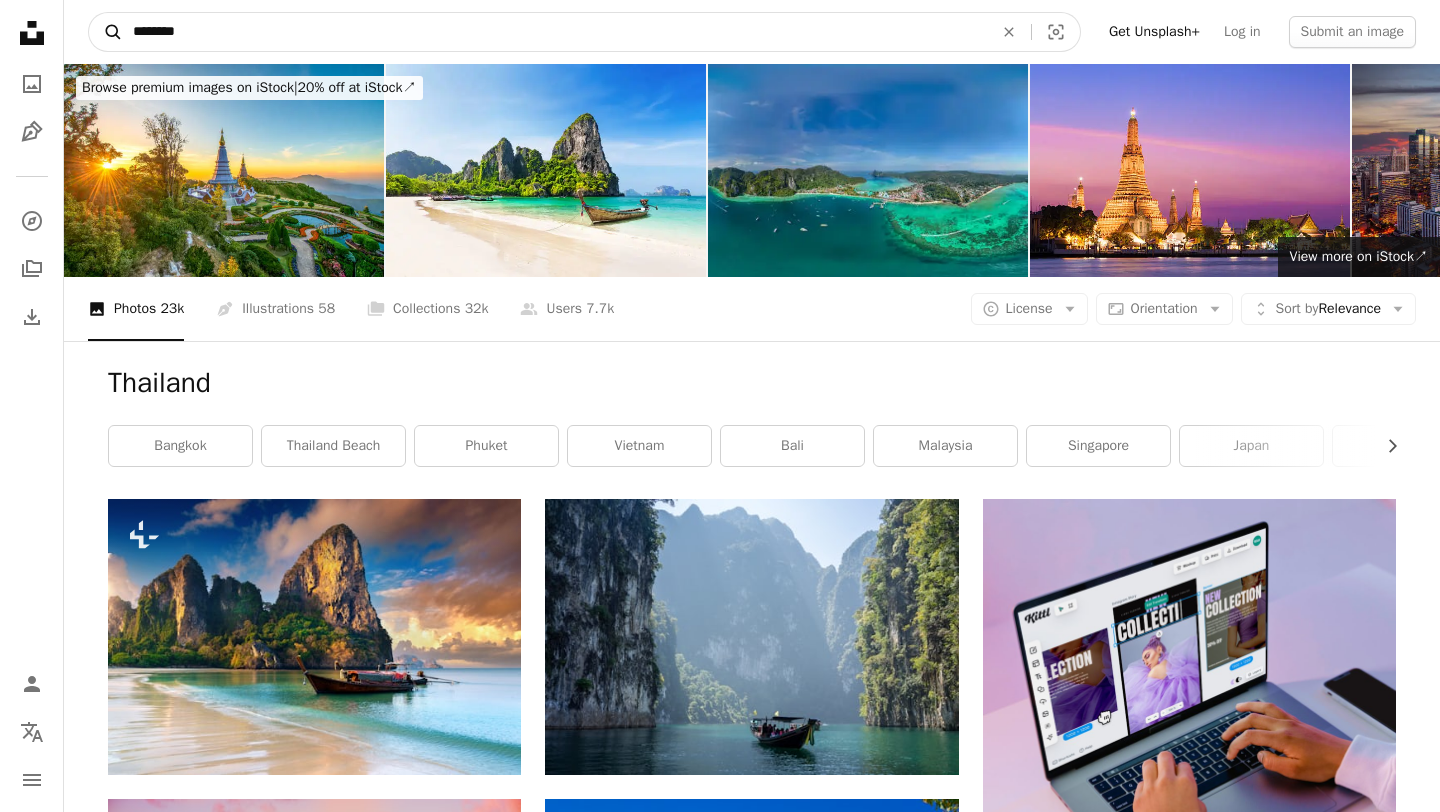drag, startPoint x: 499, startPoint y: 37, endPoint x: 101, endPoint y: 21, distance: 398.32147 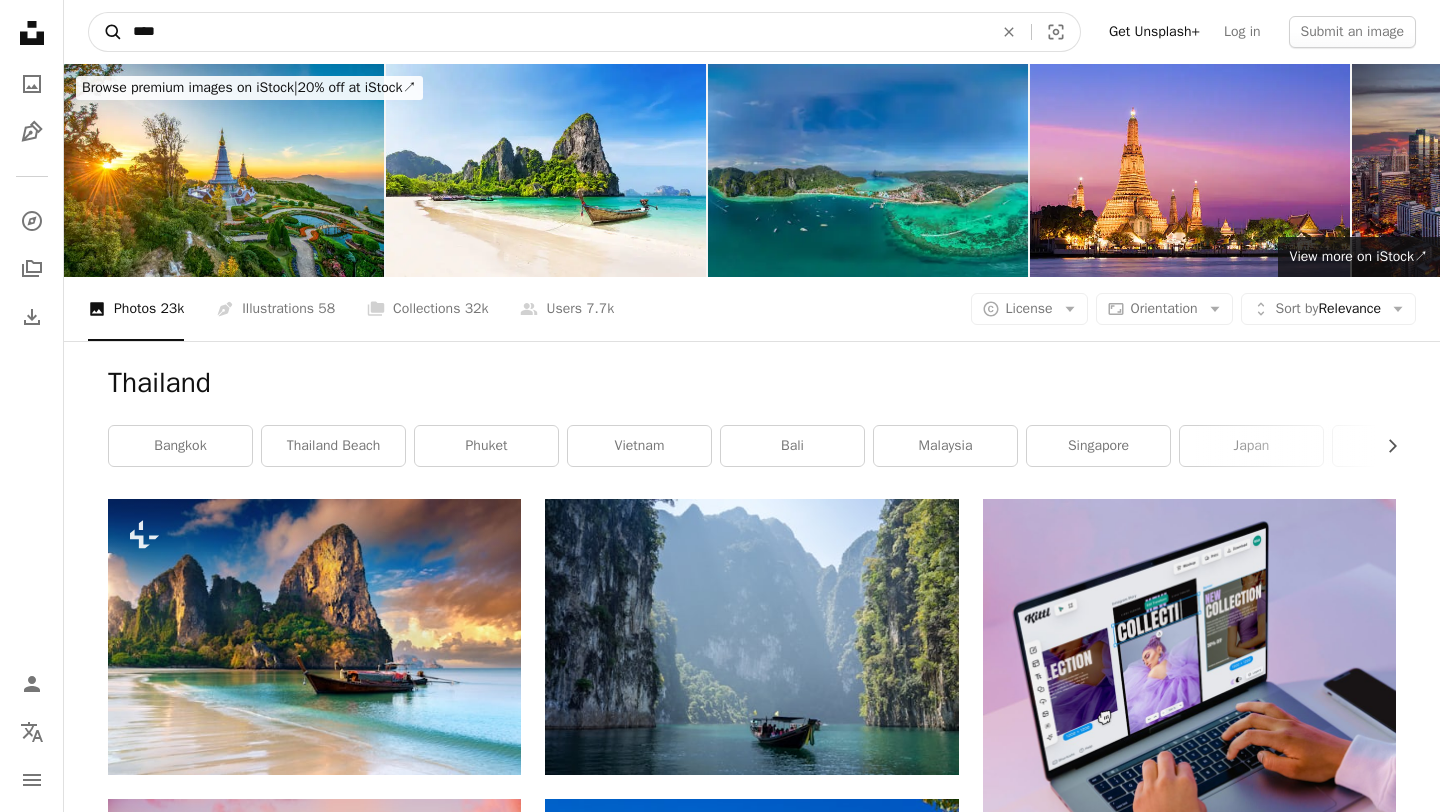 type on "*****" 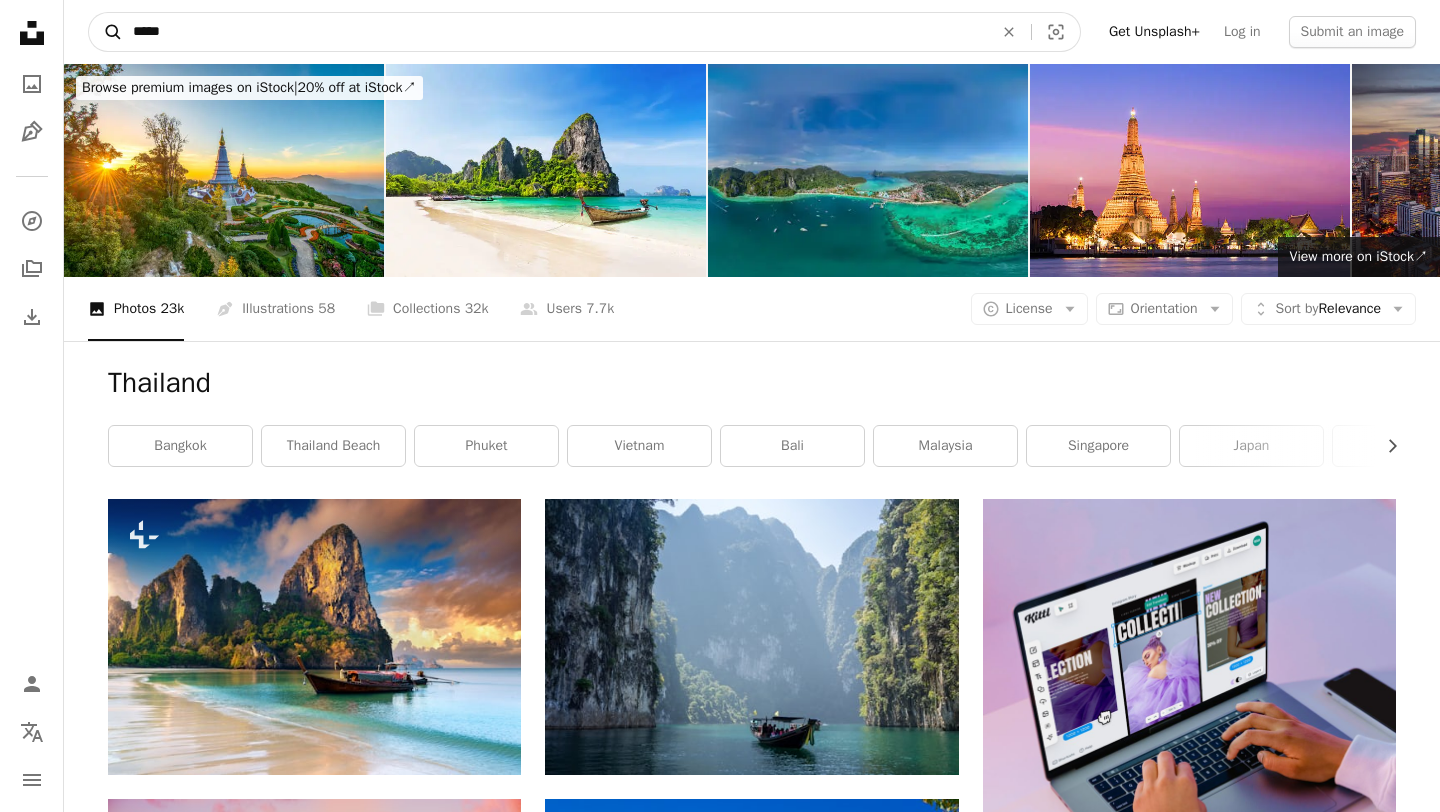 click on "A magnifying glass" at bounding box center (106, 32) 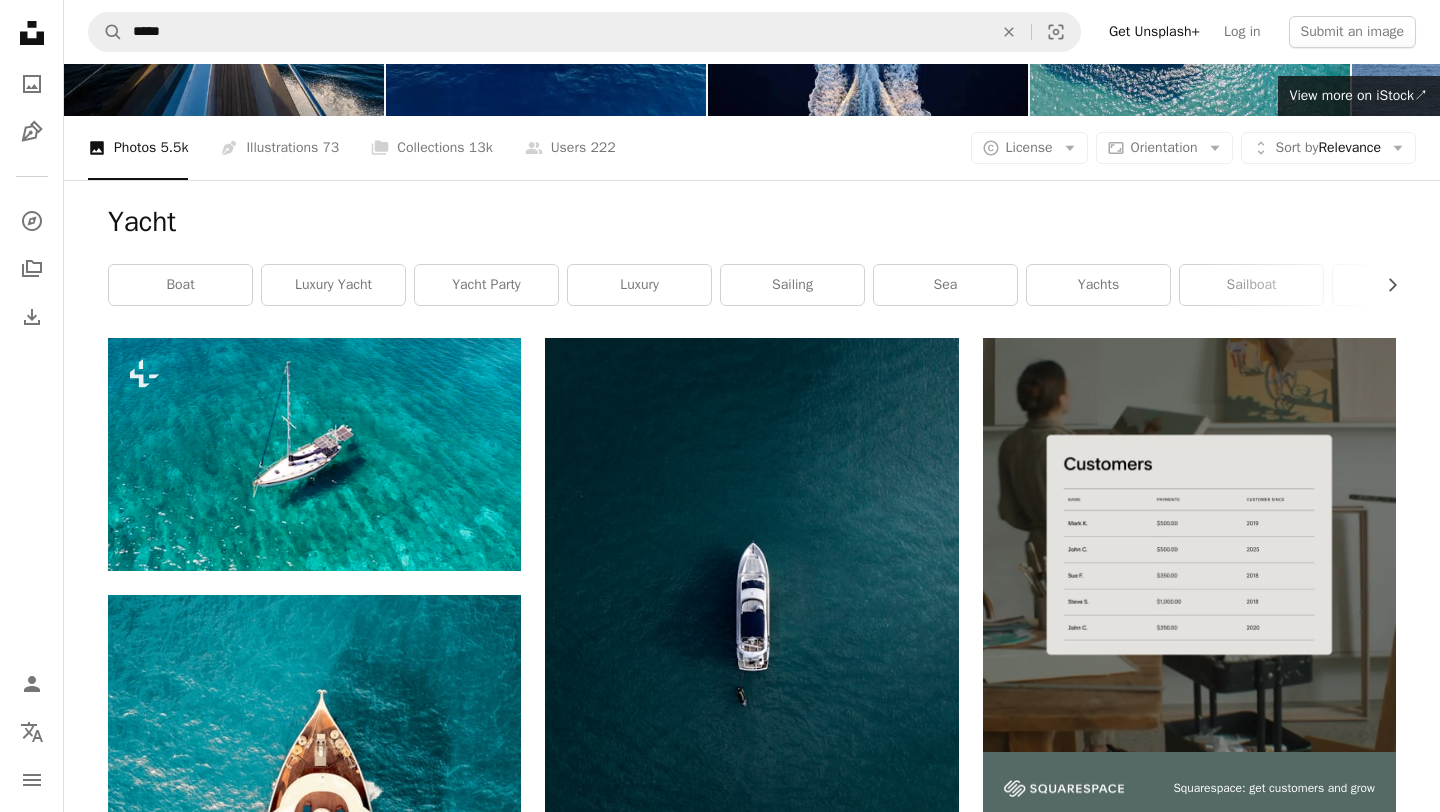 scroll, scrollTop: 0, scrollLeft: 0, axis: both 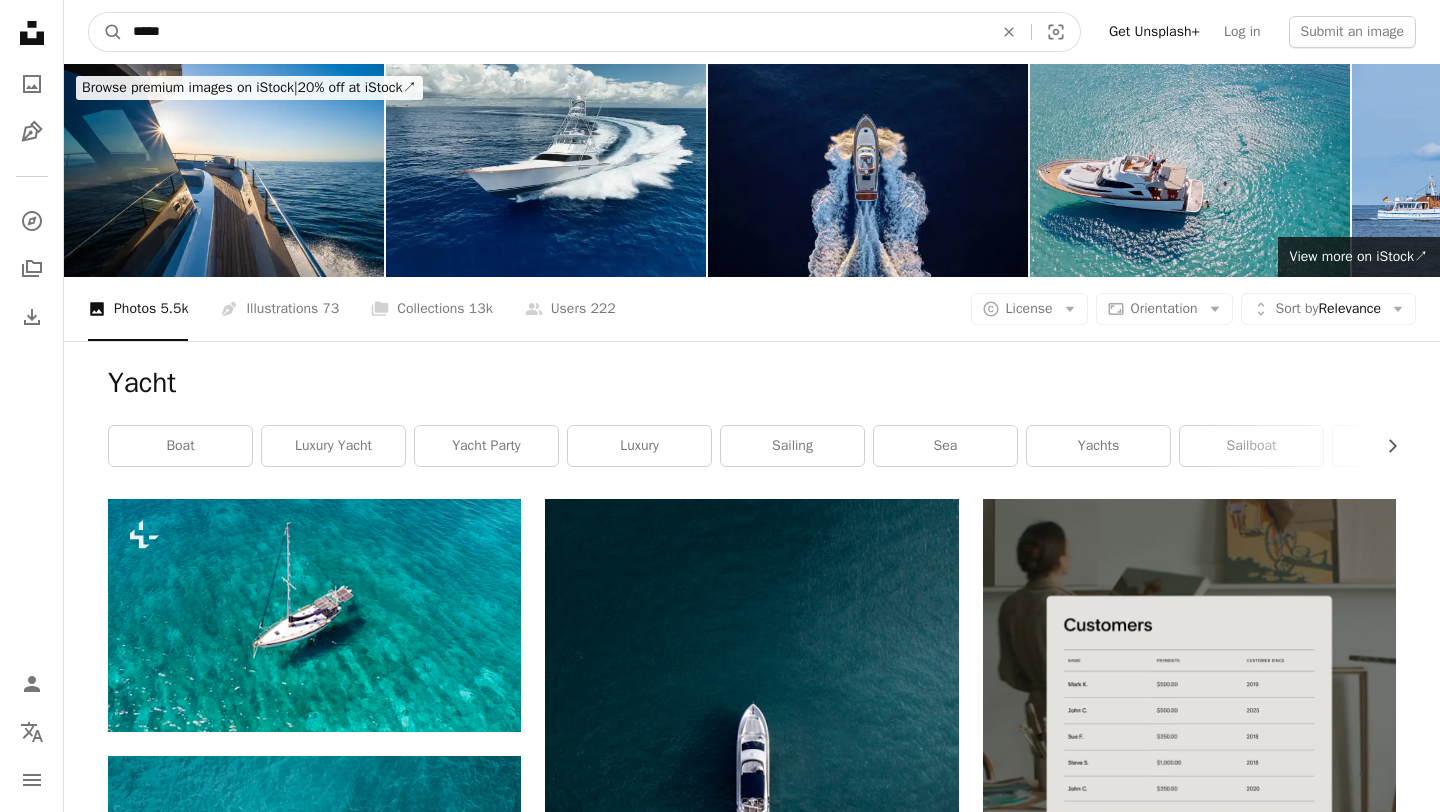 drag, startPoint x: 203, startPoint y: 26, endPoint x: 53, endPoint y: 24, distance: 150.01334 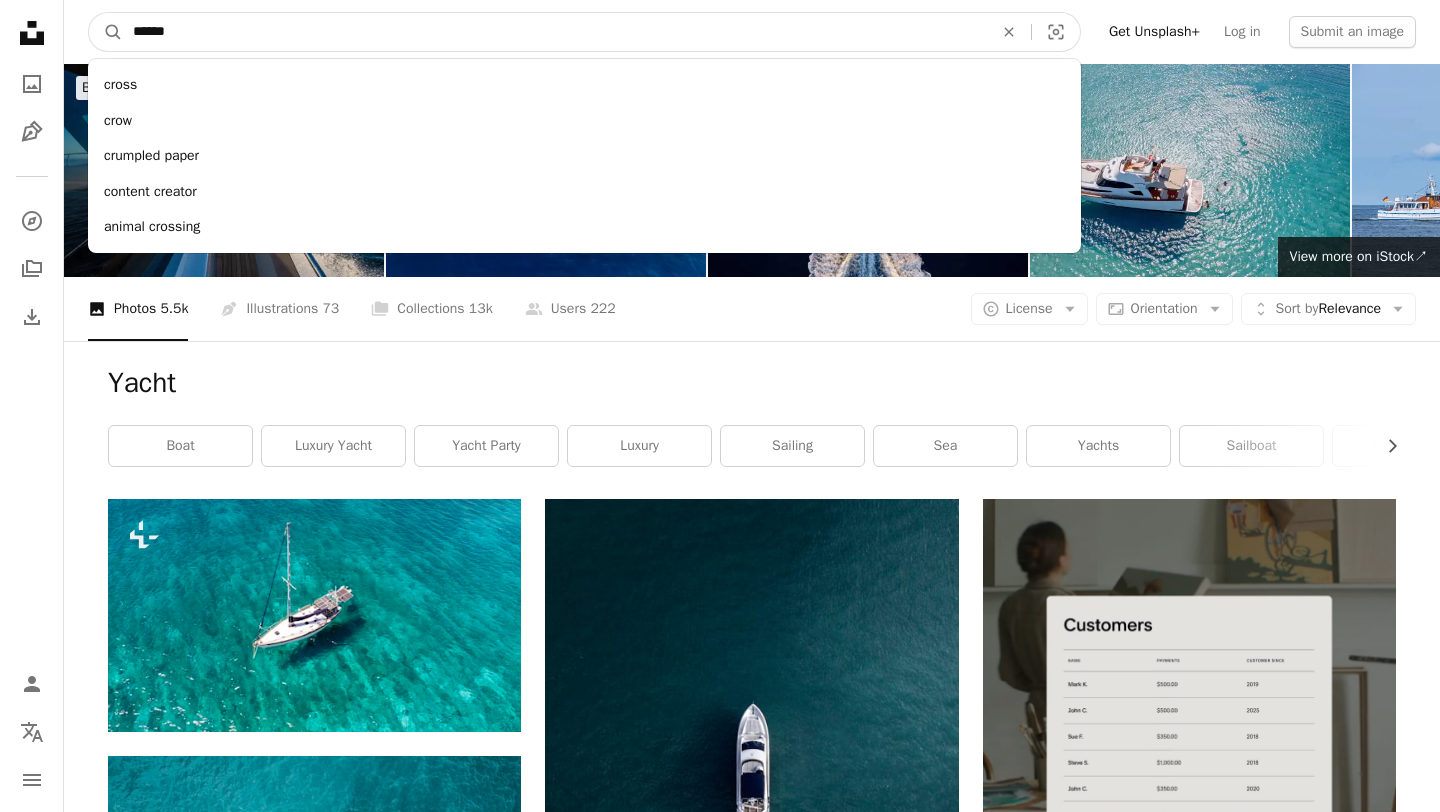 type on "*******" 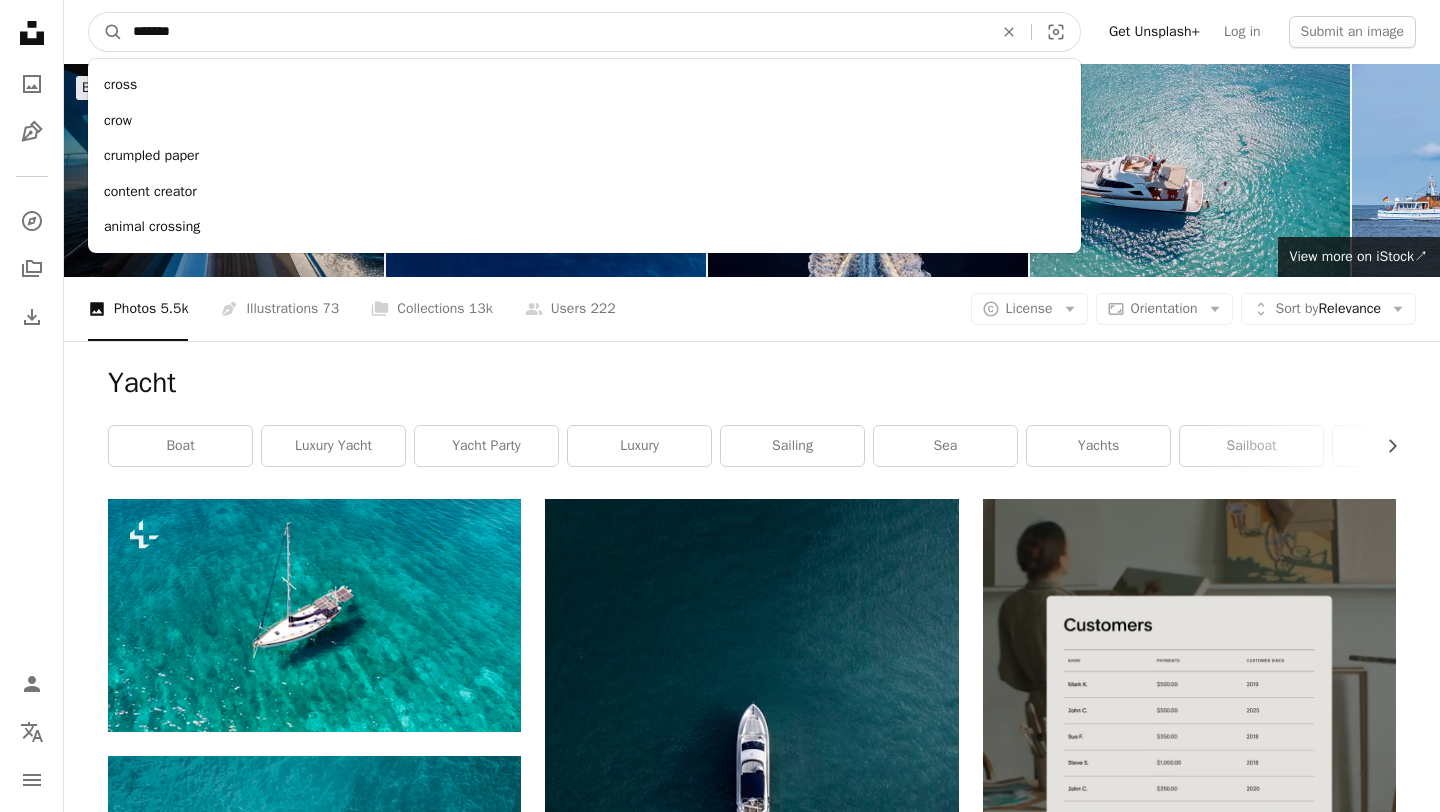click on "A magnifying glass" at bounding box center (106, 32) 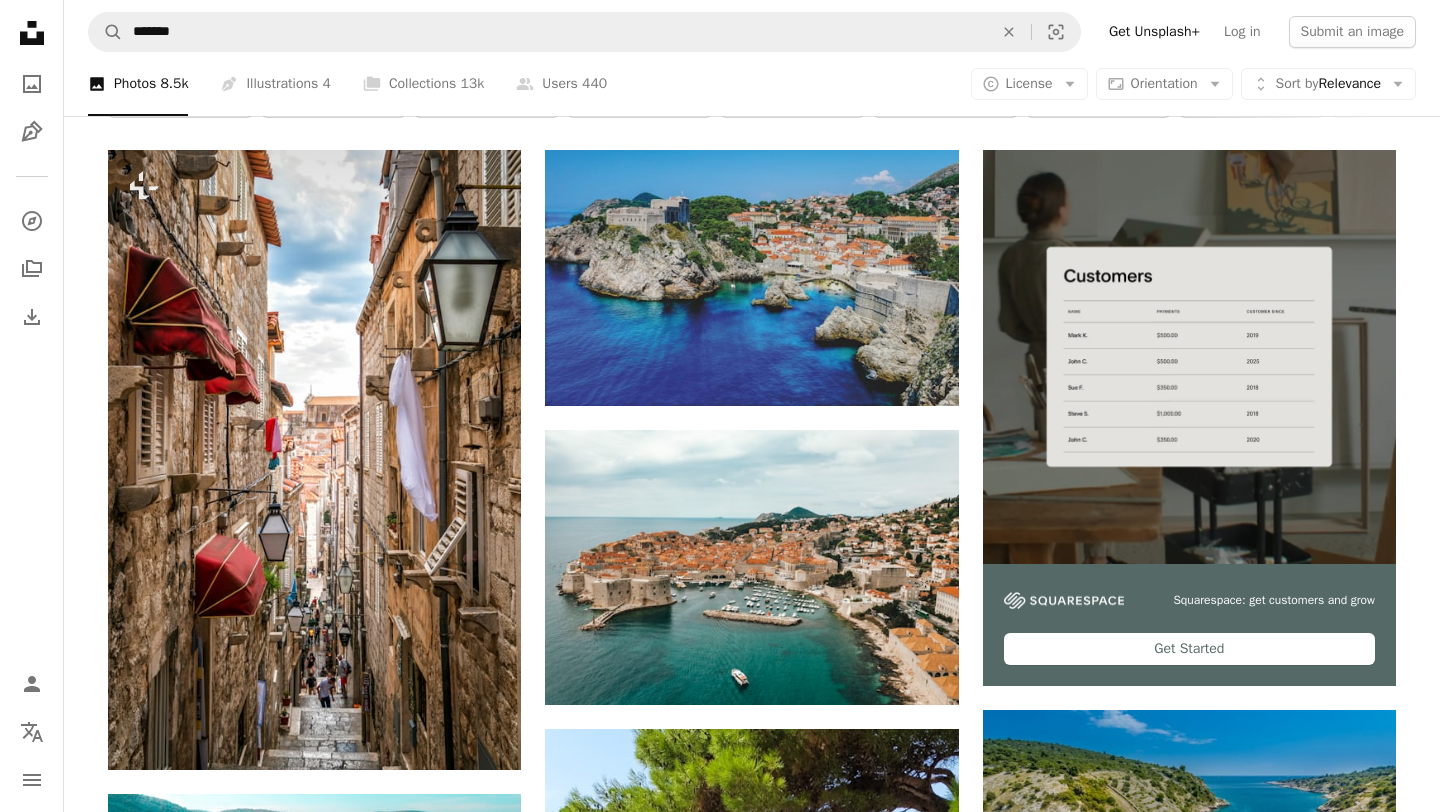 scroll, scrollTop: 325, scrollLeft: 0, axis: vertical 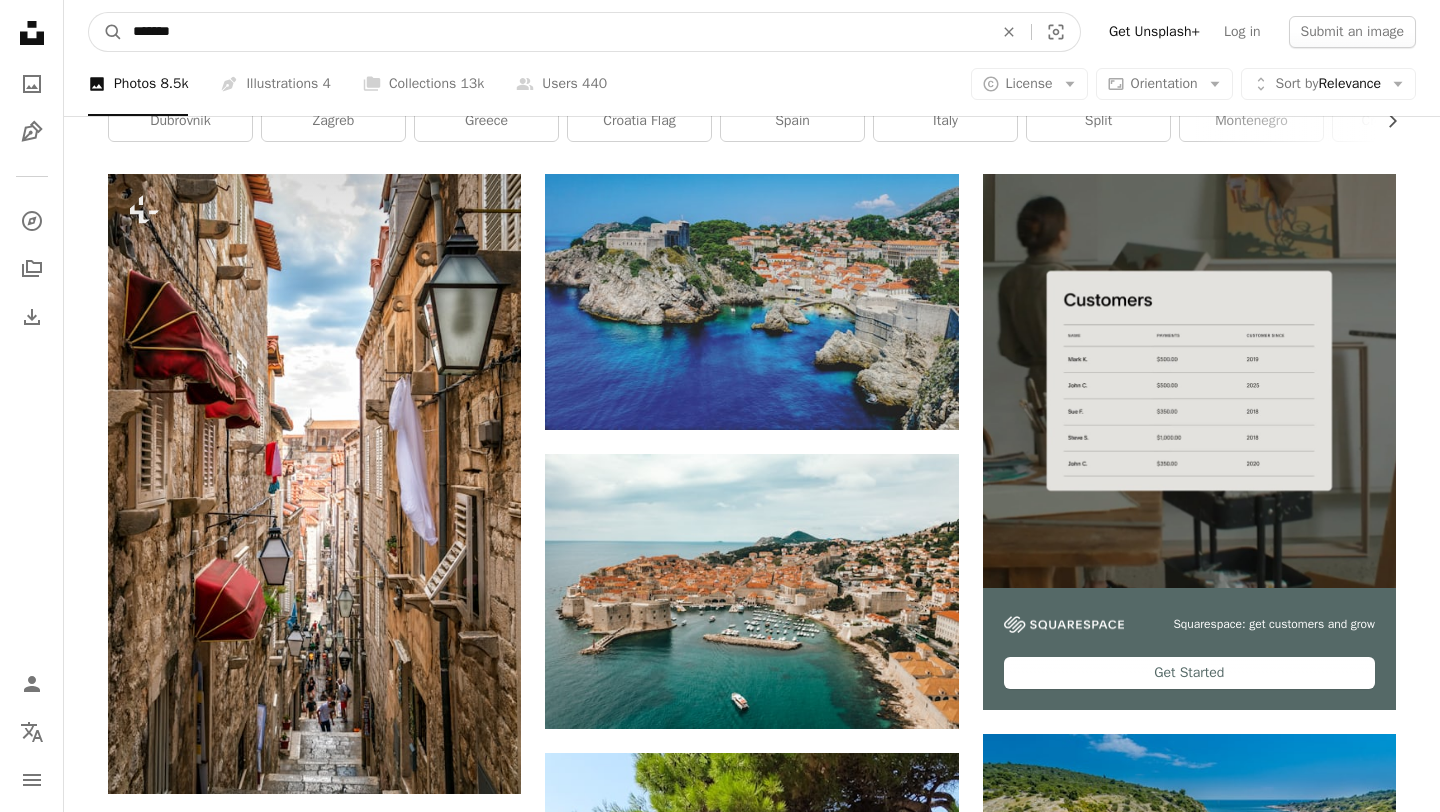 drag, startPoint x: 222, startPoint y: 30, endPoint x: 60, endPoint y: 25, distance: 162.07715 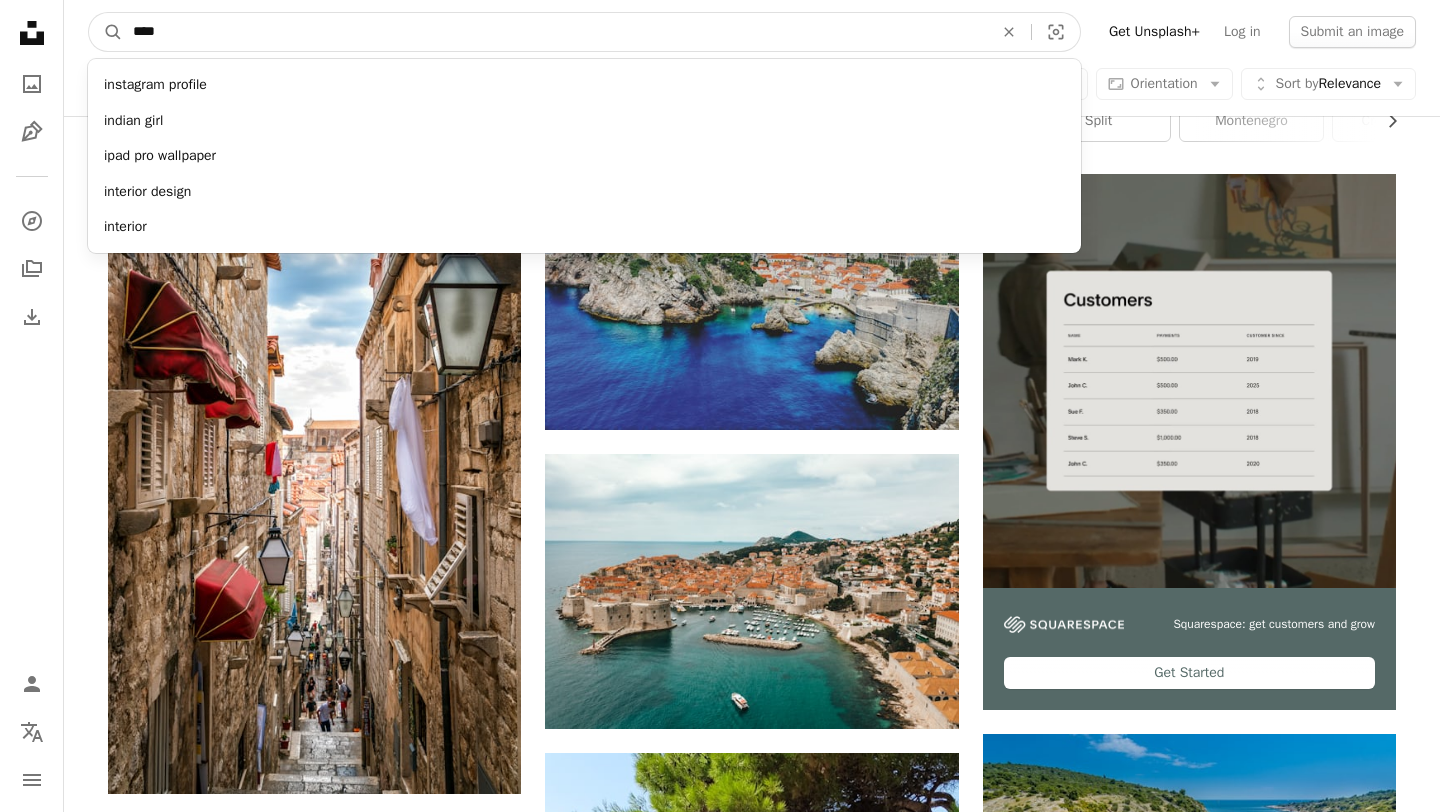 type on "*****" 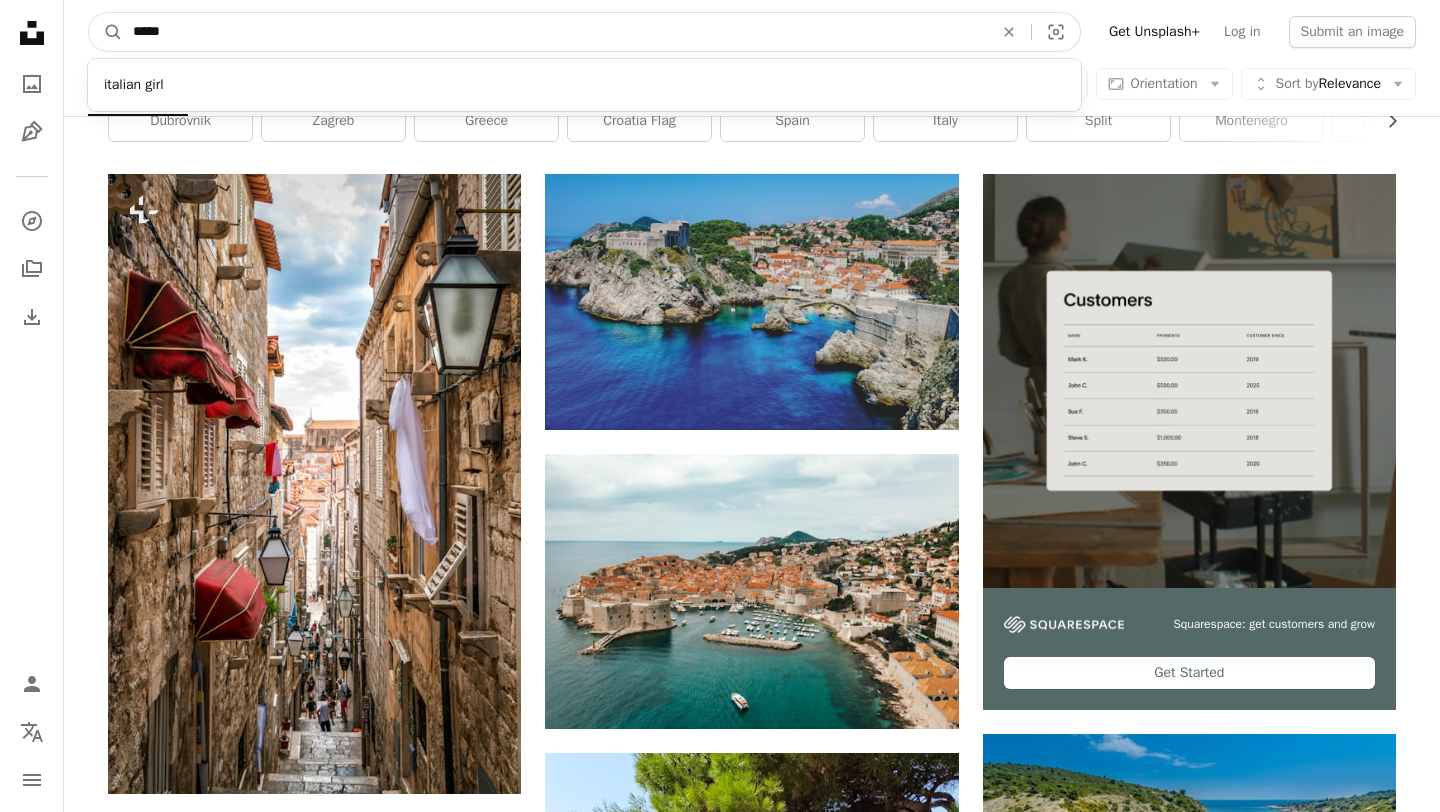 click on "A magnifying glass" at bounding box center (106, 32) 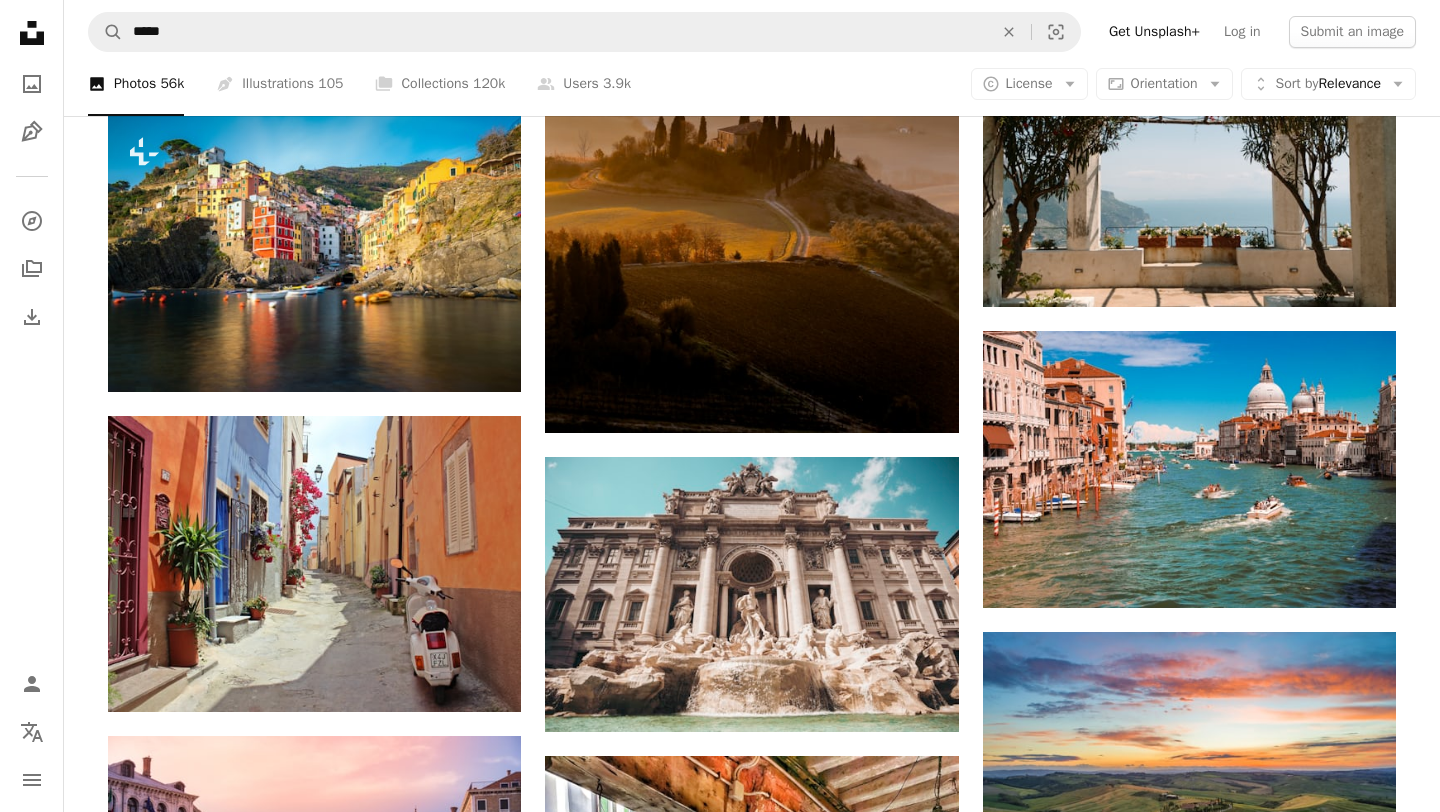 scroll, scrollTop: 1318, scrollLeft: 0, axis: vertical 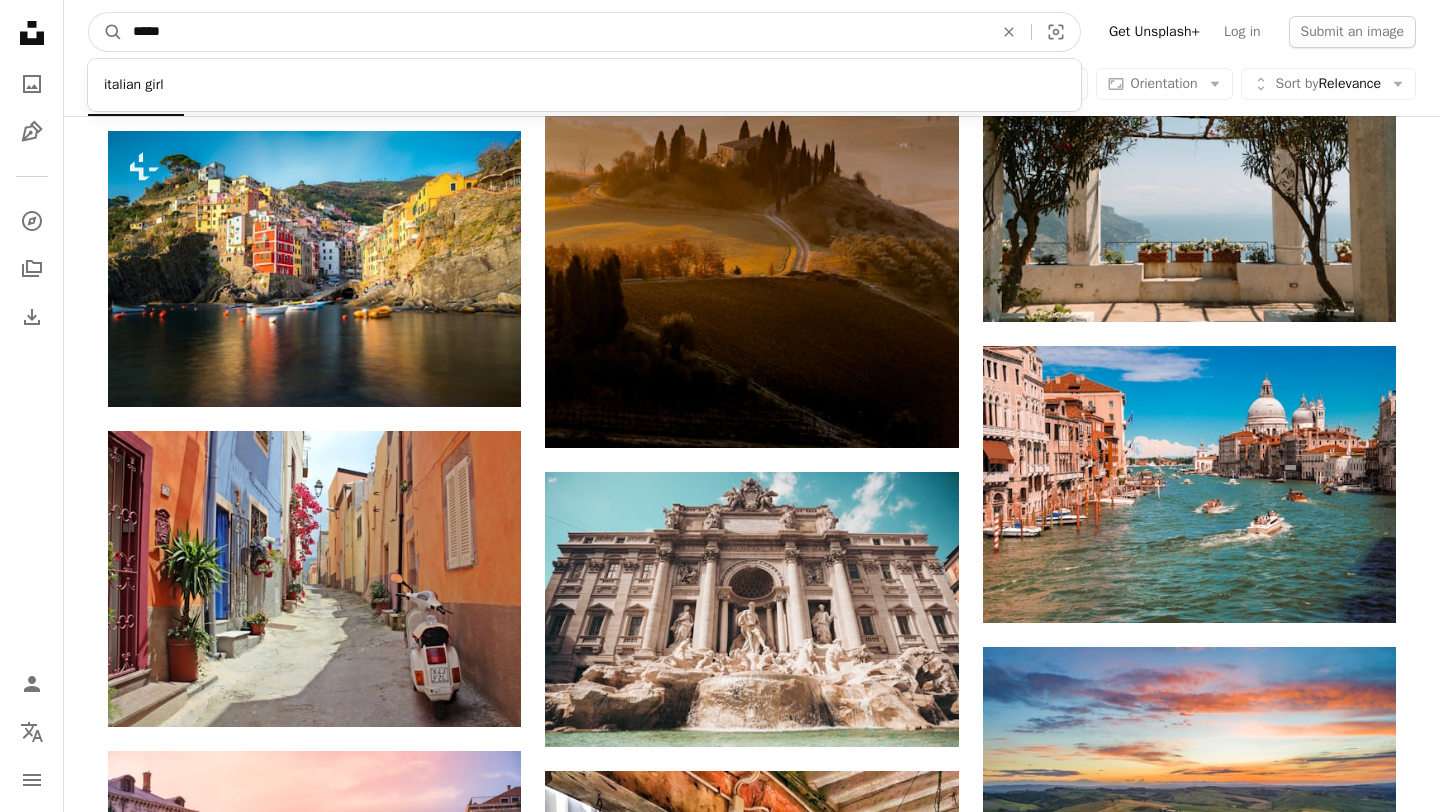 drag, startPoint x: 187, startPoint y: 33, endPoint x: 49, endPoint y: 27, distance: 138.13037 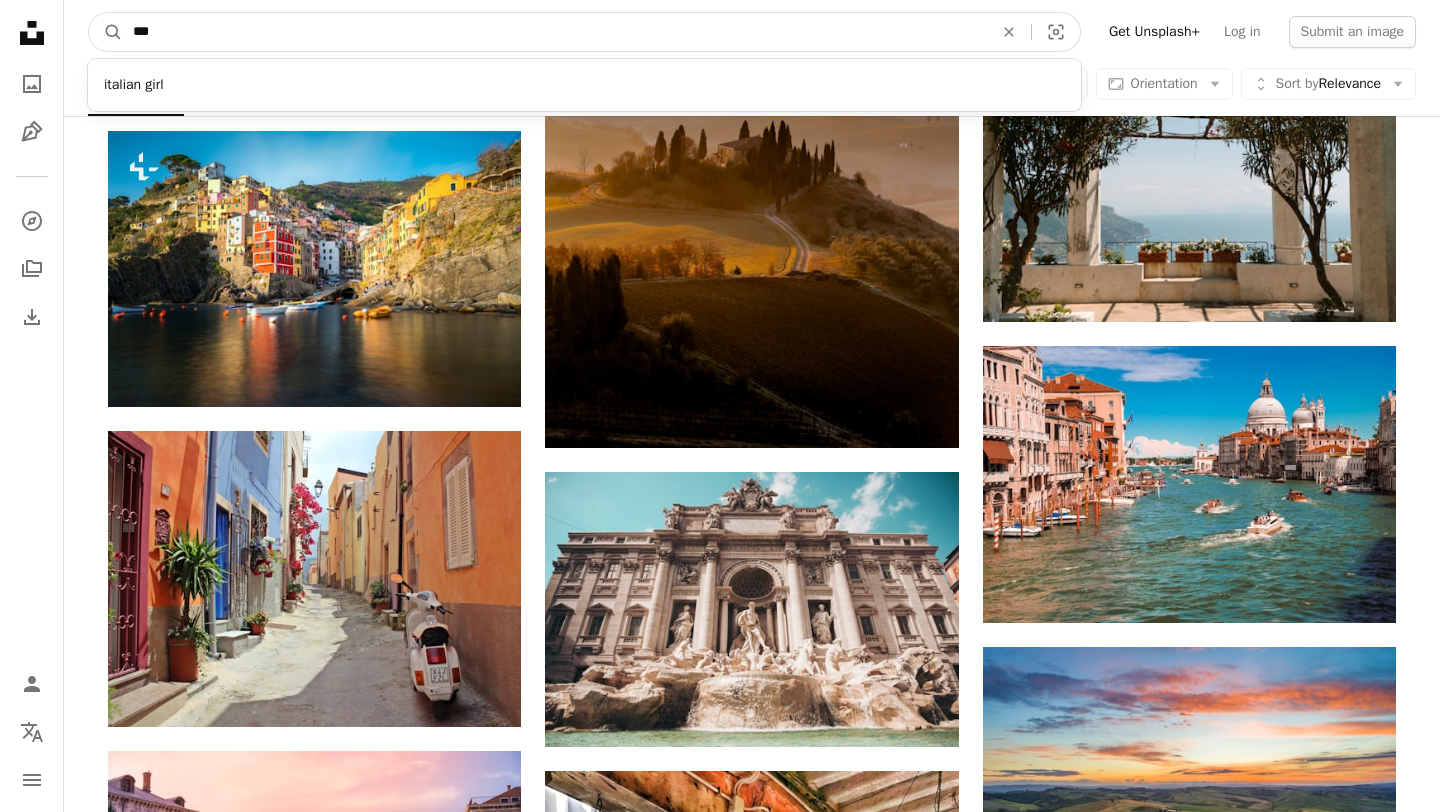 type on "****" 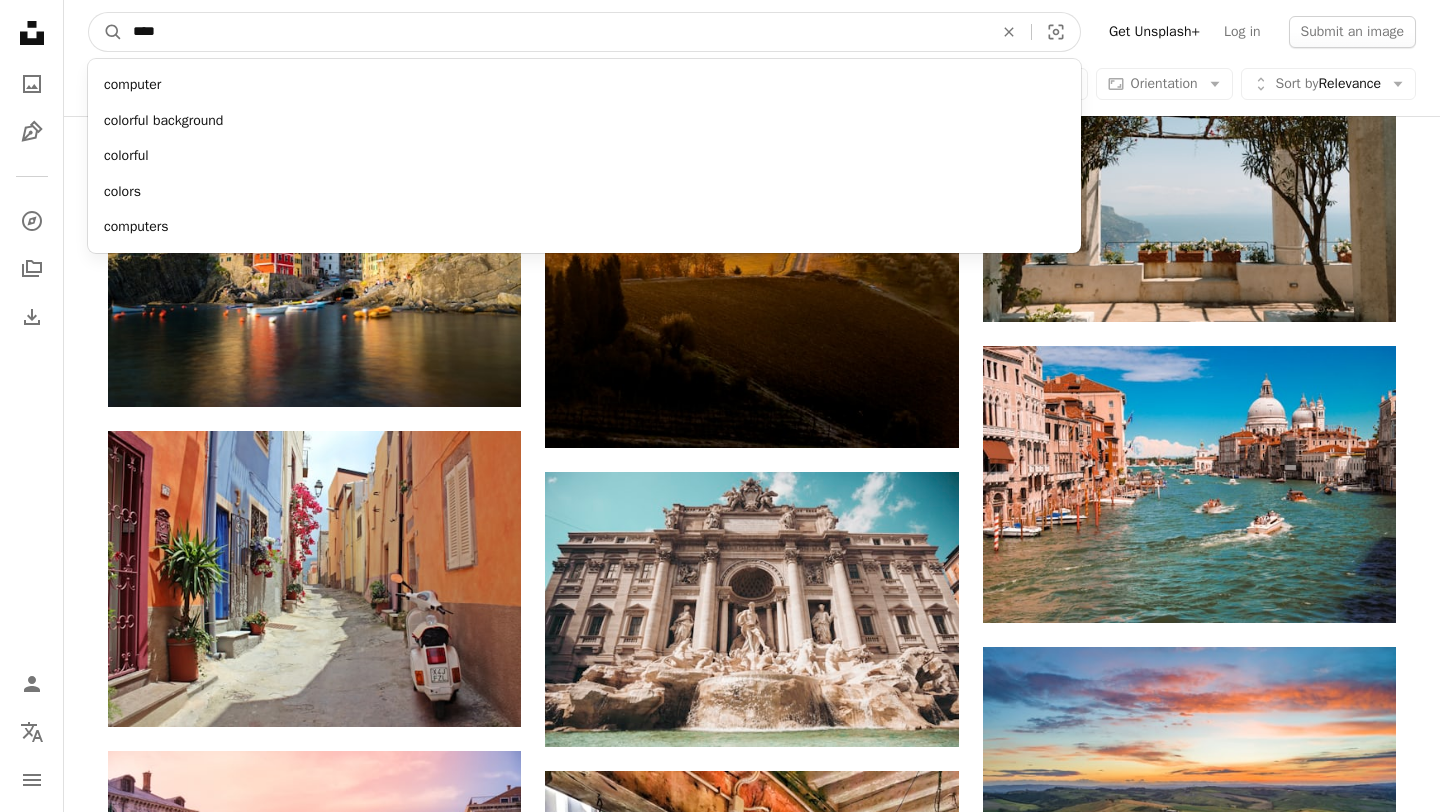 click on "A magnifying glass" at bounding box center [106, 32] 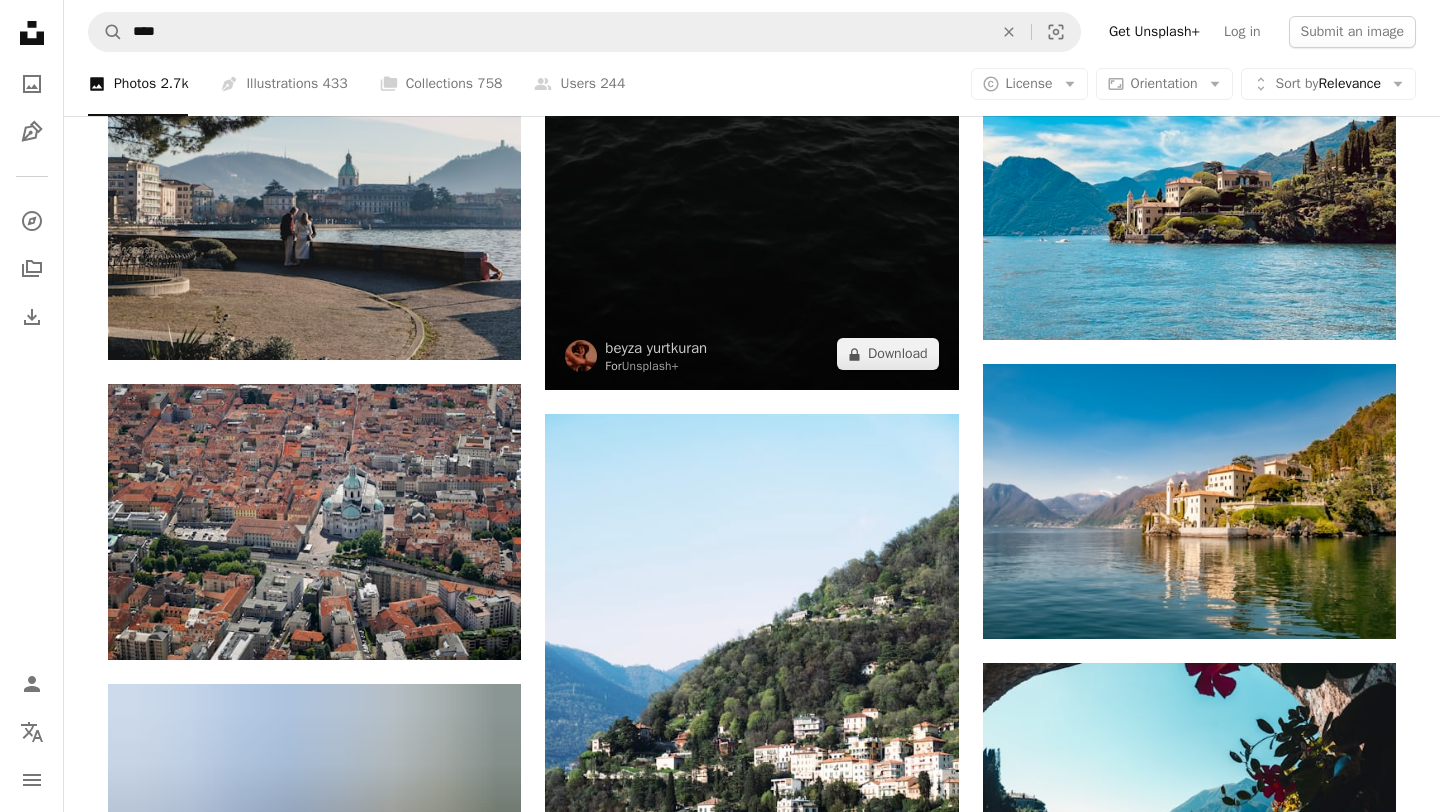 scroll, scrollTop: 2259, scrollLeft: 0, axis: vertical 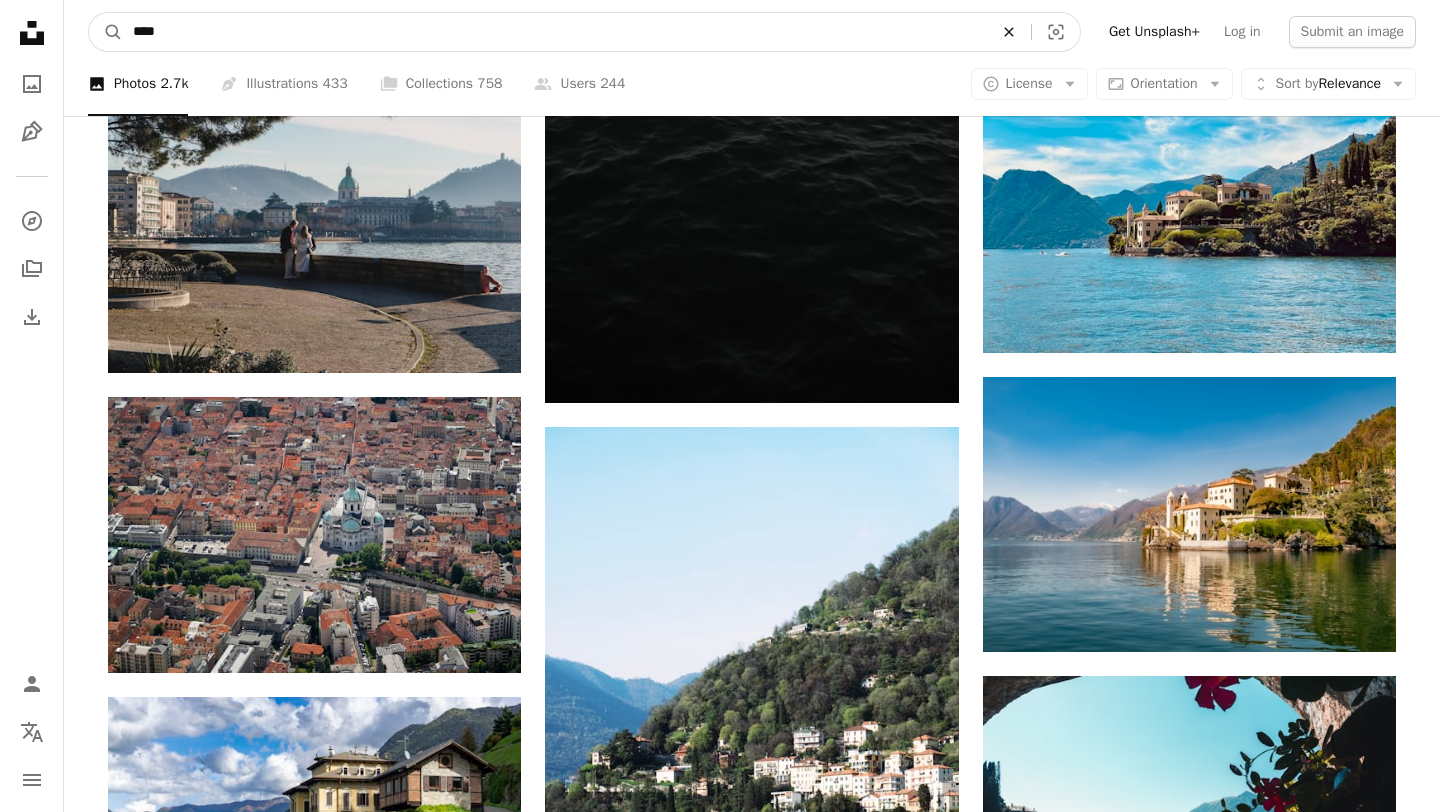 click on "An X shape" 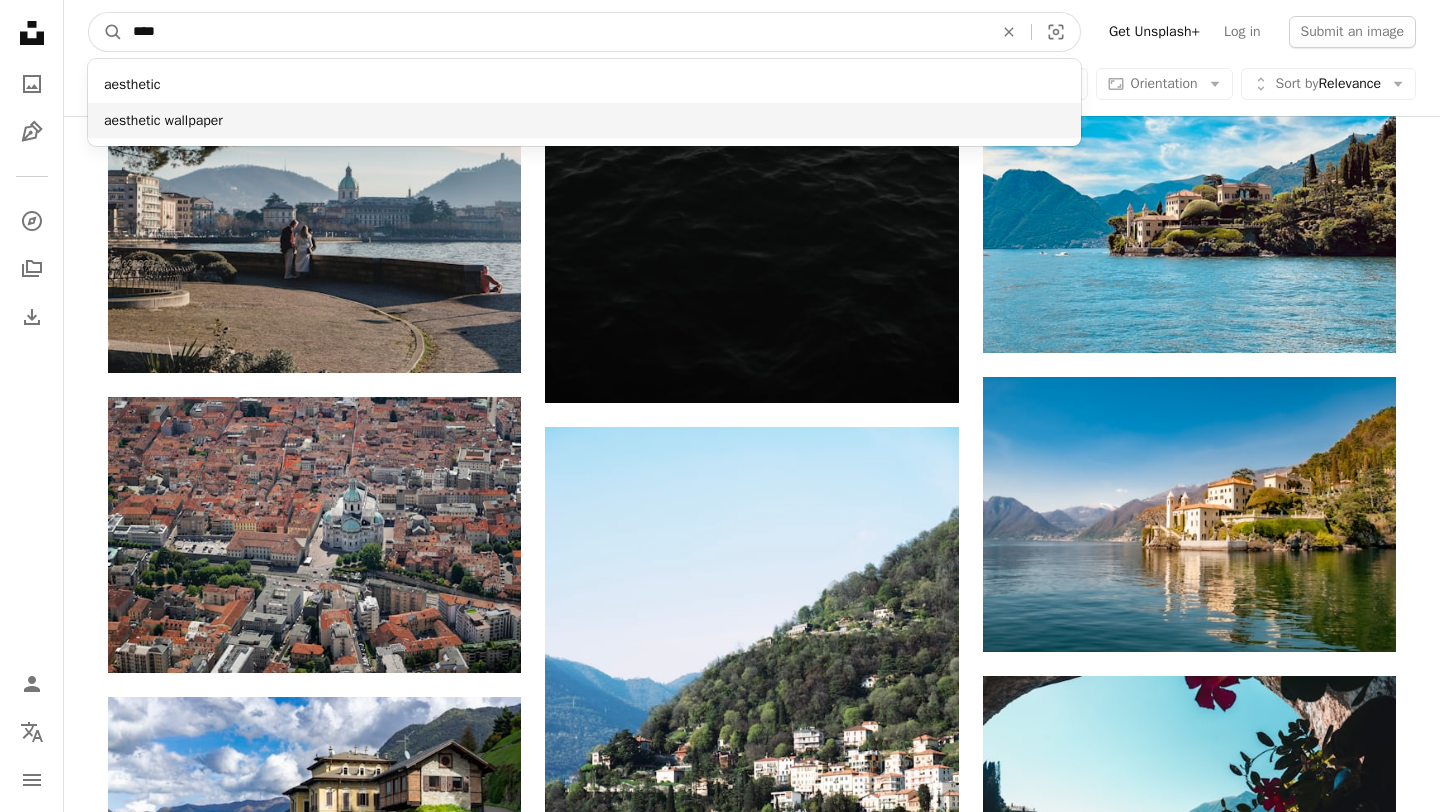 type on "****" 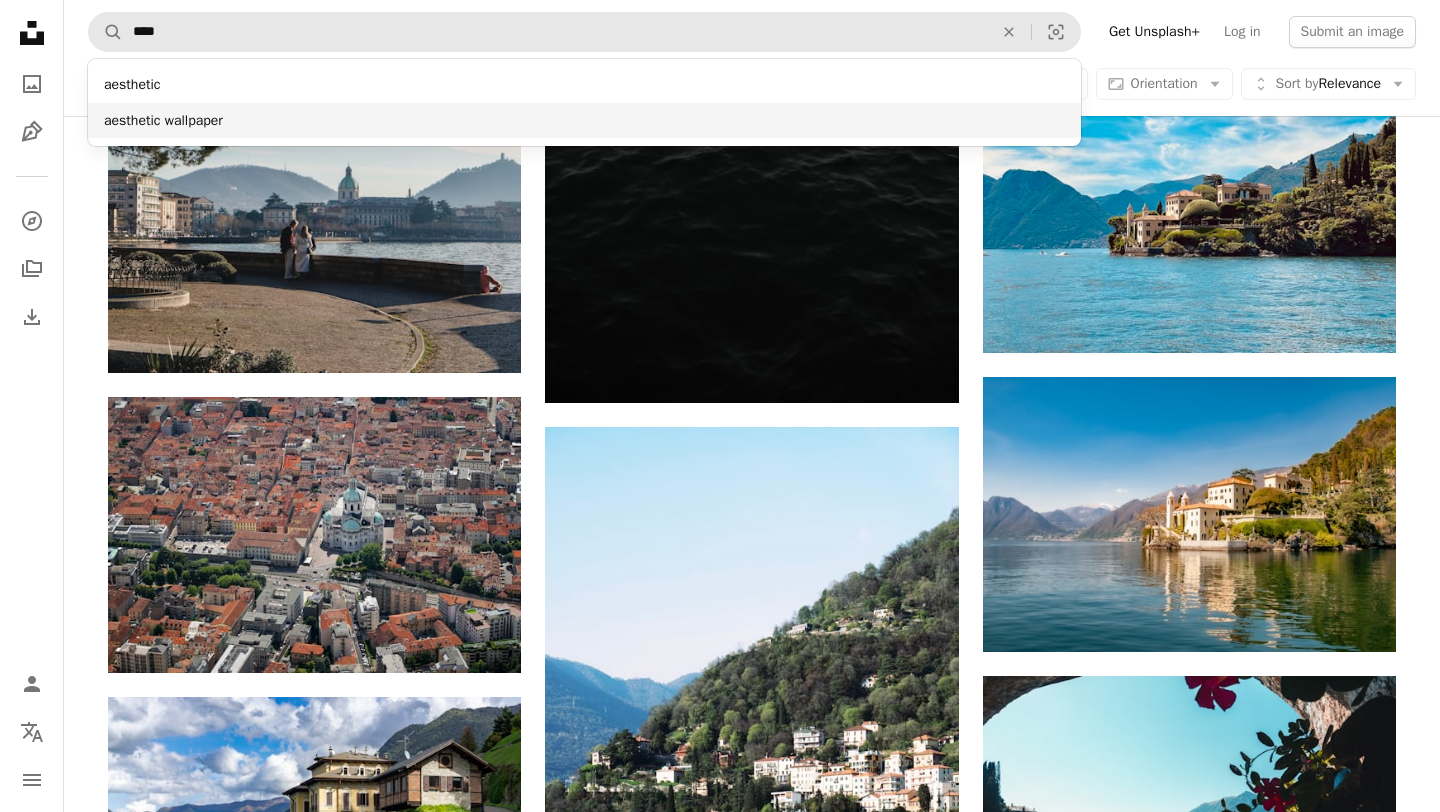 click on "aesthetic wallpaper" at bounding box center [584, 121] 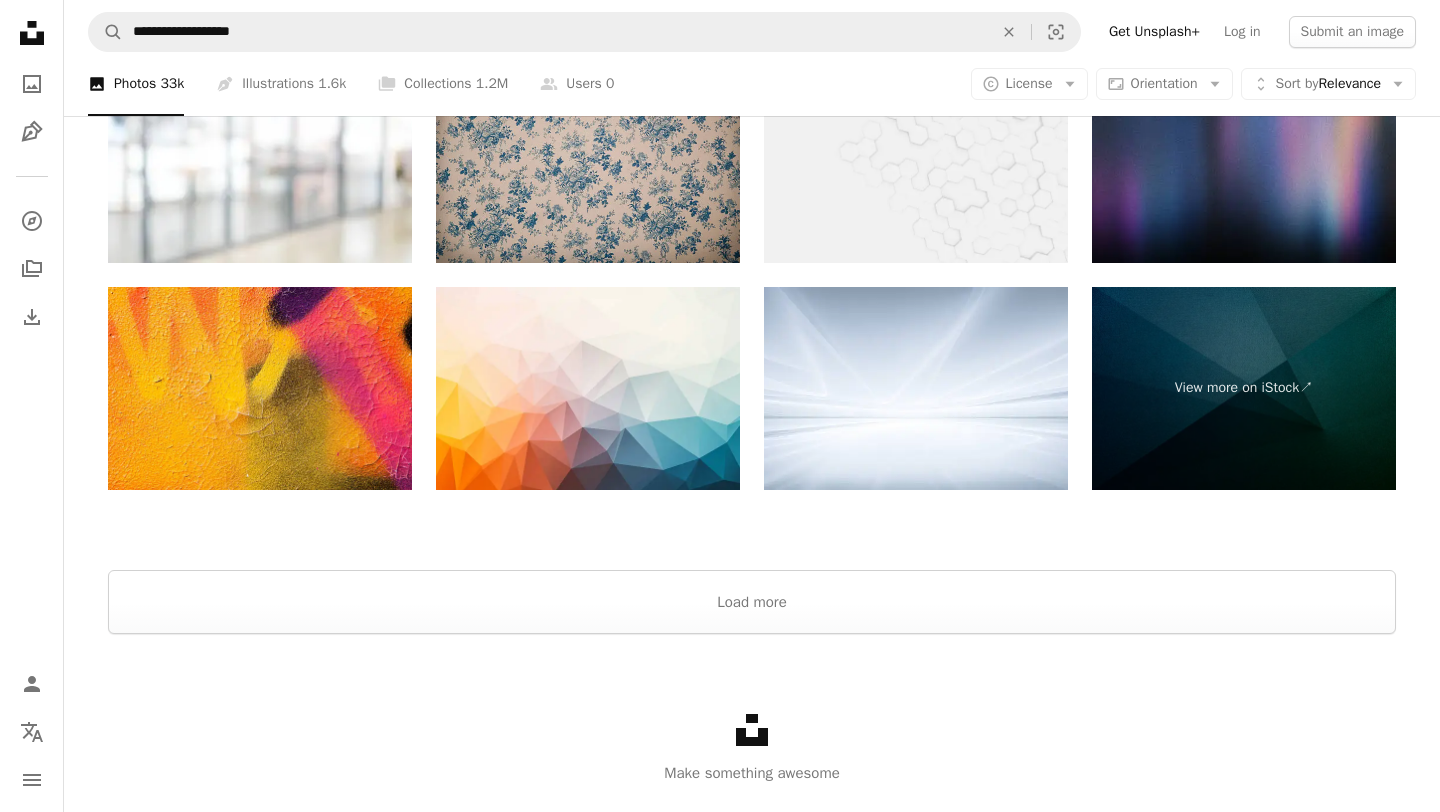 scroll, scrollTop: 4345, scrollLeft: 0, axis: vertical 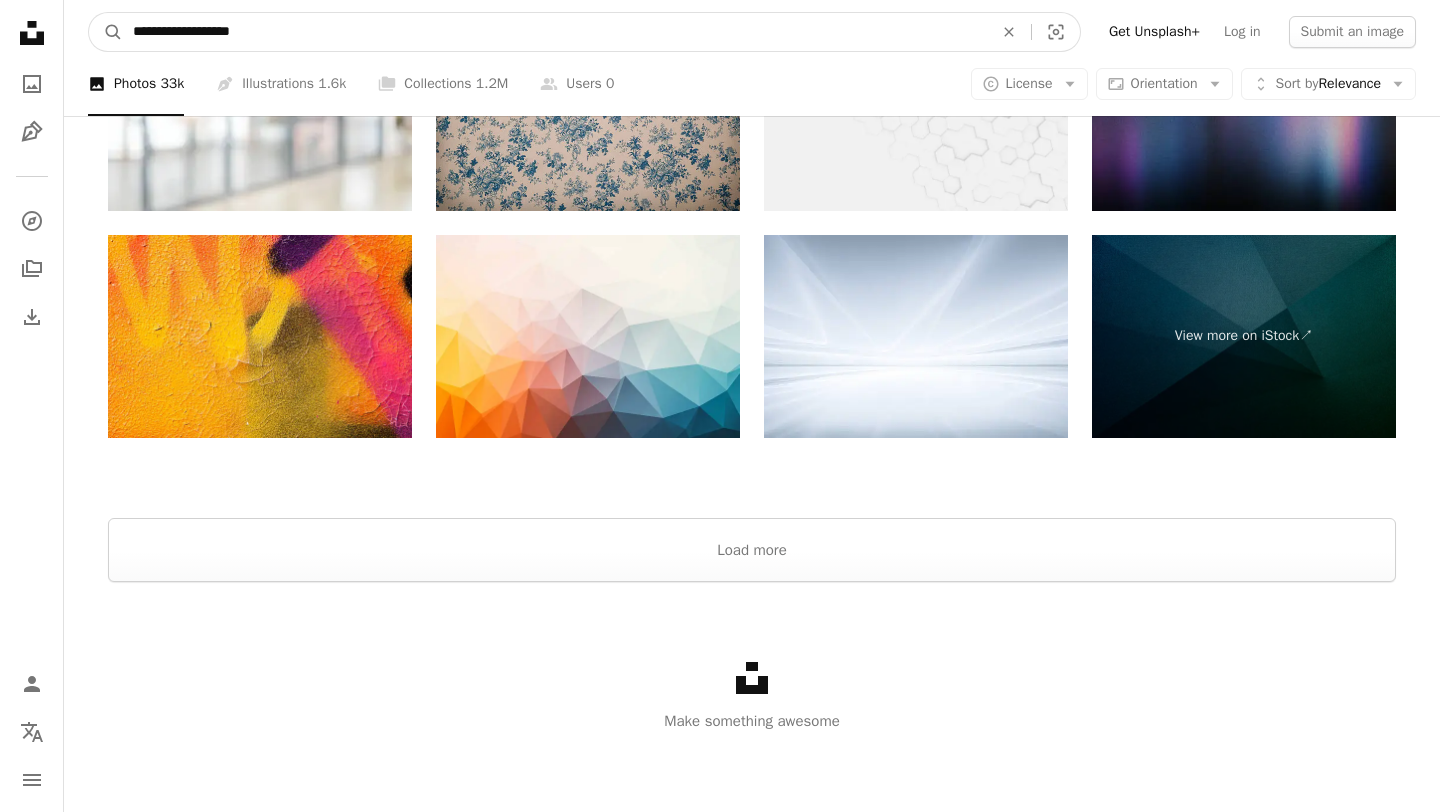drag, startPoint x: 304, startPoint y: 38, endPoint x: 52, endPoint y: 38, distance: 252 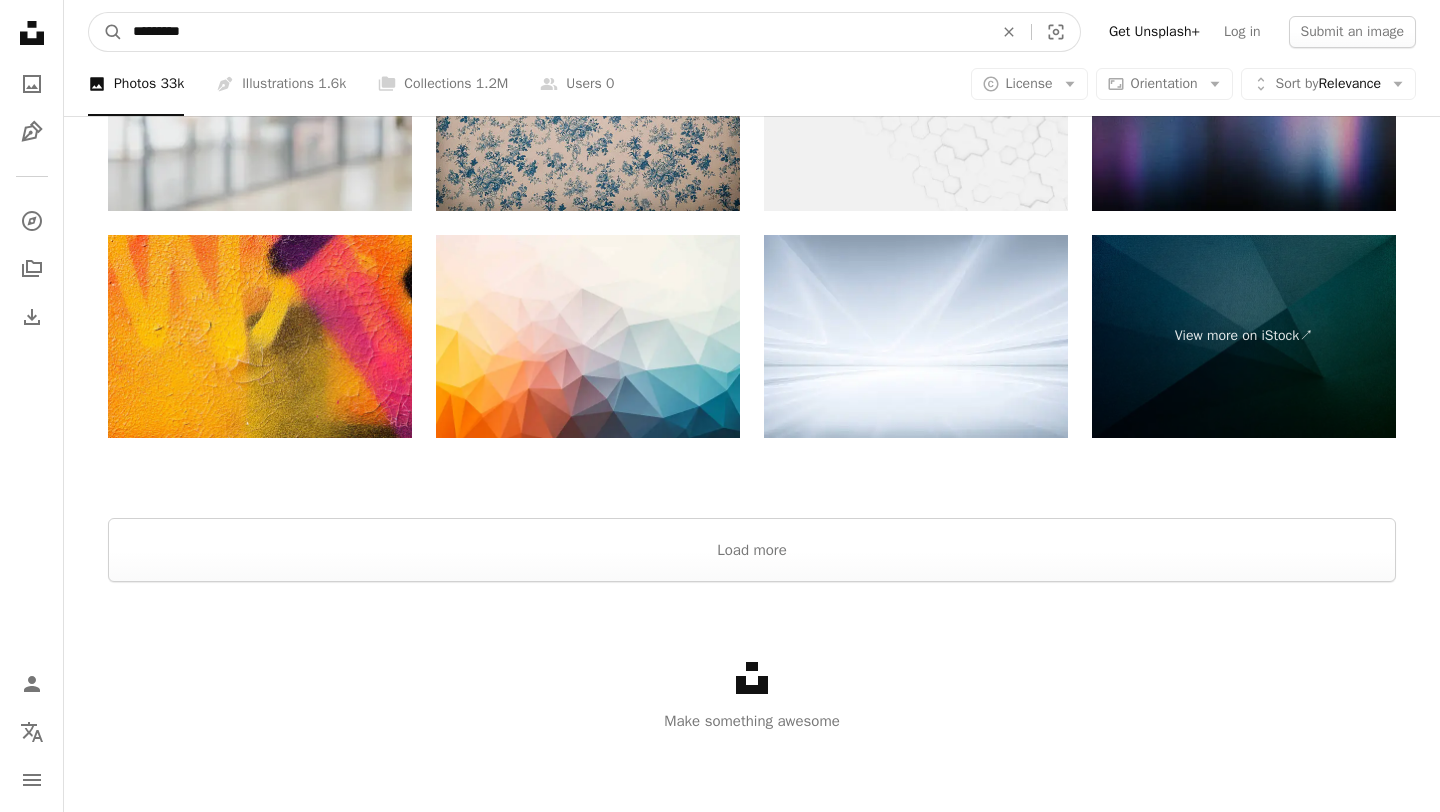 type on "**********" 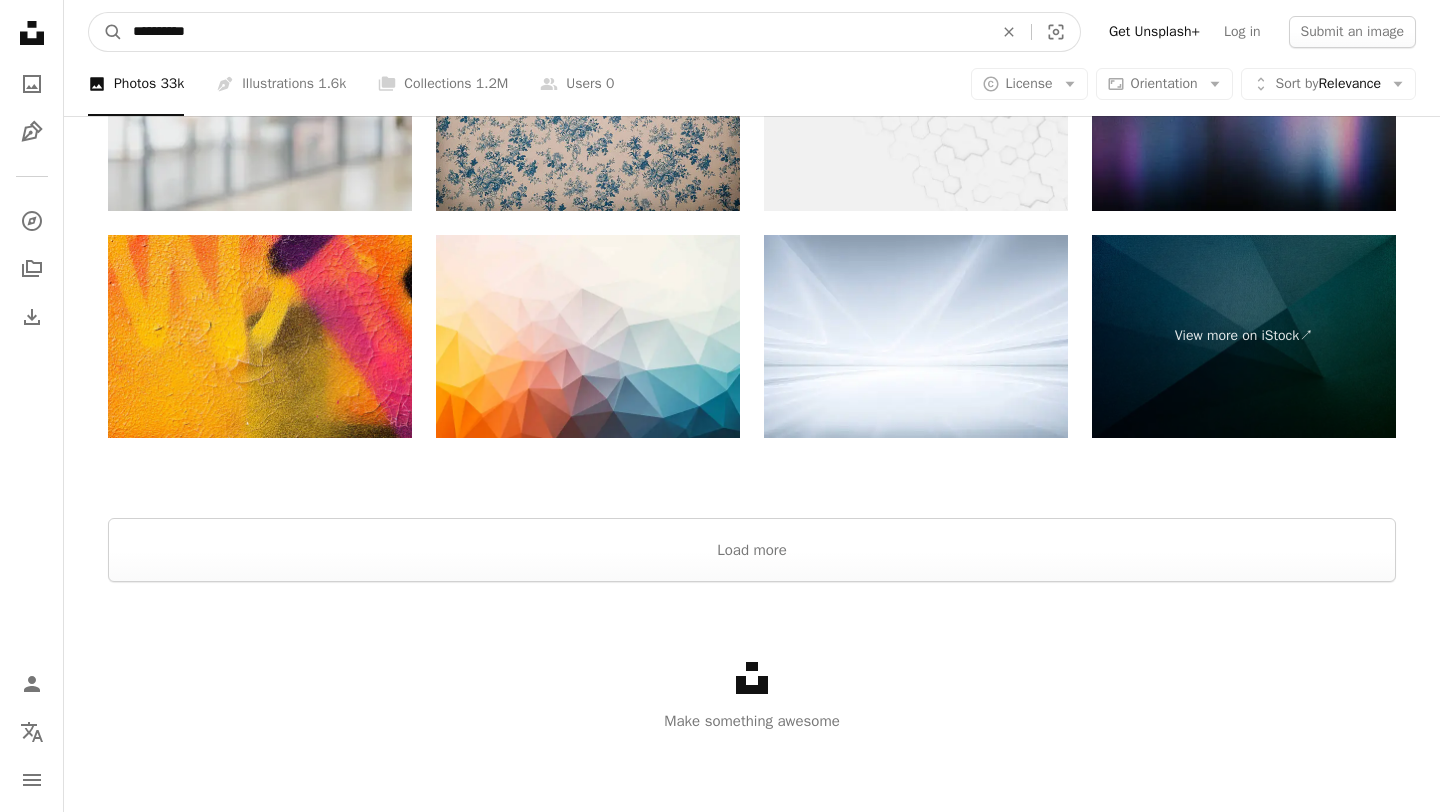 click on "A magnifying glass" at bounding box center [106, 32] 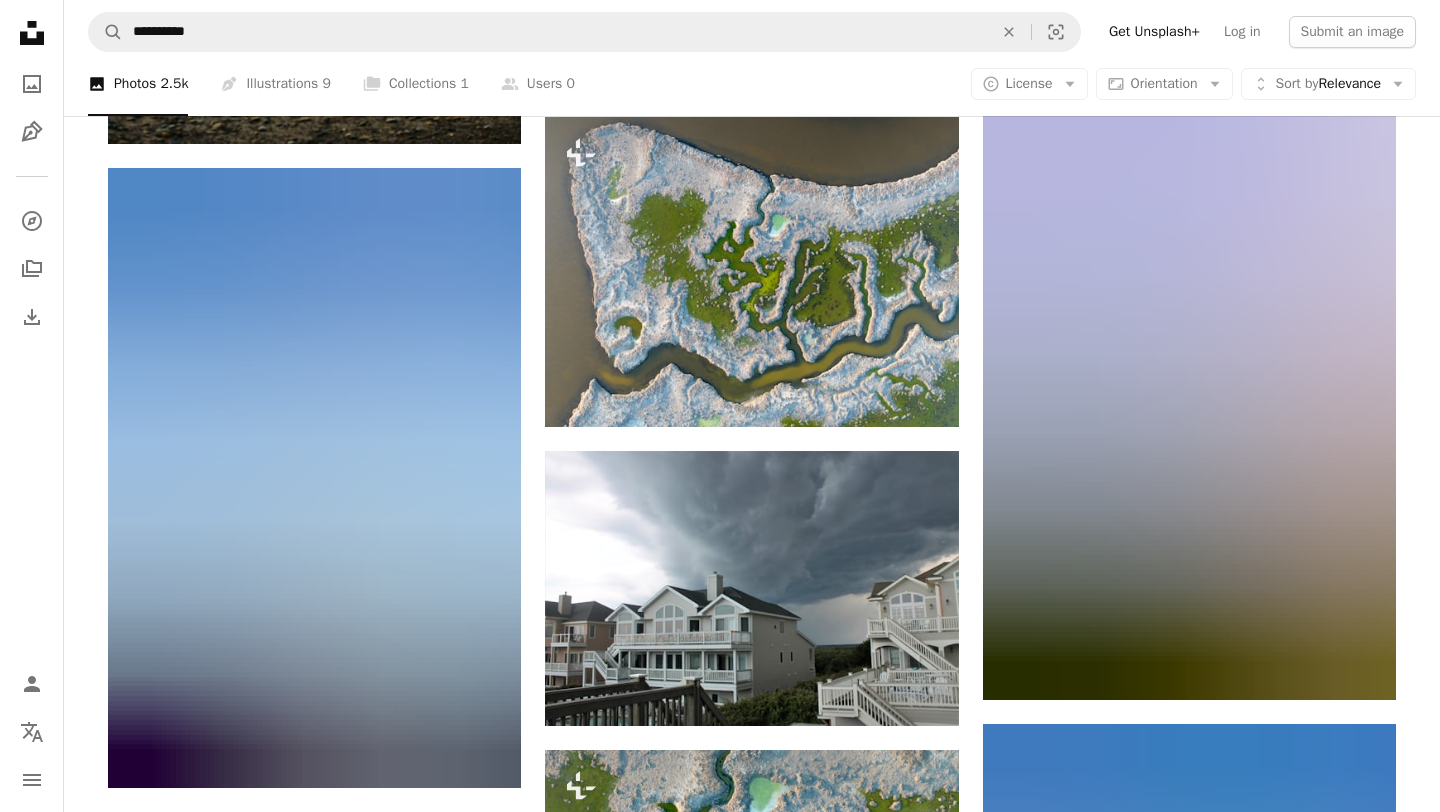 scroll, scrollTop: 0, scrollLeft: 0, axis: both 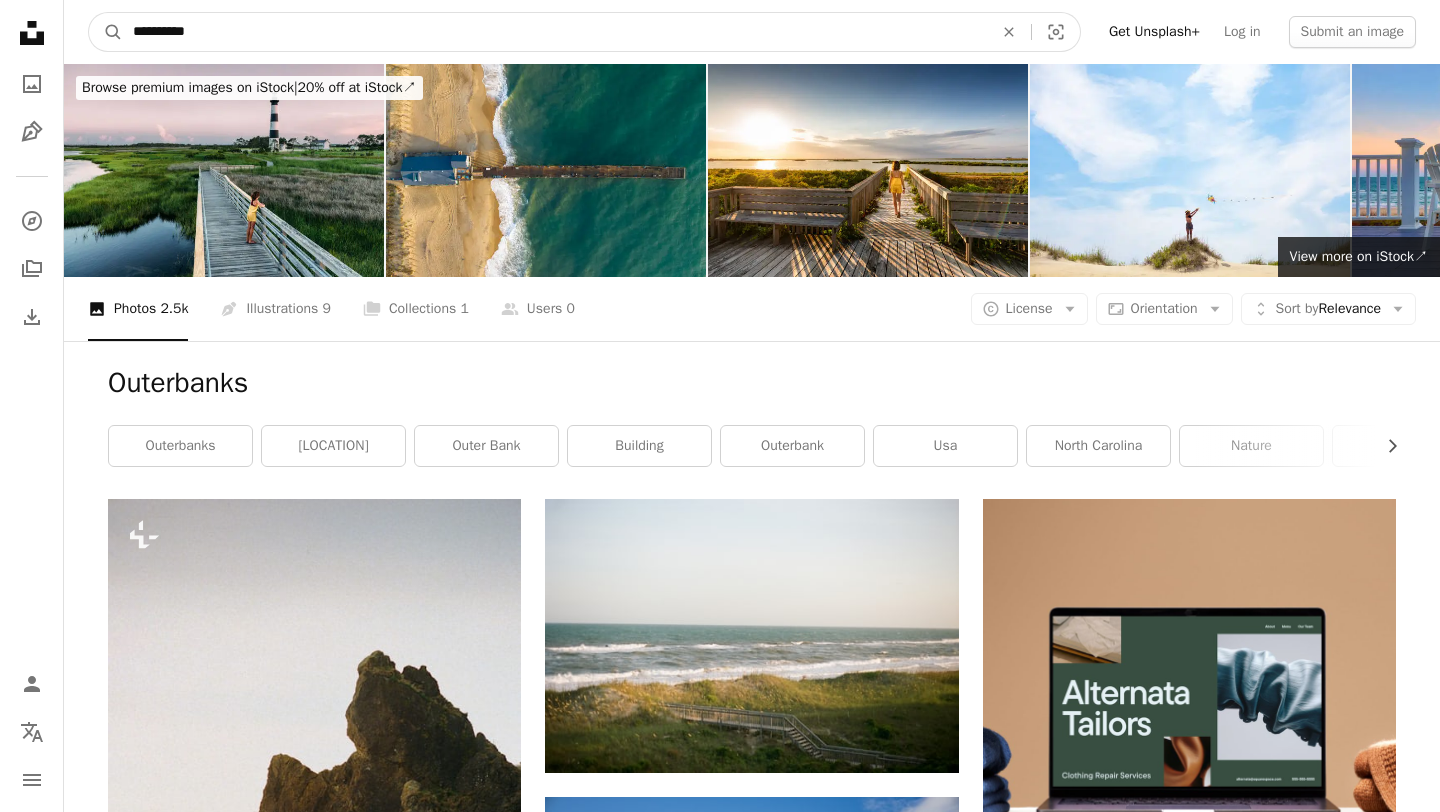 drag, startPoint x: 302, startPoint y: 38, endPoint x: 17, endPoint y: 23, distance: 285.39447 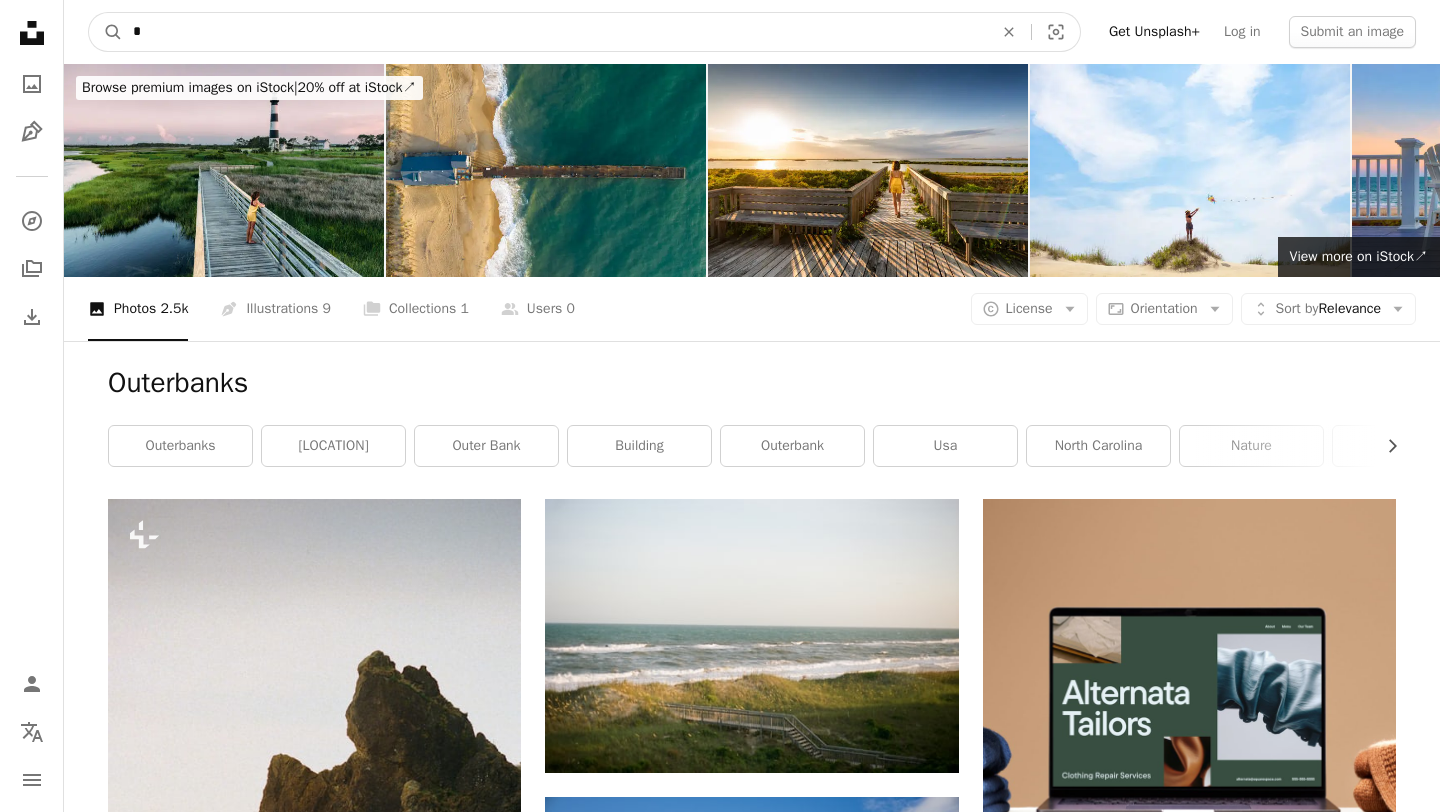 type on "**" 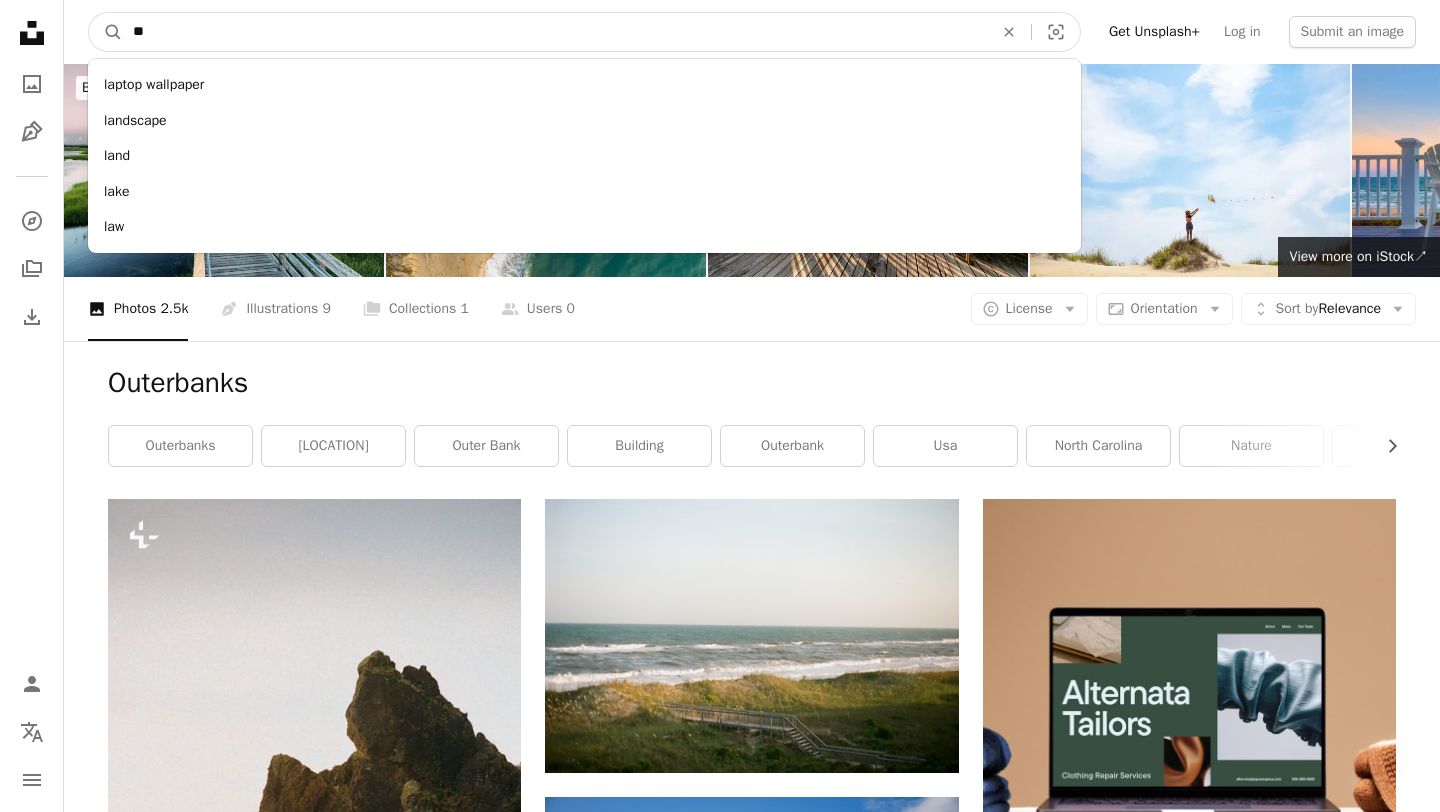 click on "A magnifying glass" at bounding box center [106, 32] 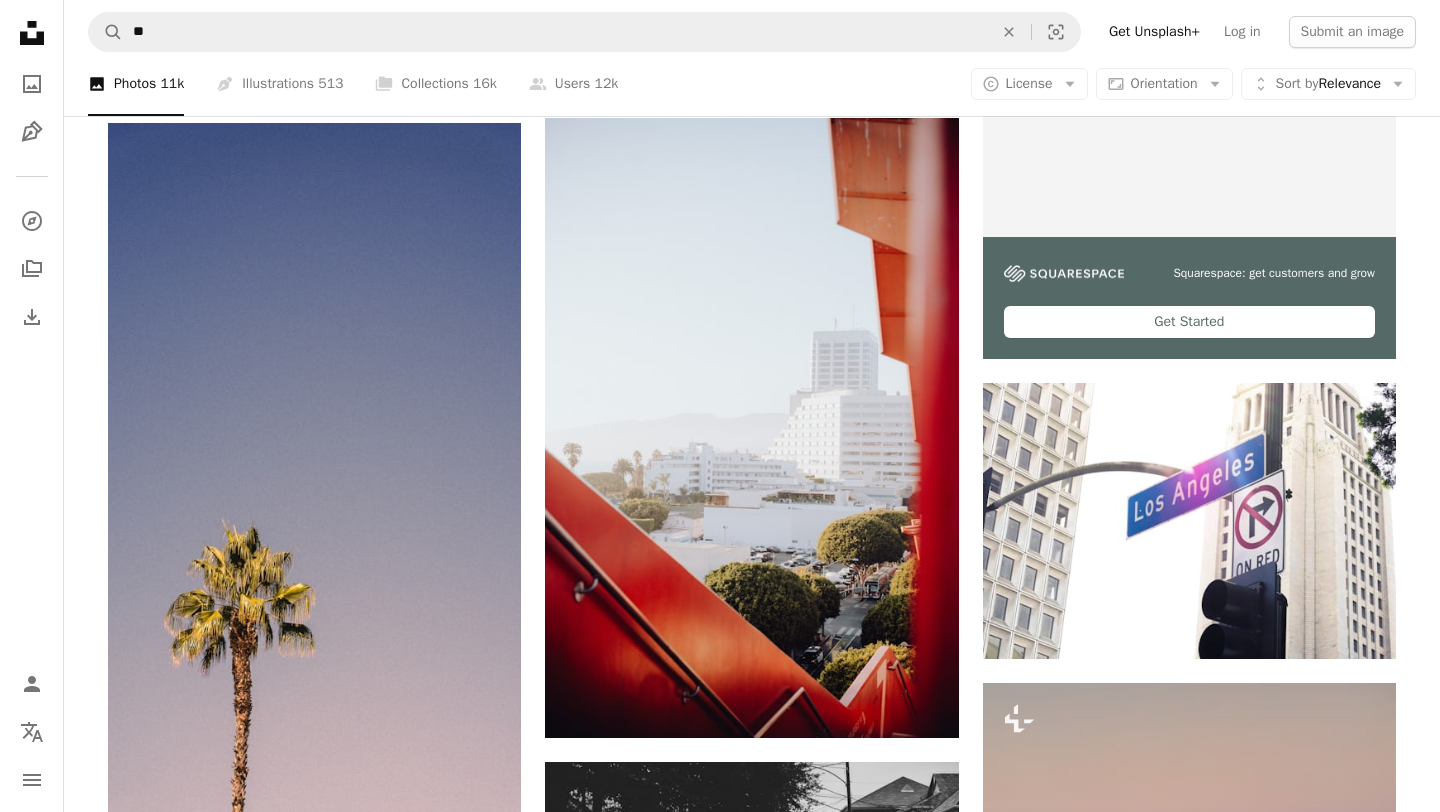 scroll, scrollTop: 0, scrollLeft: 0, axis: both 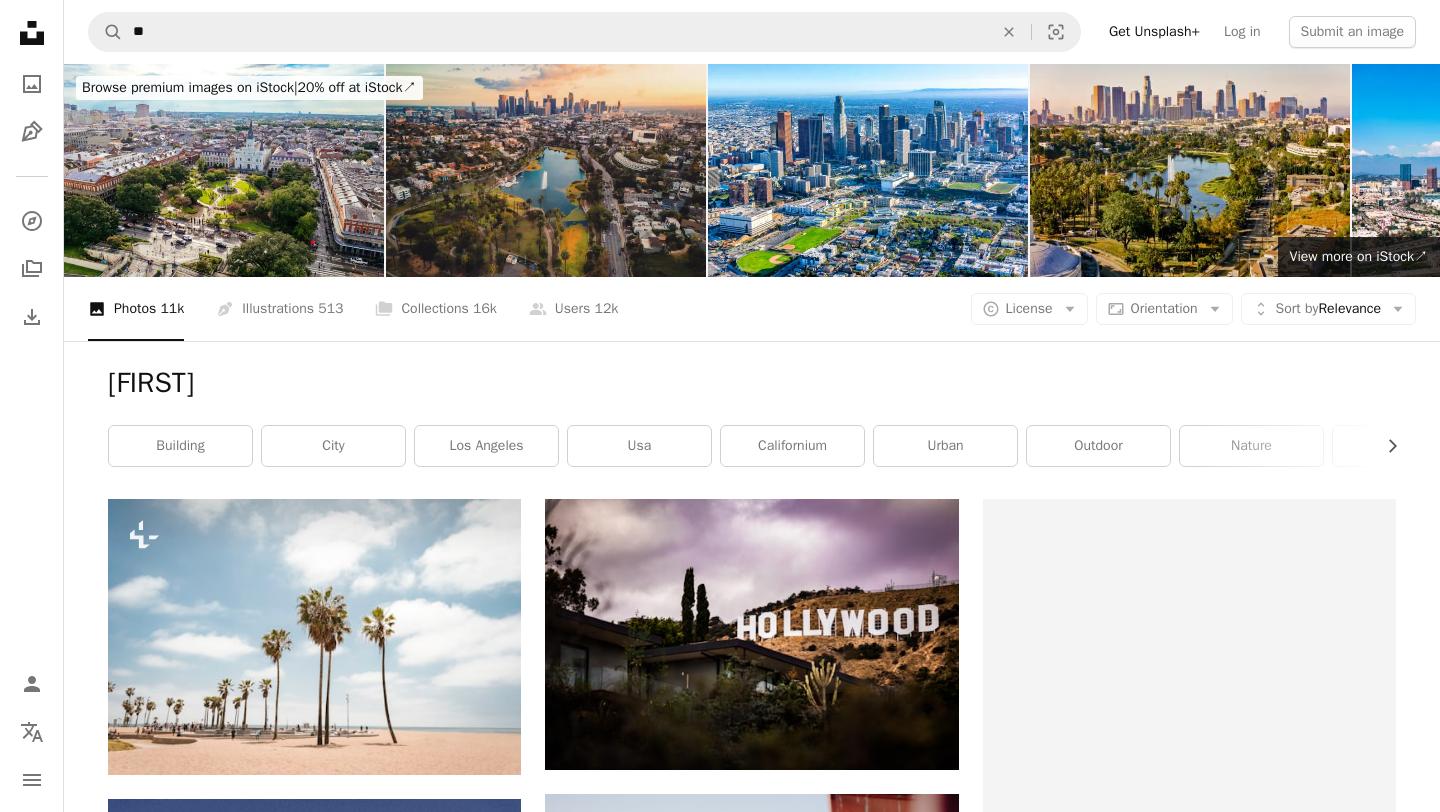click 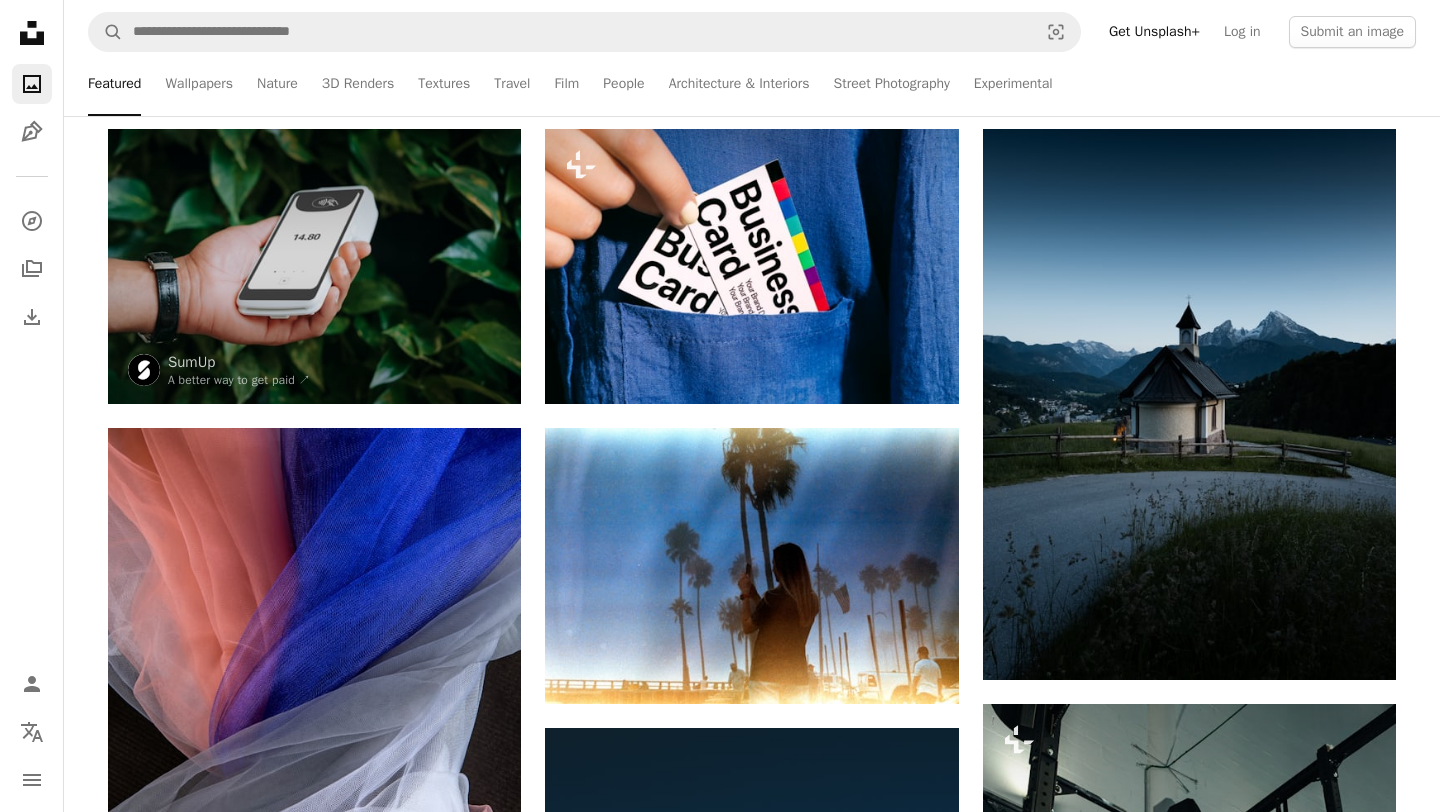 scroll, scrollTop: 0, scrollLeft: 0, axis: both 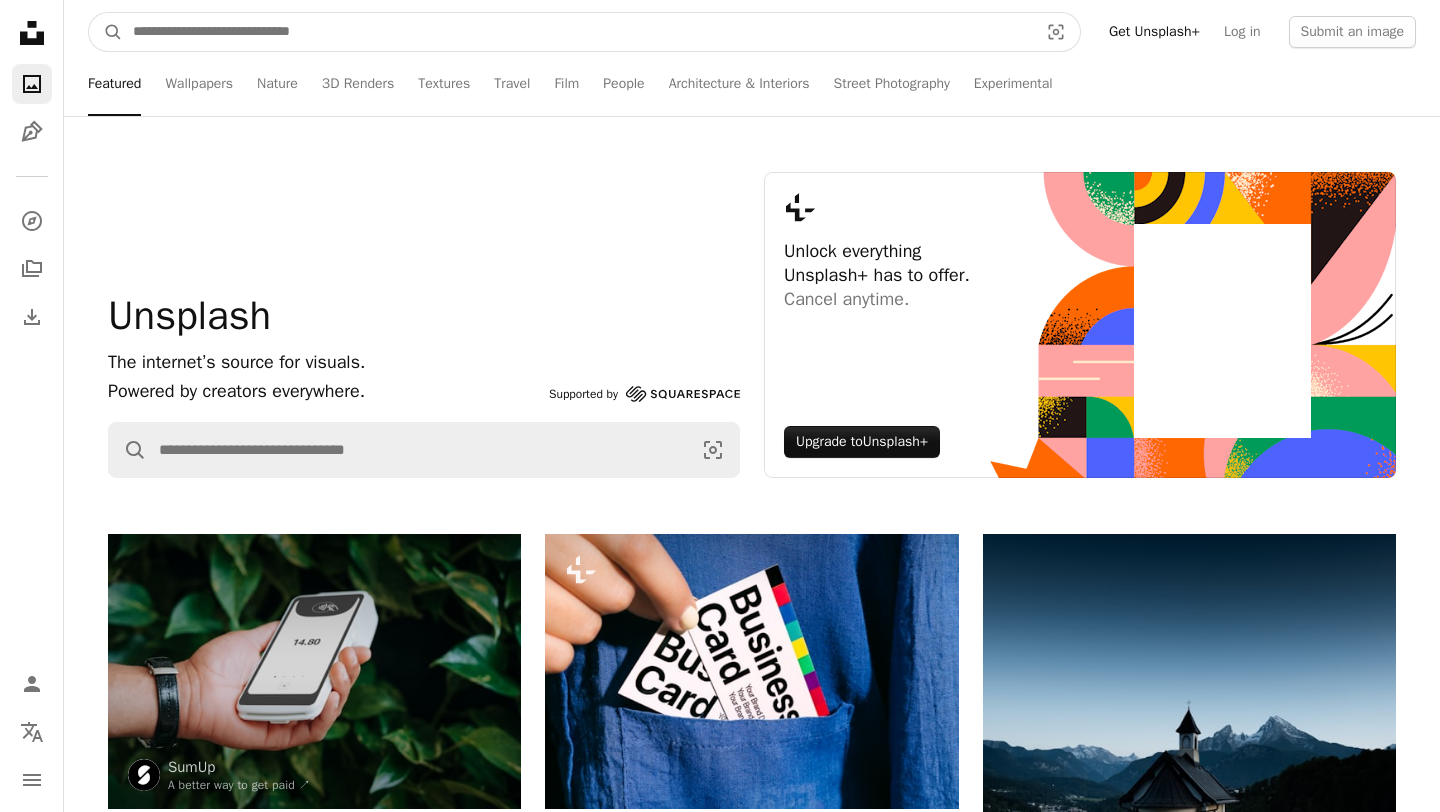 click at bounding box center (577, 32) 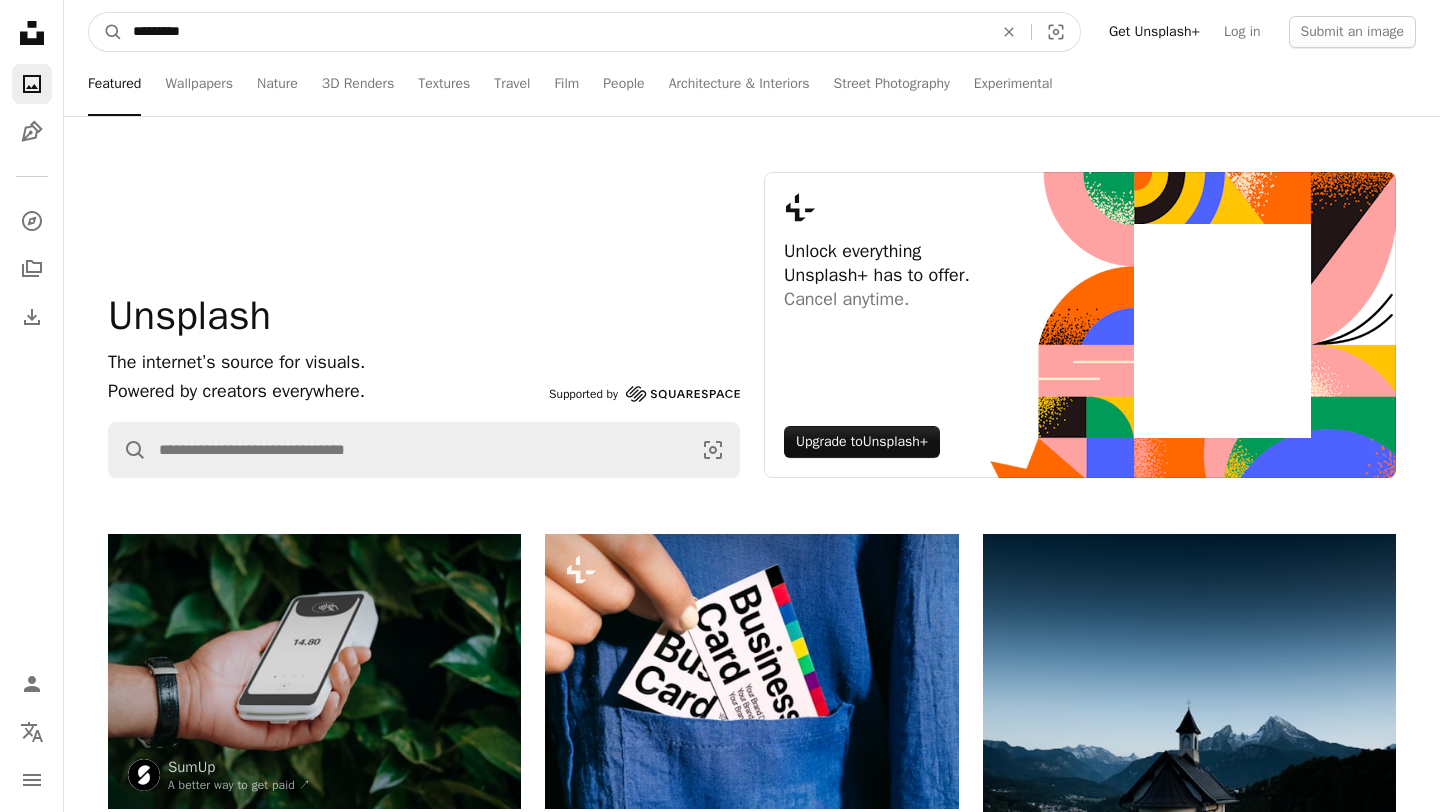 type on "**********" 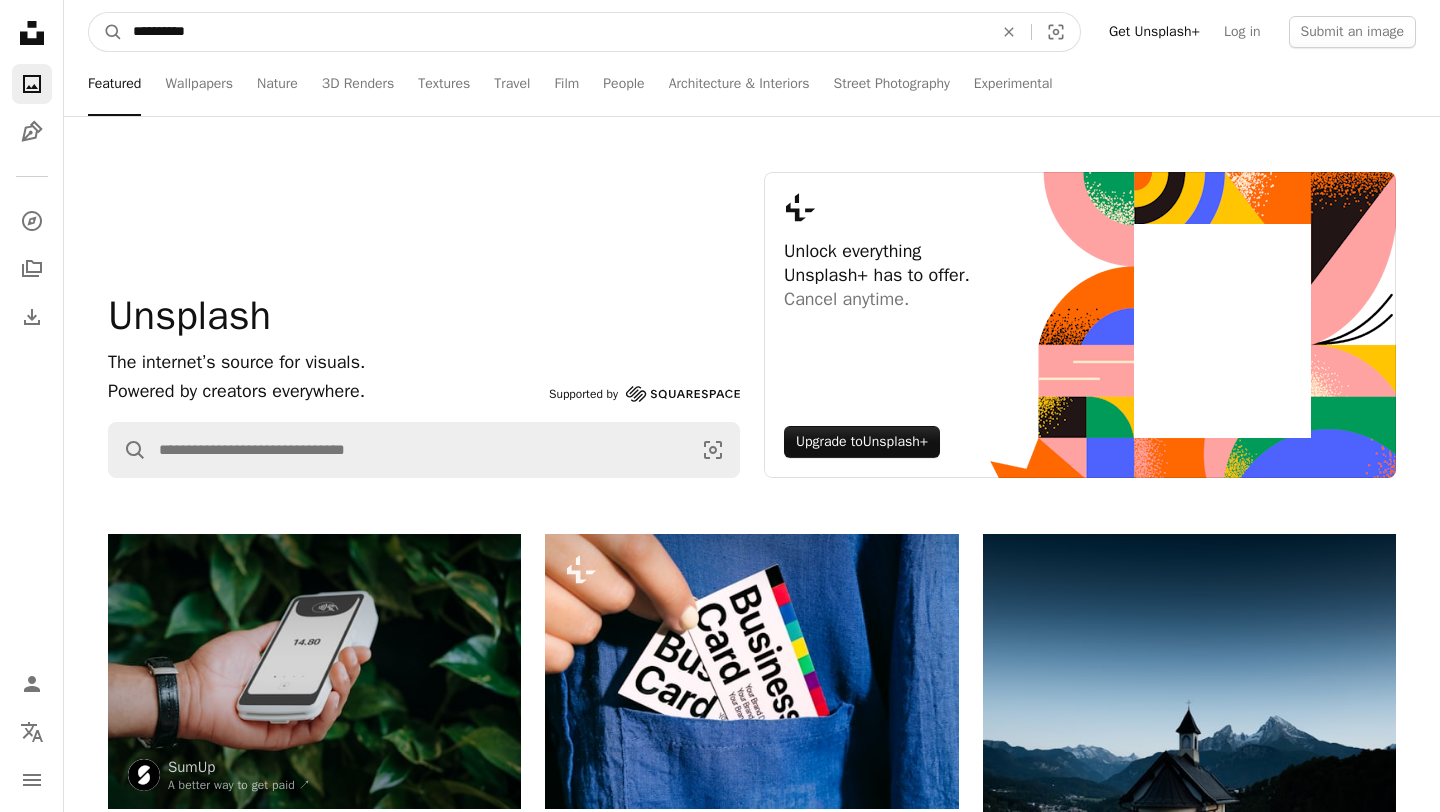 click on "A magnifying glass" at bounding box center (106, 32) 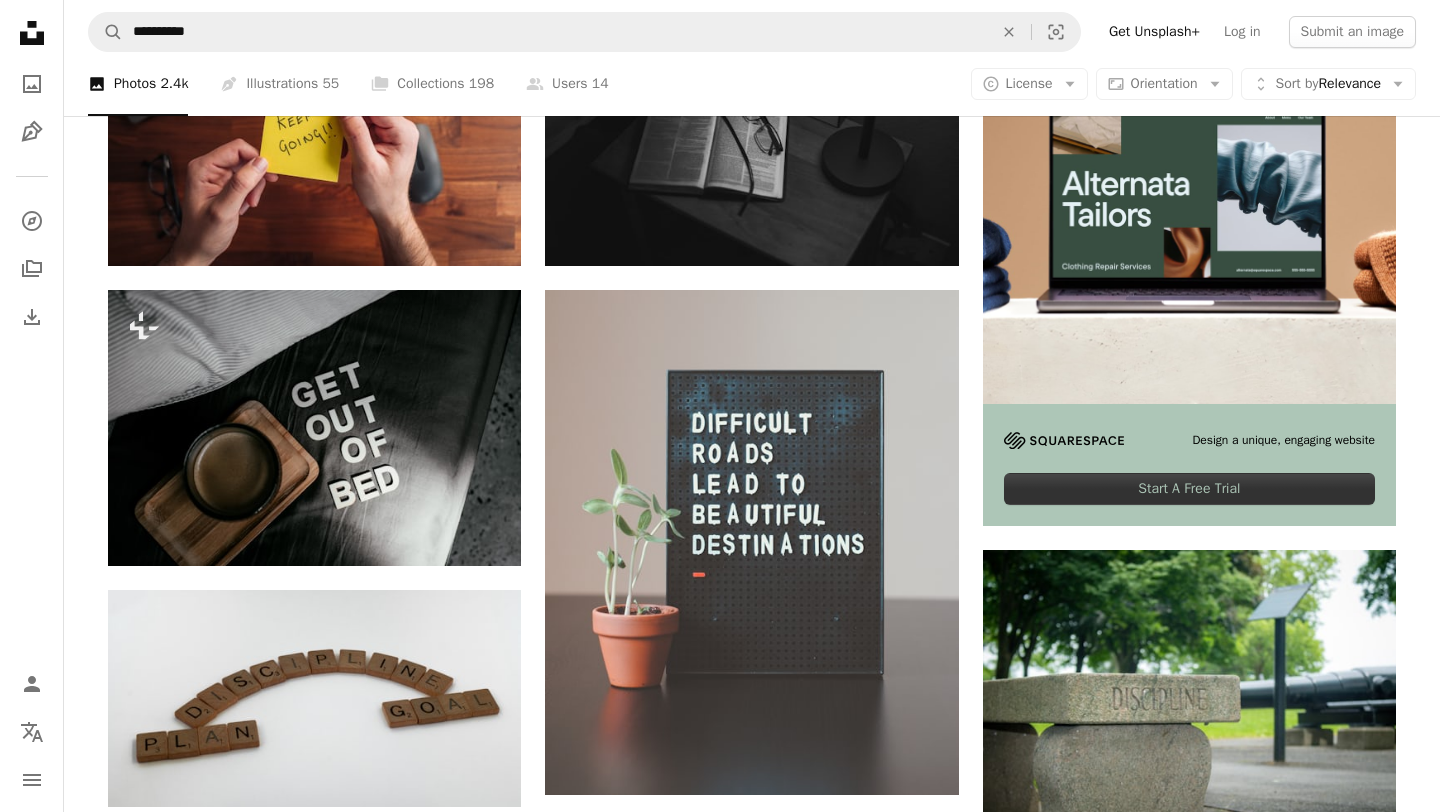 scroll, scrollTop: 0, scrollLeft: 0, axis: both 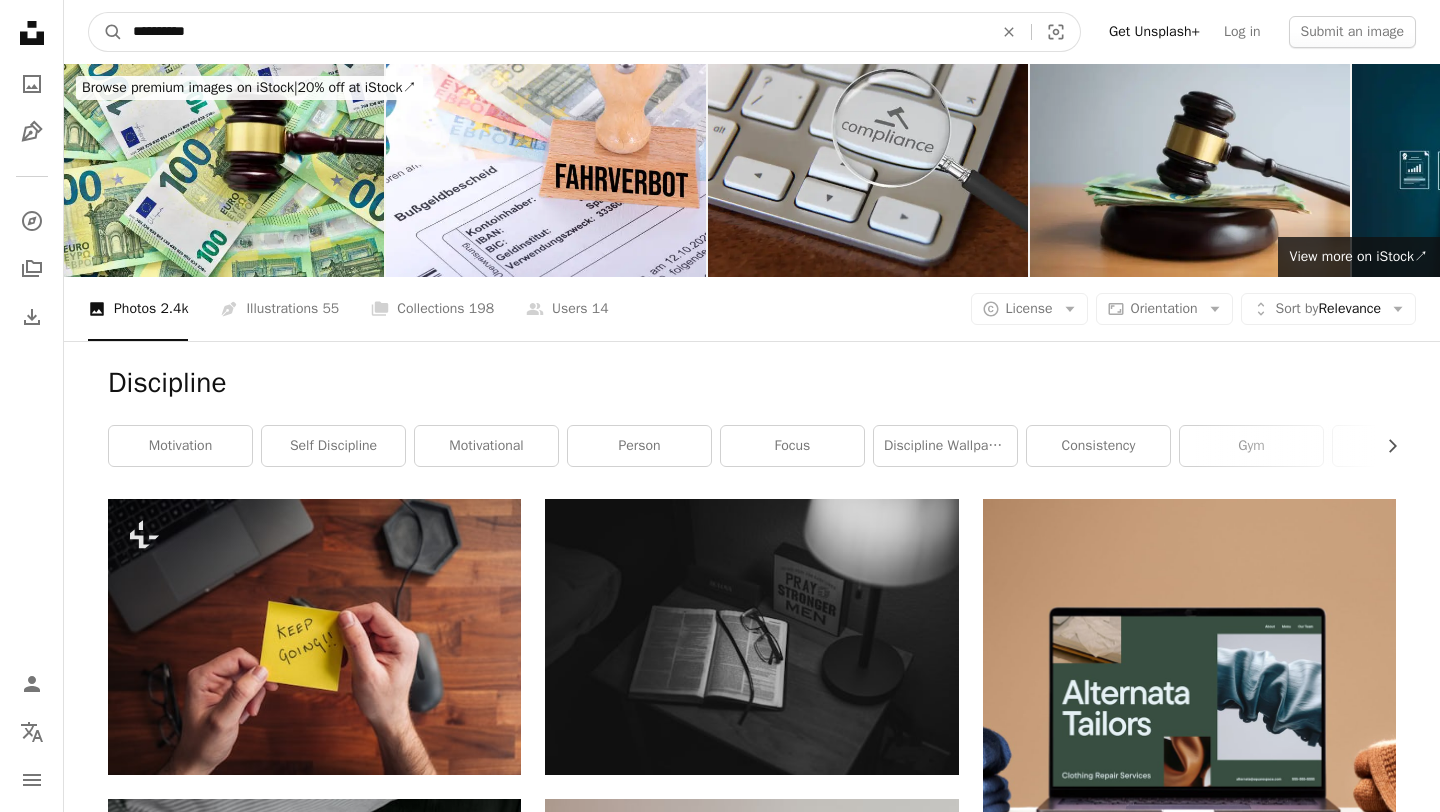 drag, startPoint x: 171, startPoint y: 43, endPoint x: 80, endPoint y: 42, distance: 91.00549 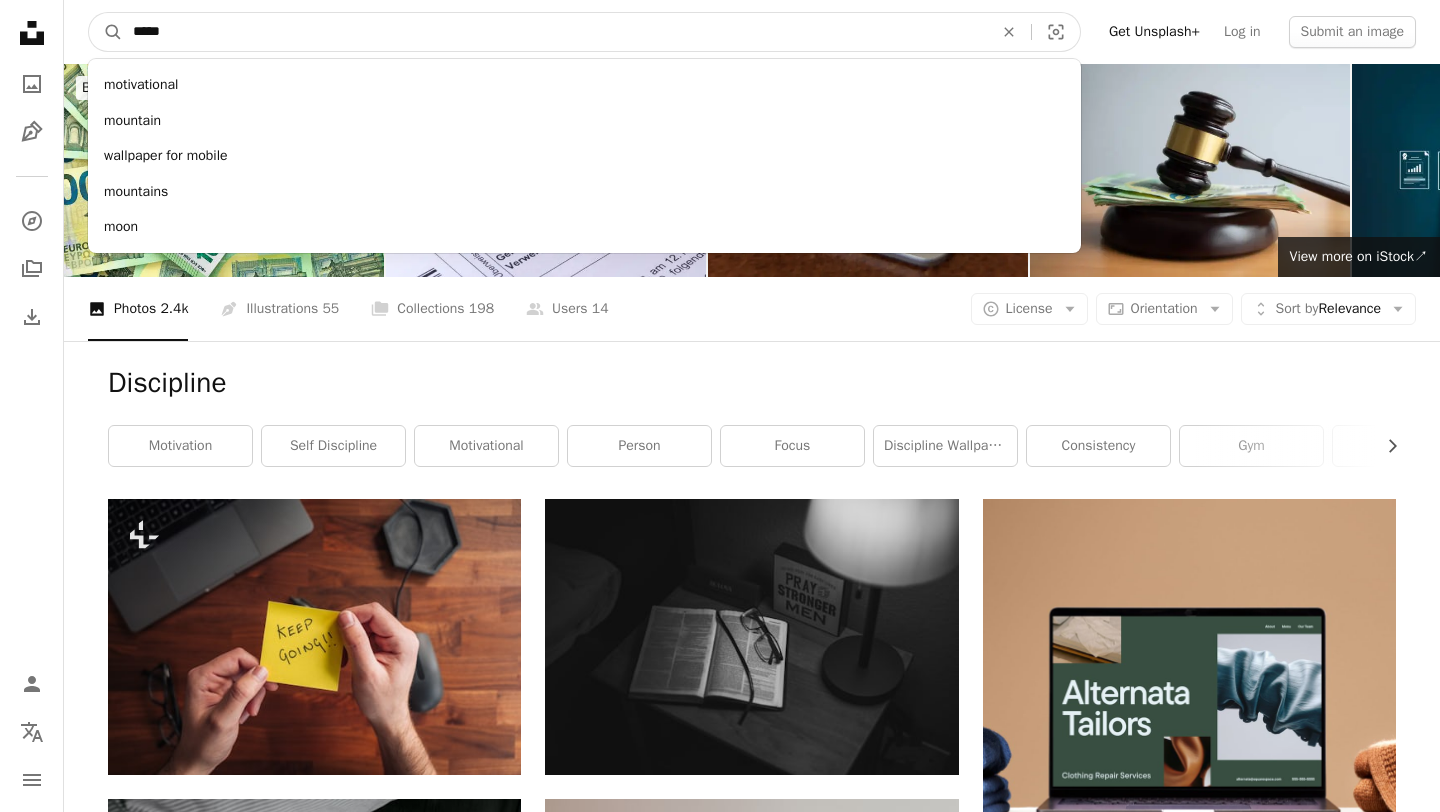 type on "******" 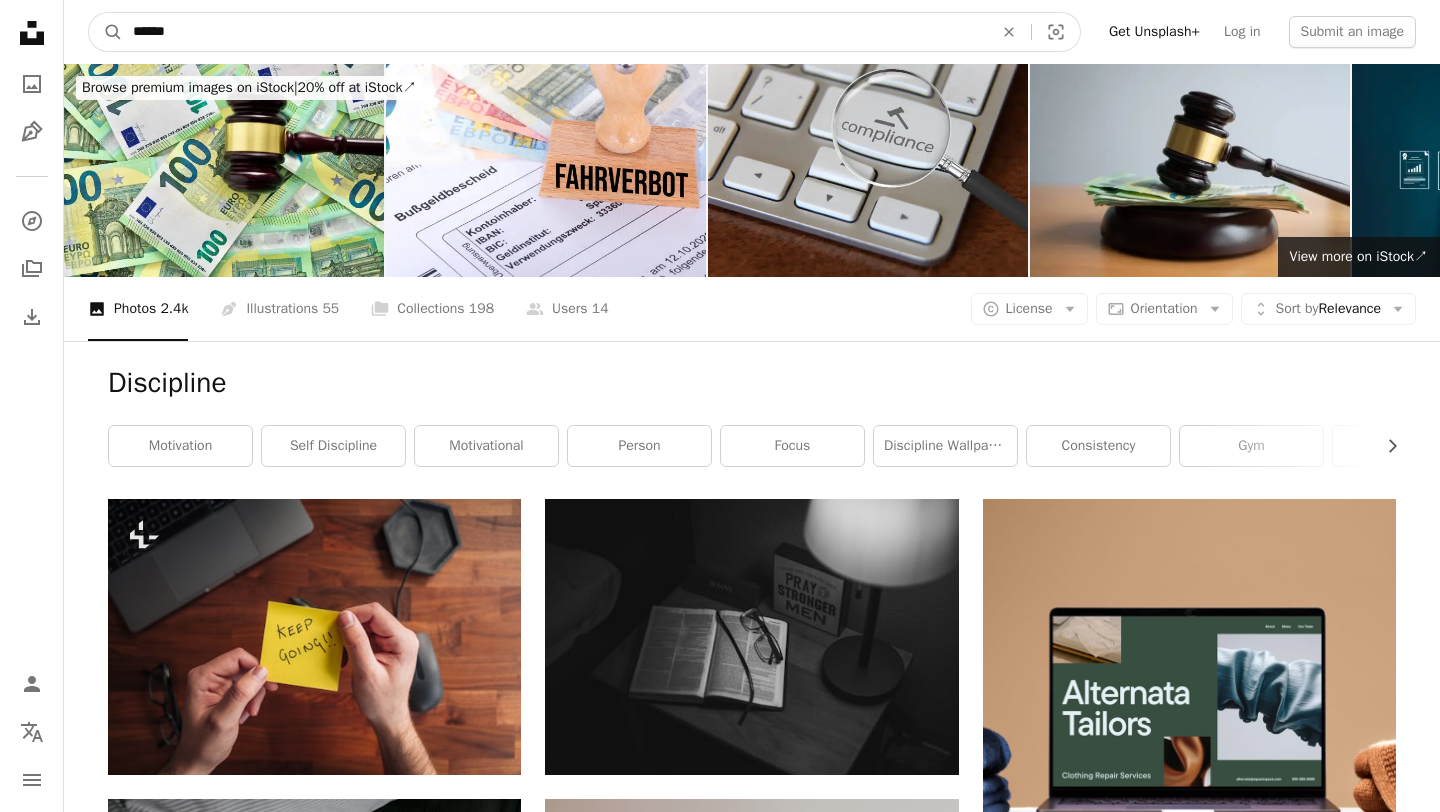 click on "A magnifying glass" at bounding box center [106, 32] 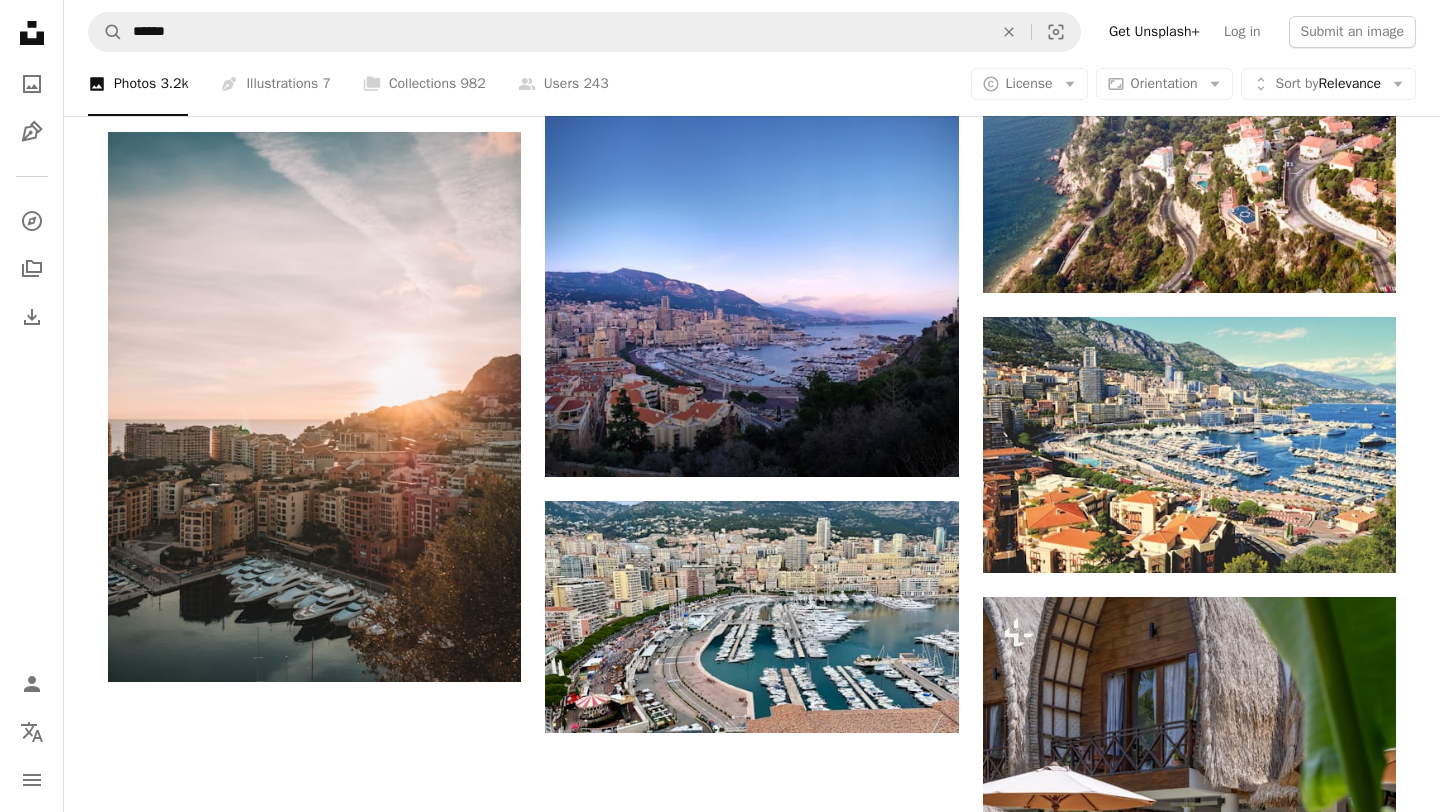 scroll, scrollTop: 2646, scrollLeft: 0, axis: vertical 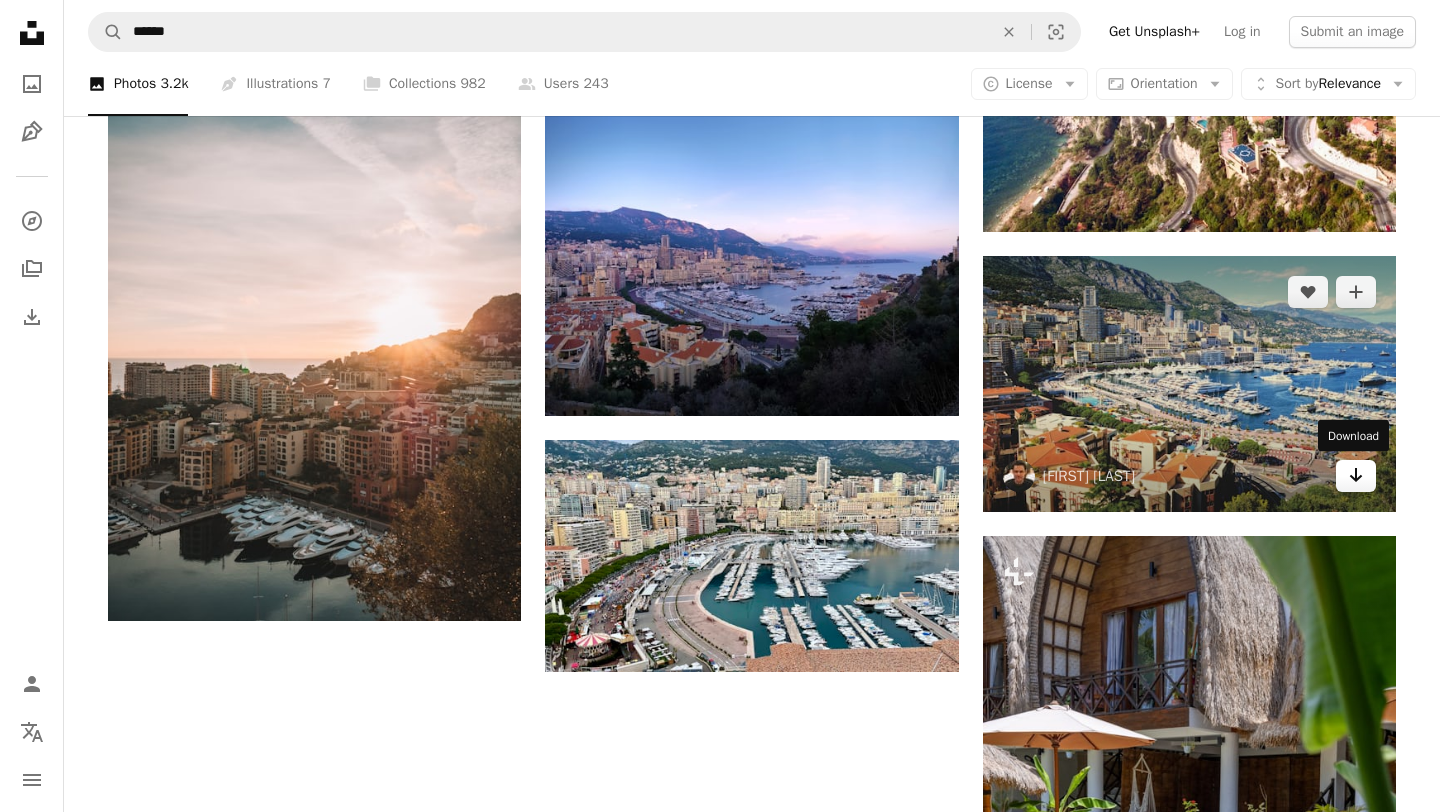 click on "Arrow pointing down" 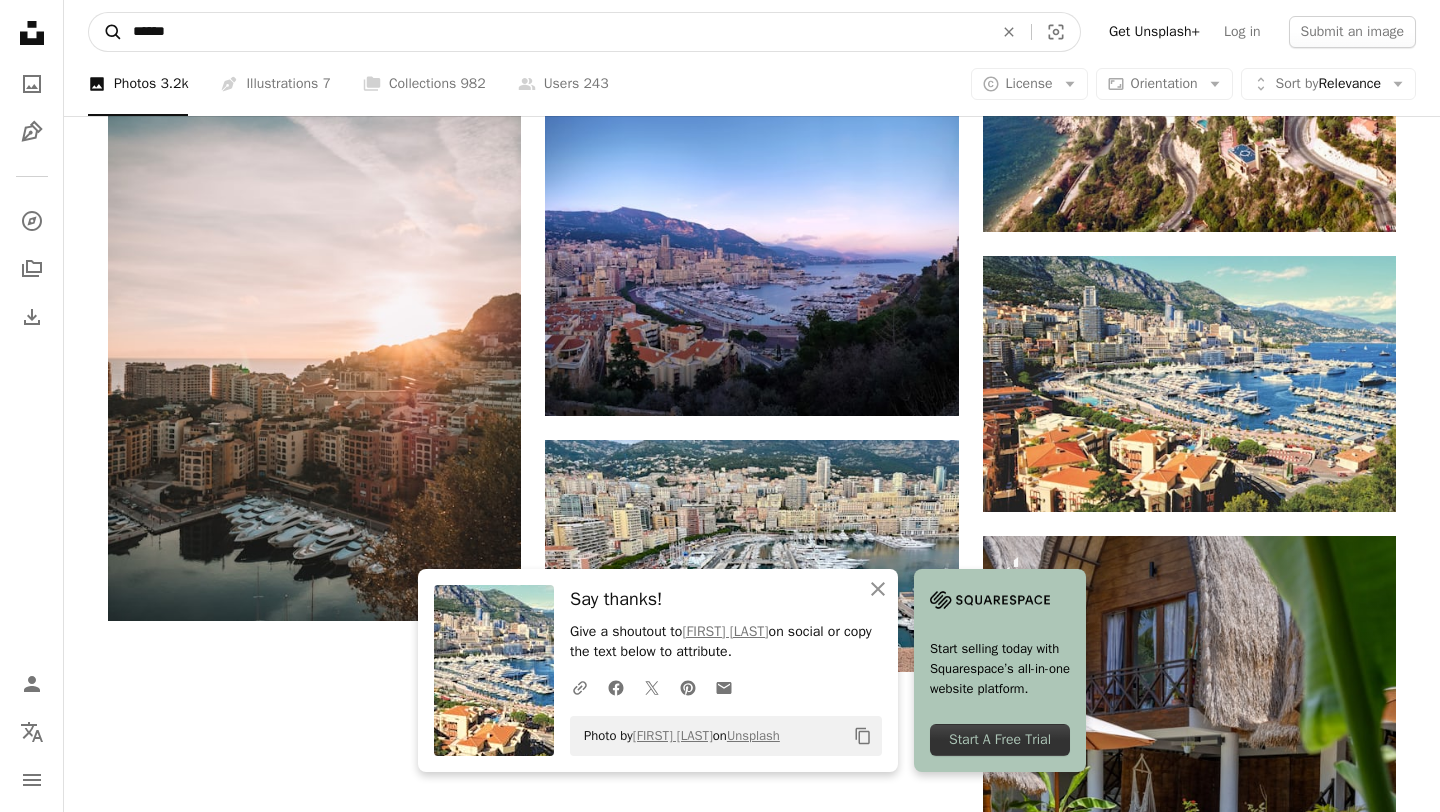 drag, startPoint x: 319, startPoint y: 23, endPoint x: 102, endPoint y: 14, distance: 217.18655 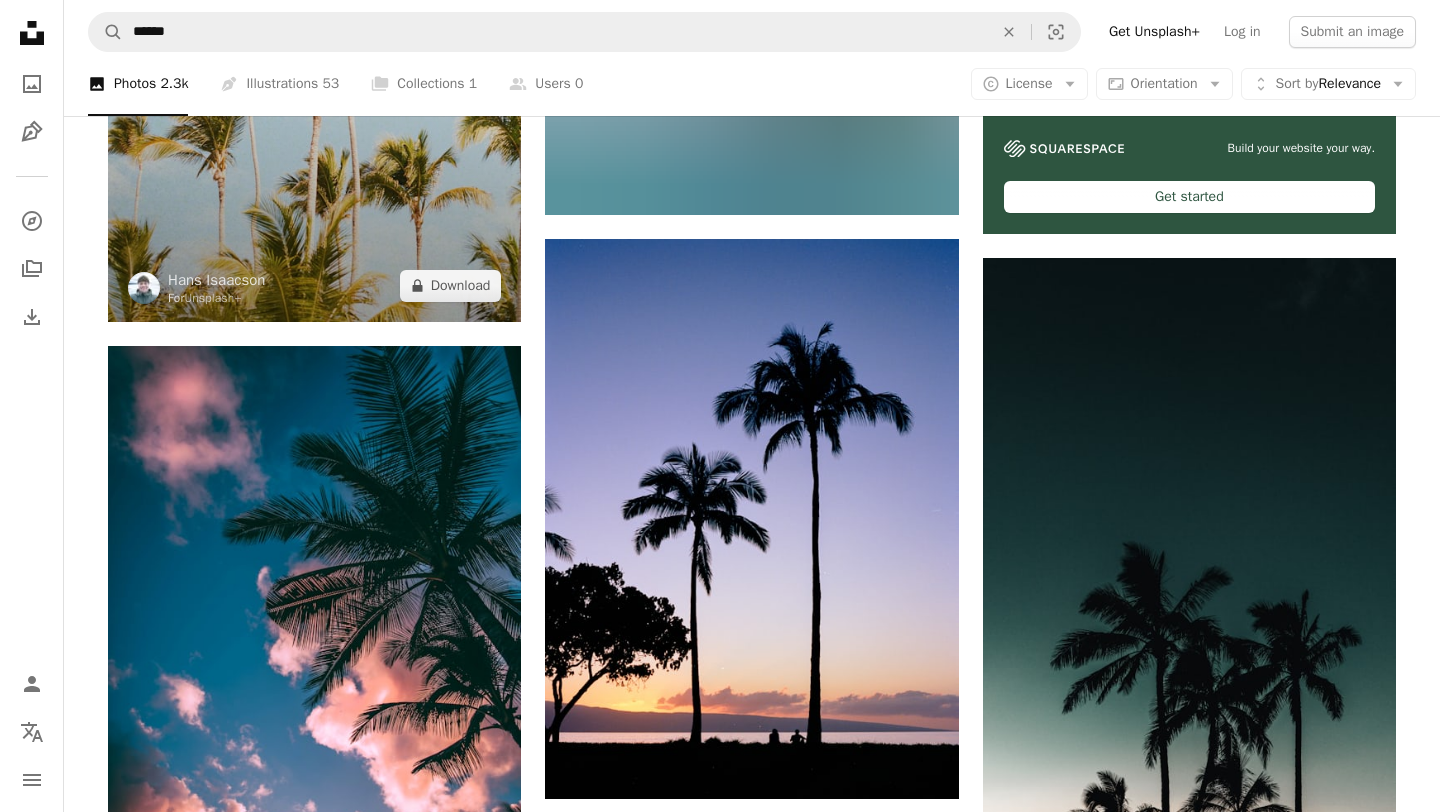 scroll, scrollTop: 0, scrollLeft: 0, axis: both 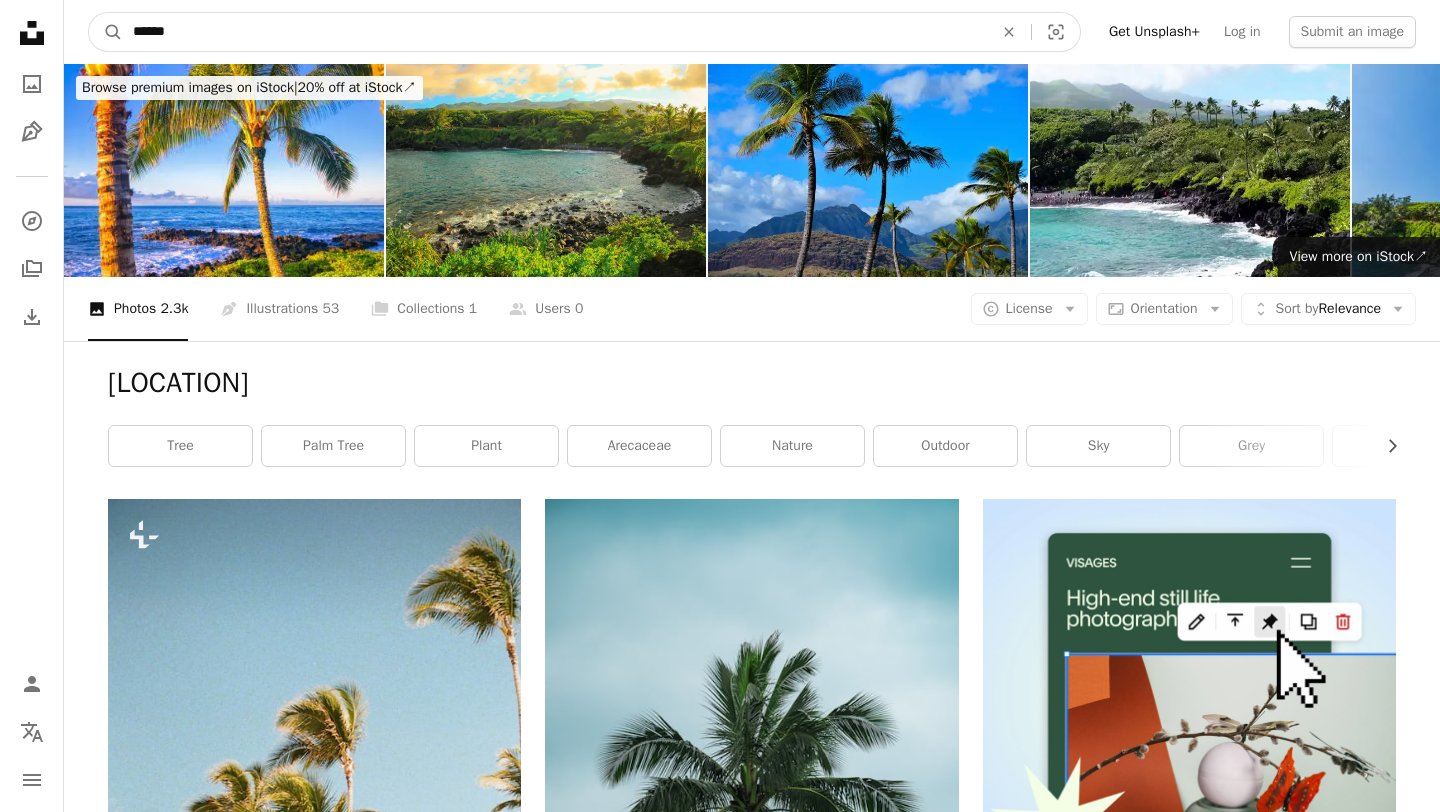 click on "******" at bounding box center [555, 32] 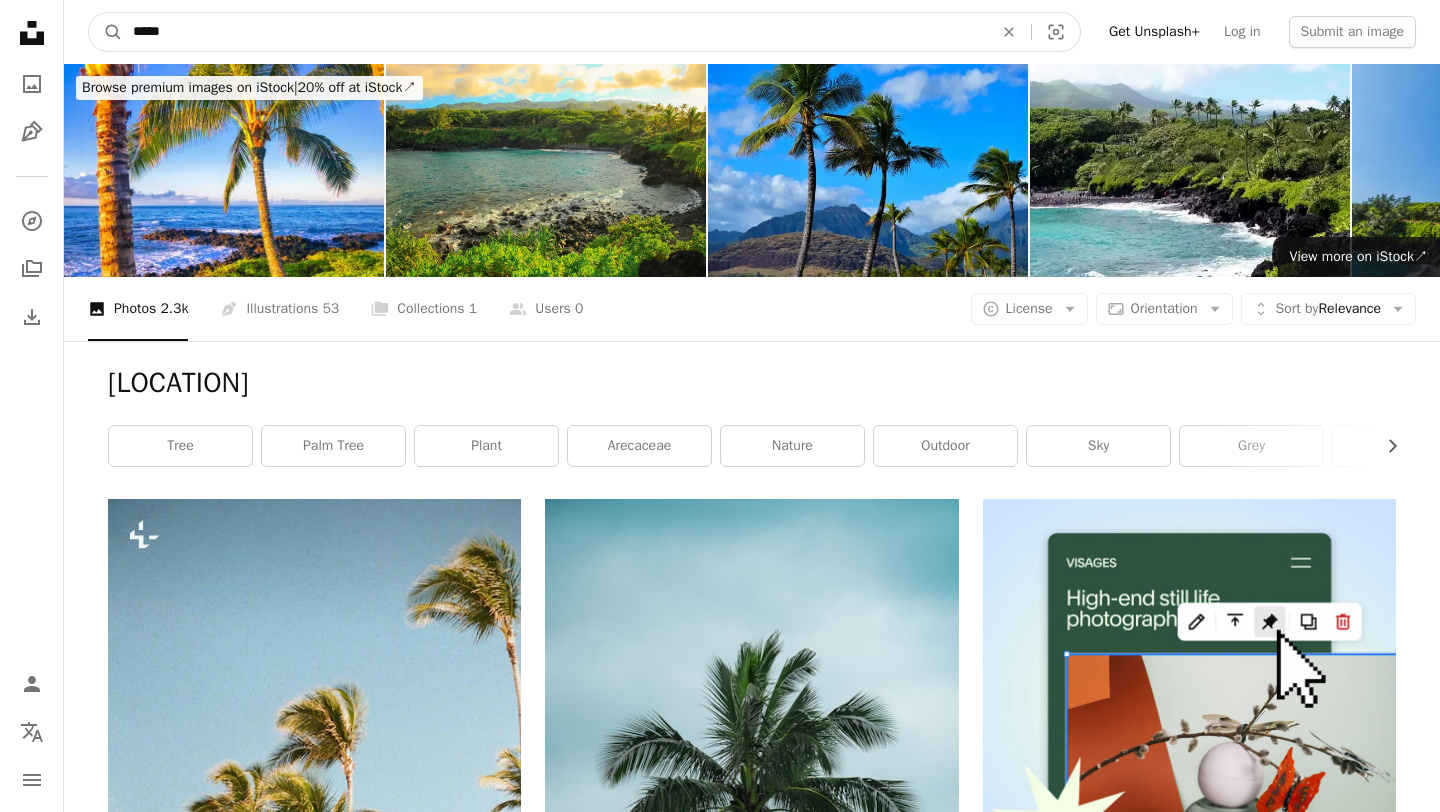 type on "*****" 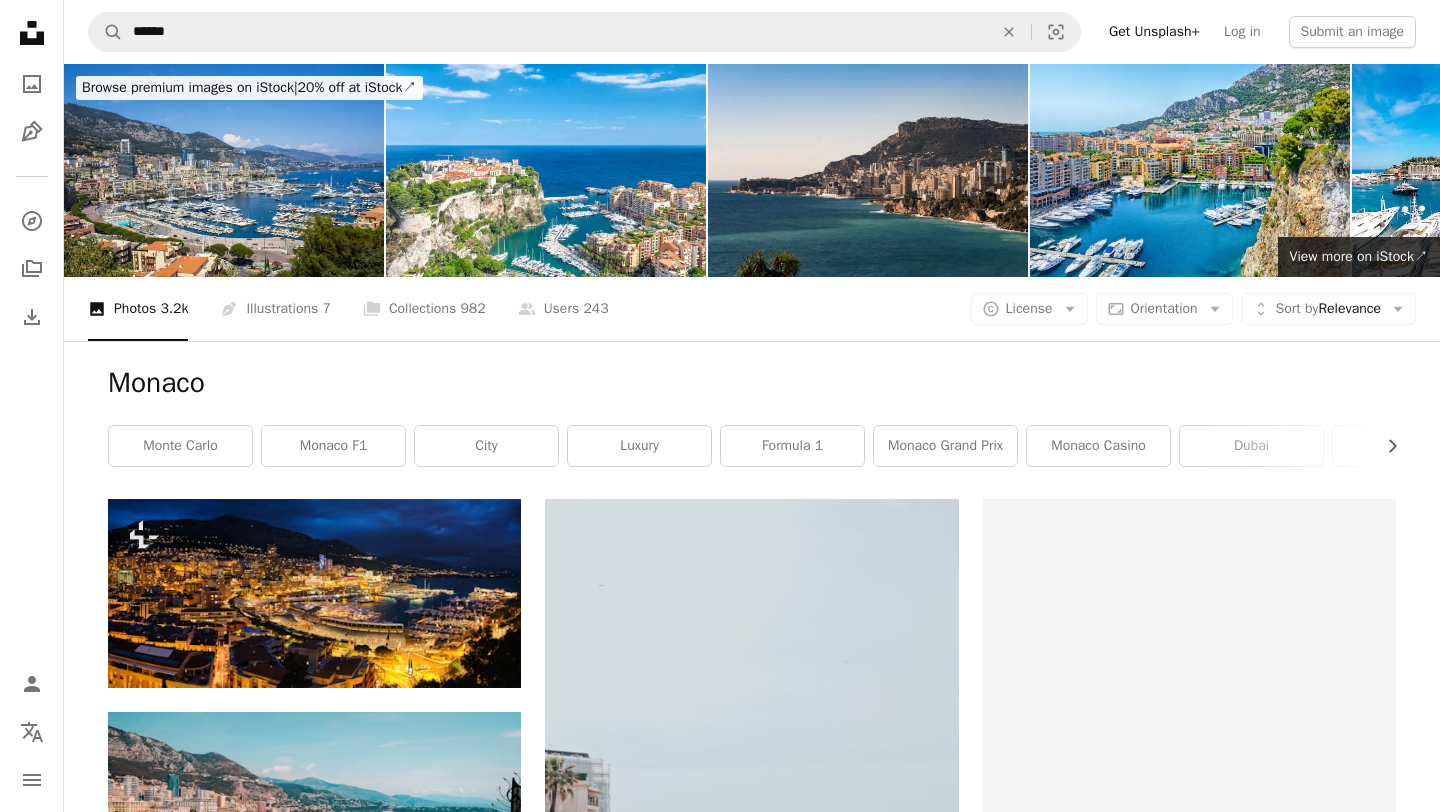 scroll, scrollTop: 2646, scrollLeft: 0, axis: vertical 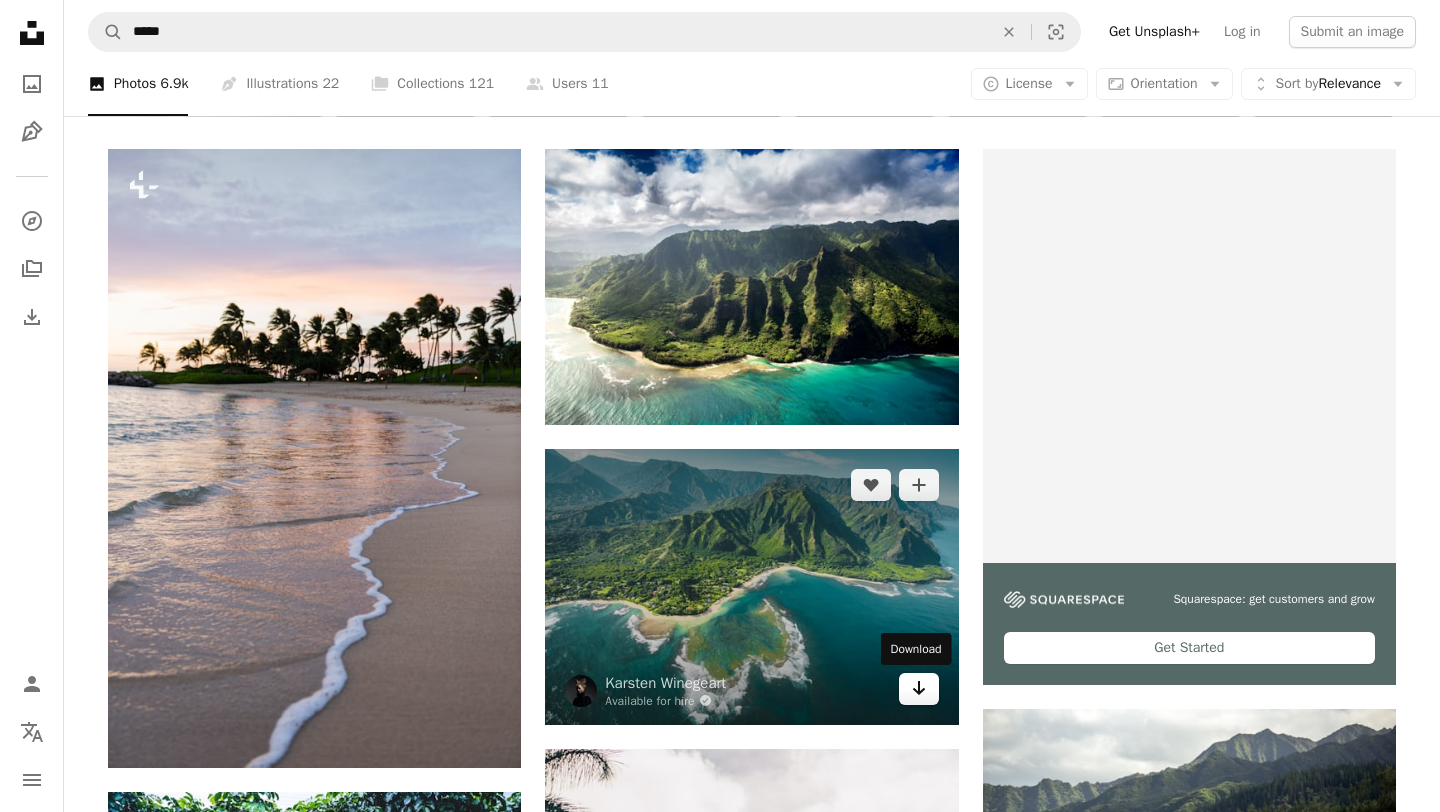 click on "Arrow pointing down" at bounding box center (919, 689) 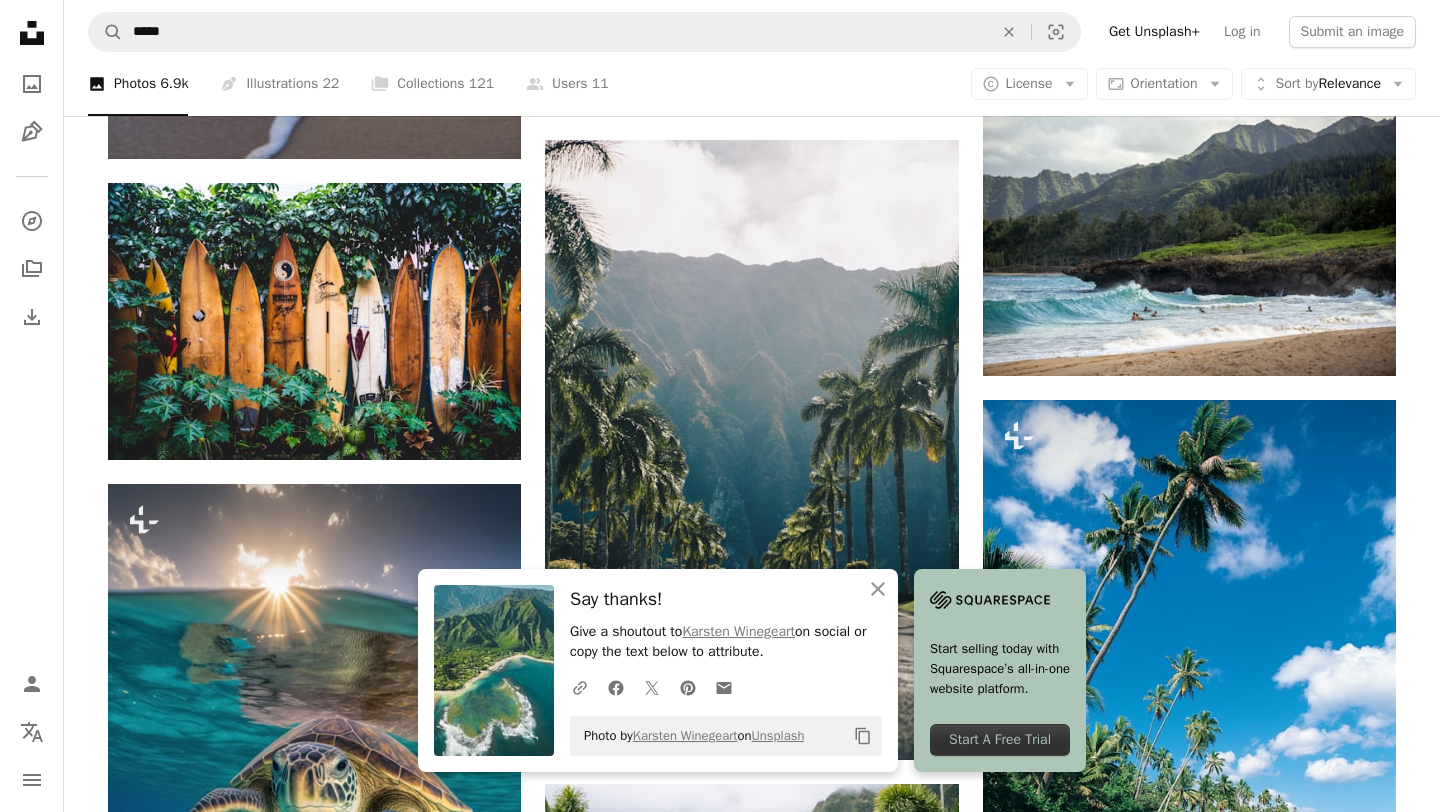 scroll, scrollTop: 969, scrollLeft: 0, axis: vertical 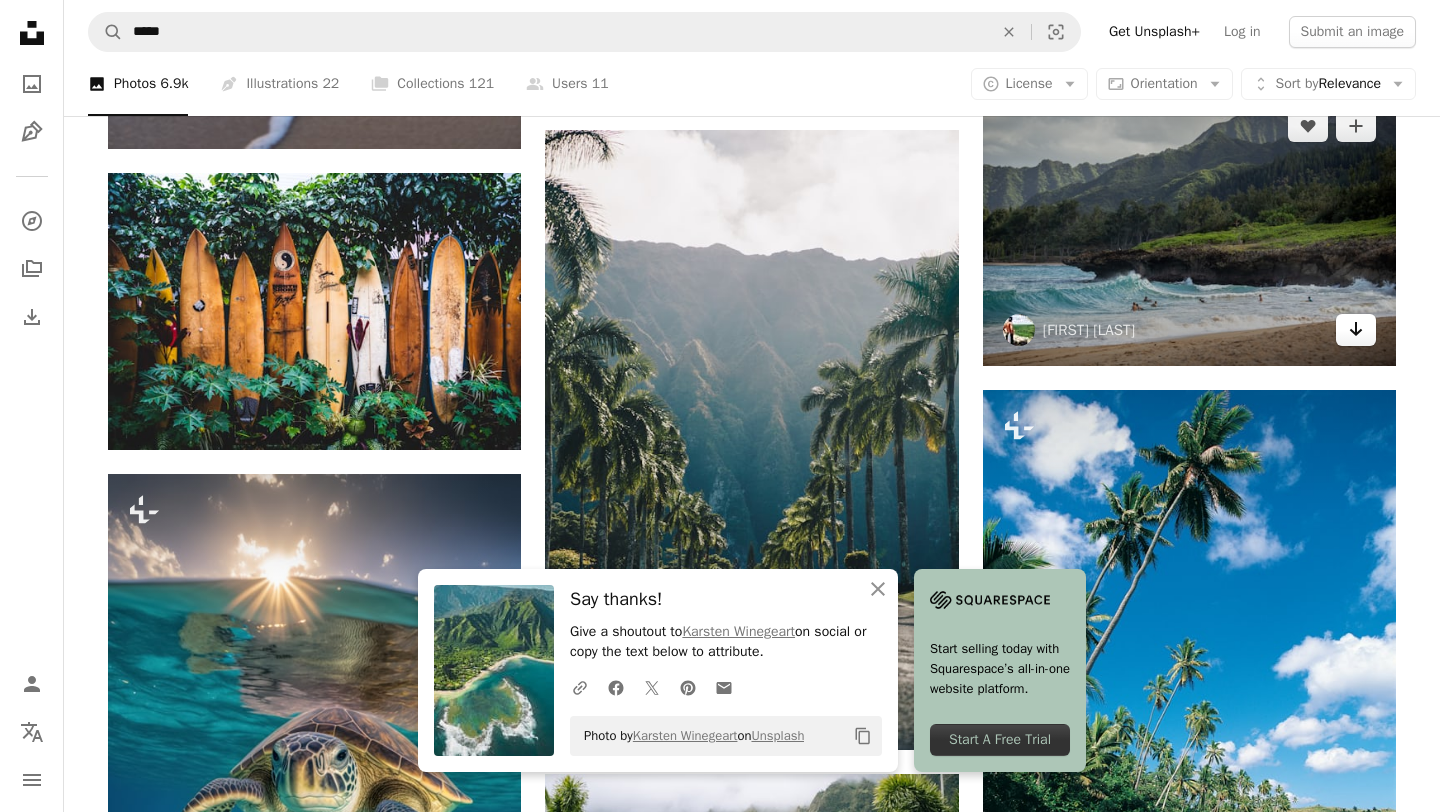 click on "Arrow pointing down" at bounding box center (1356, 330) 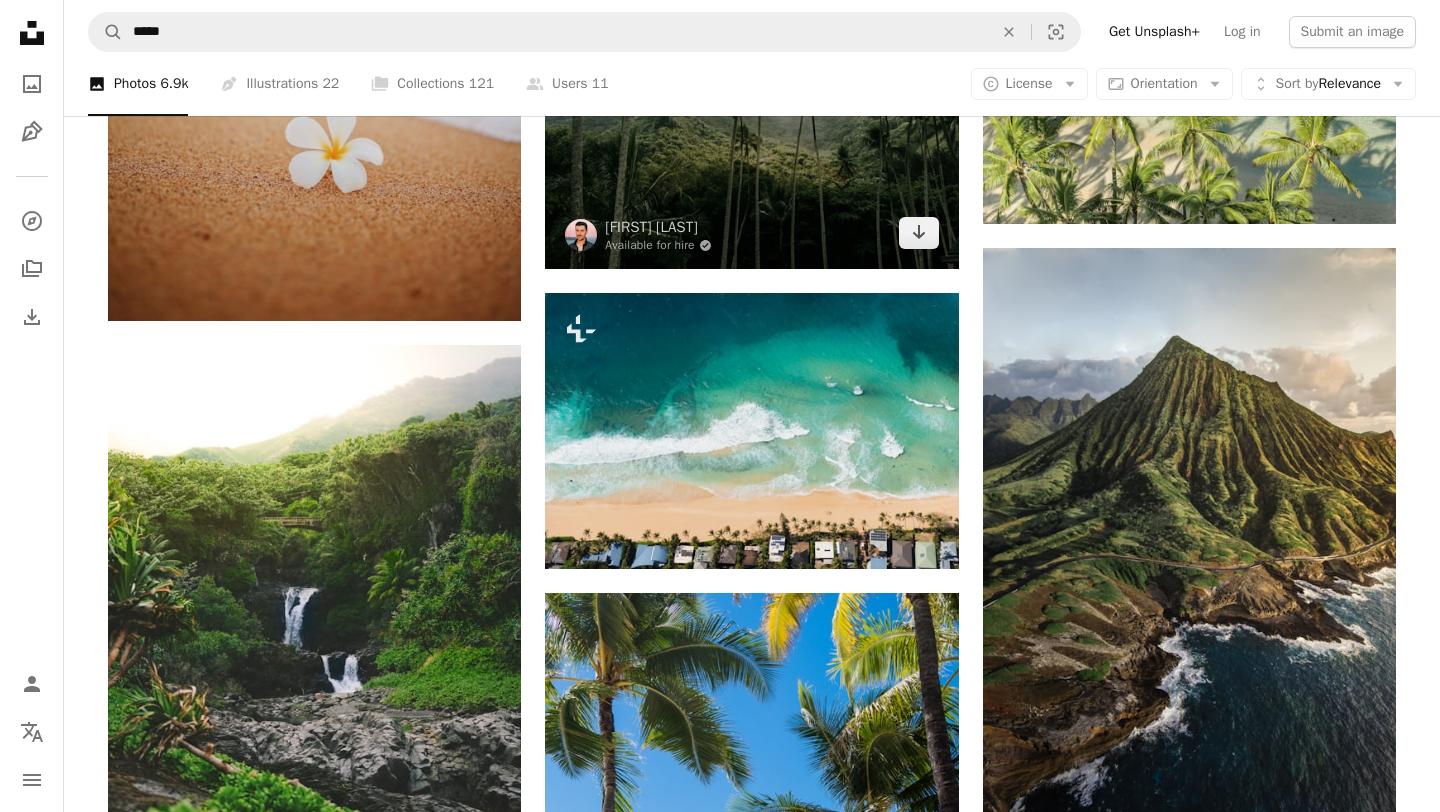 scroll, scrollTop: 2191, scrollLeft: 0, axis: vertical 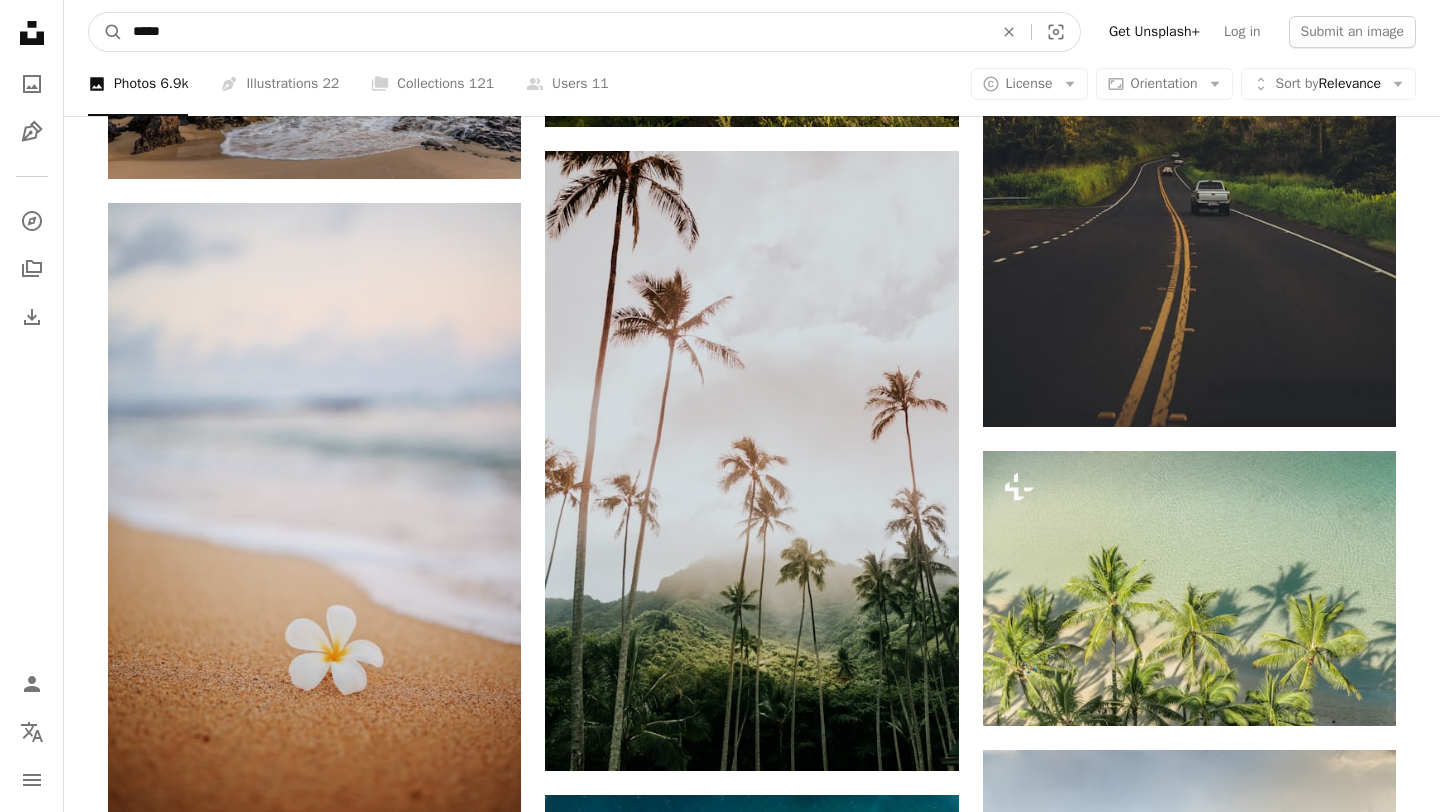 drag, startPoint x: 265, startPoint y: 46, endPoint x: 6, endPoint y: 11, distance: 261.35416 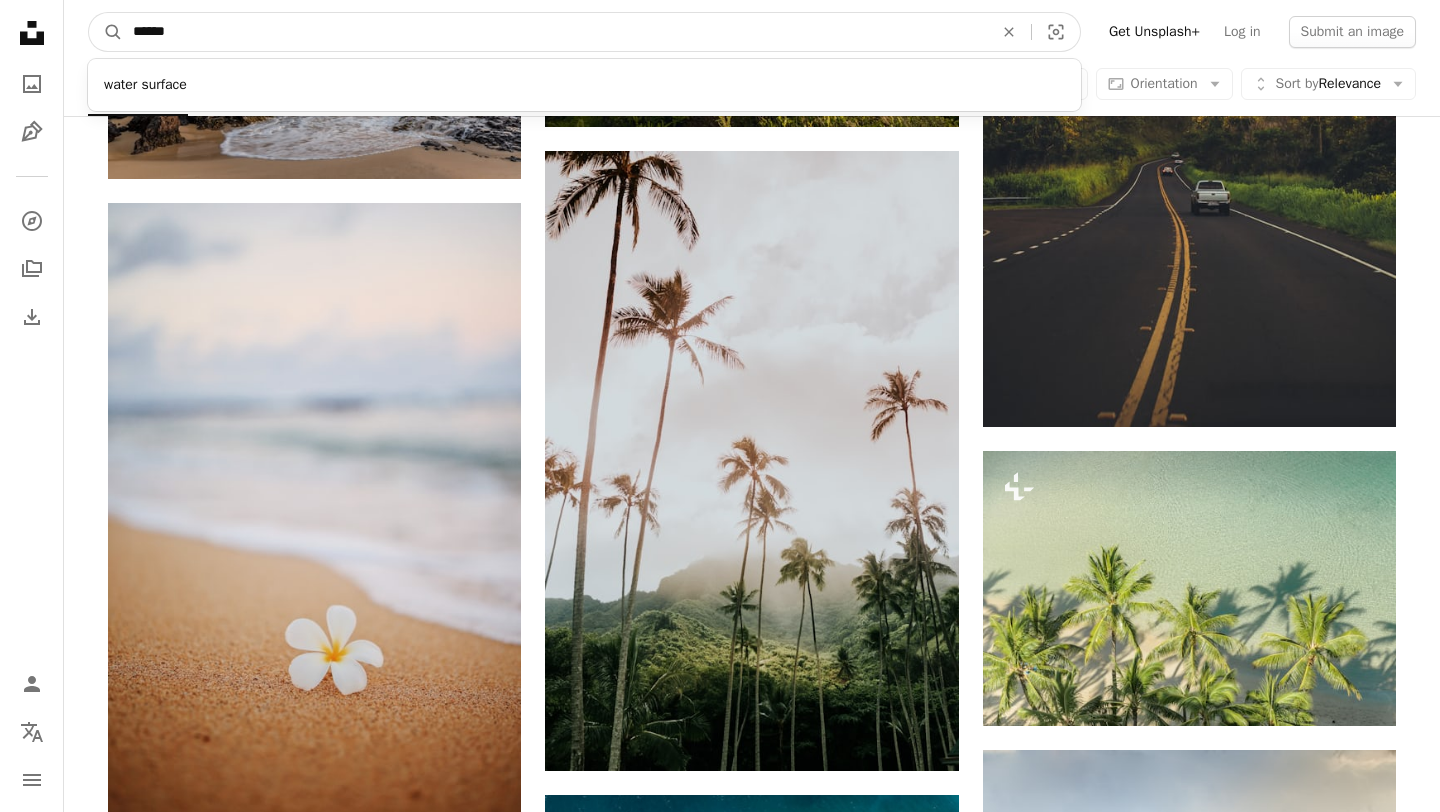 type on "*******" 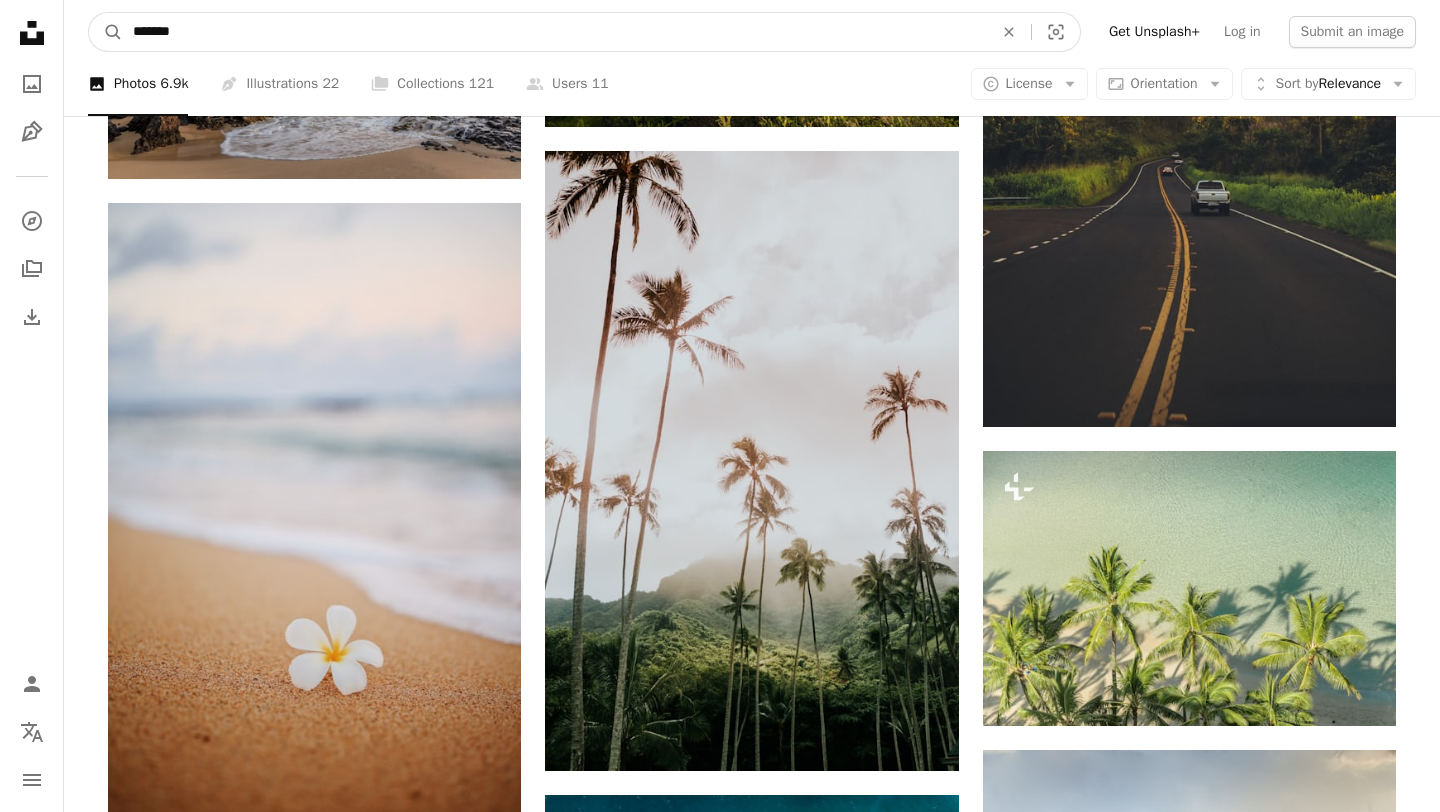 click on "A magnifying glass" at bounding box center (106, 32) 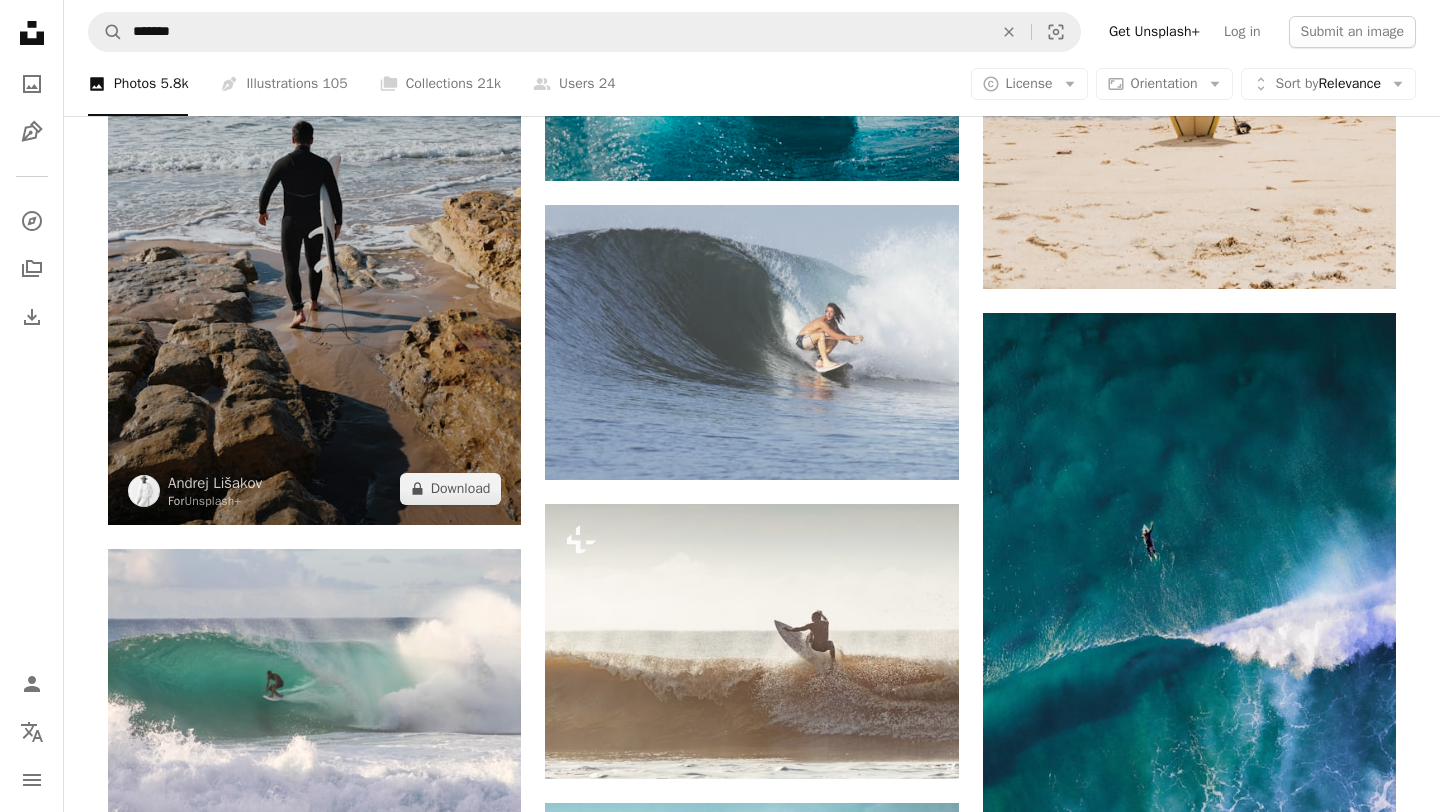 scroll, scrollTop: 2000, scrollLeft: 0, axis: vertical 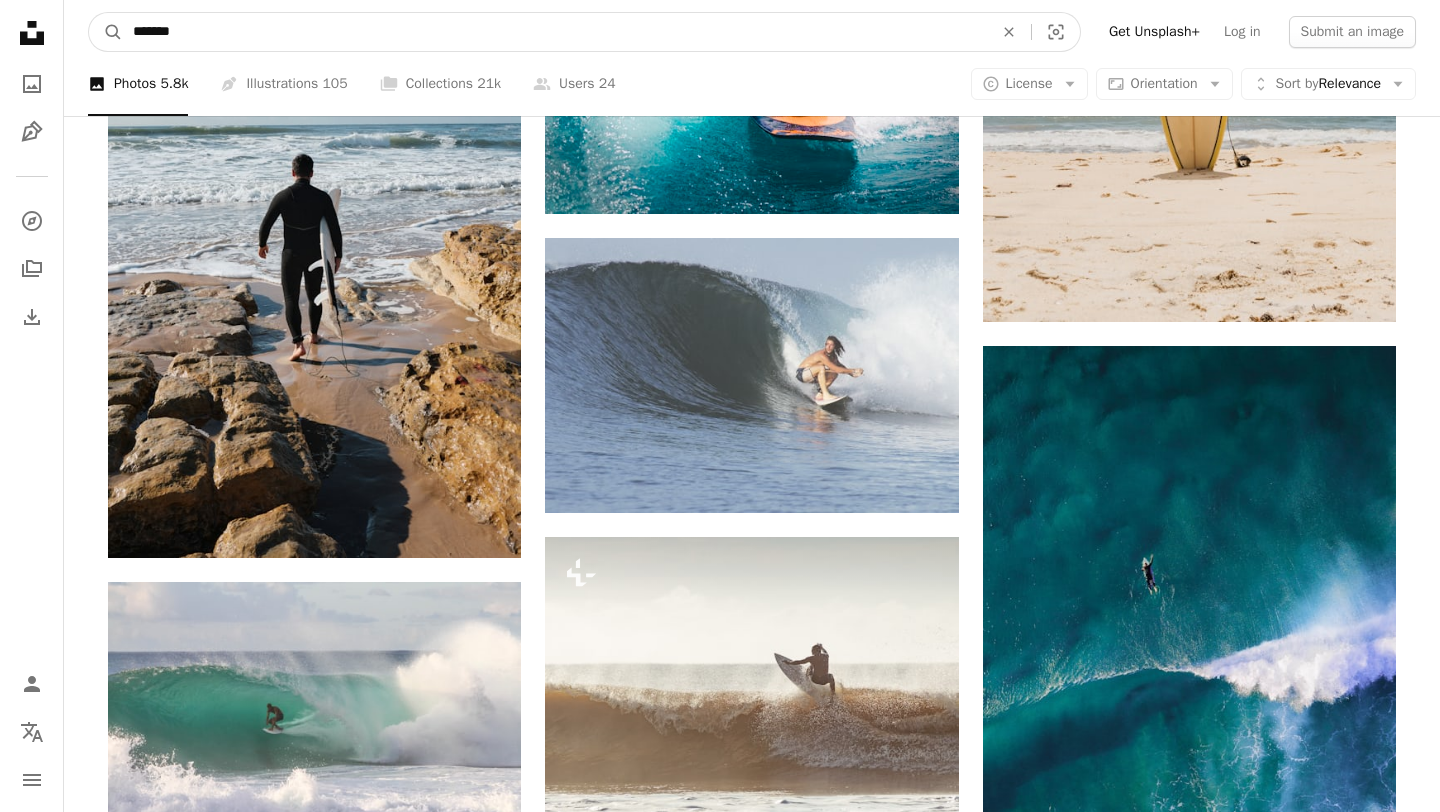 click on "*******" at bounding box center [555, 32] 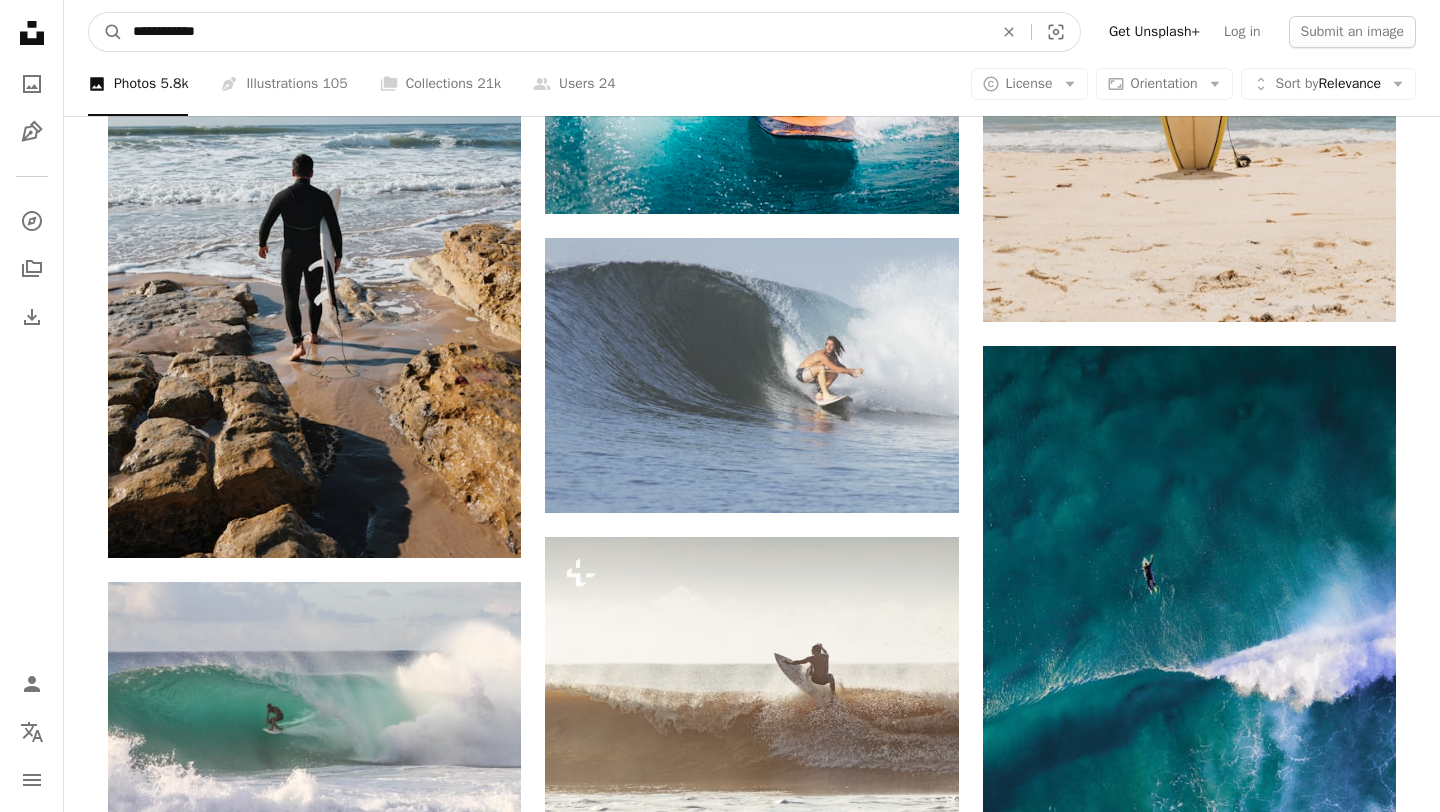 type on "**********" 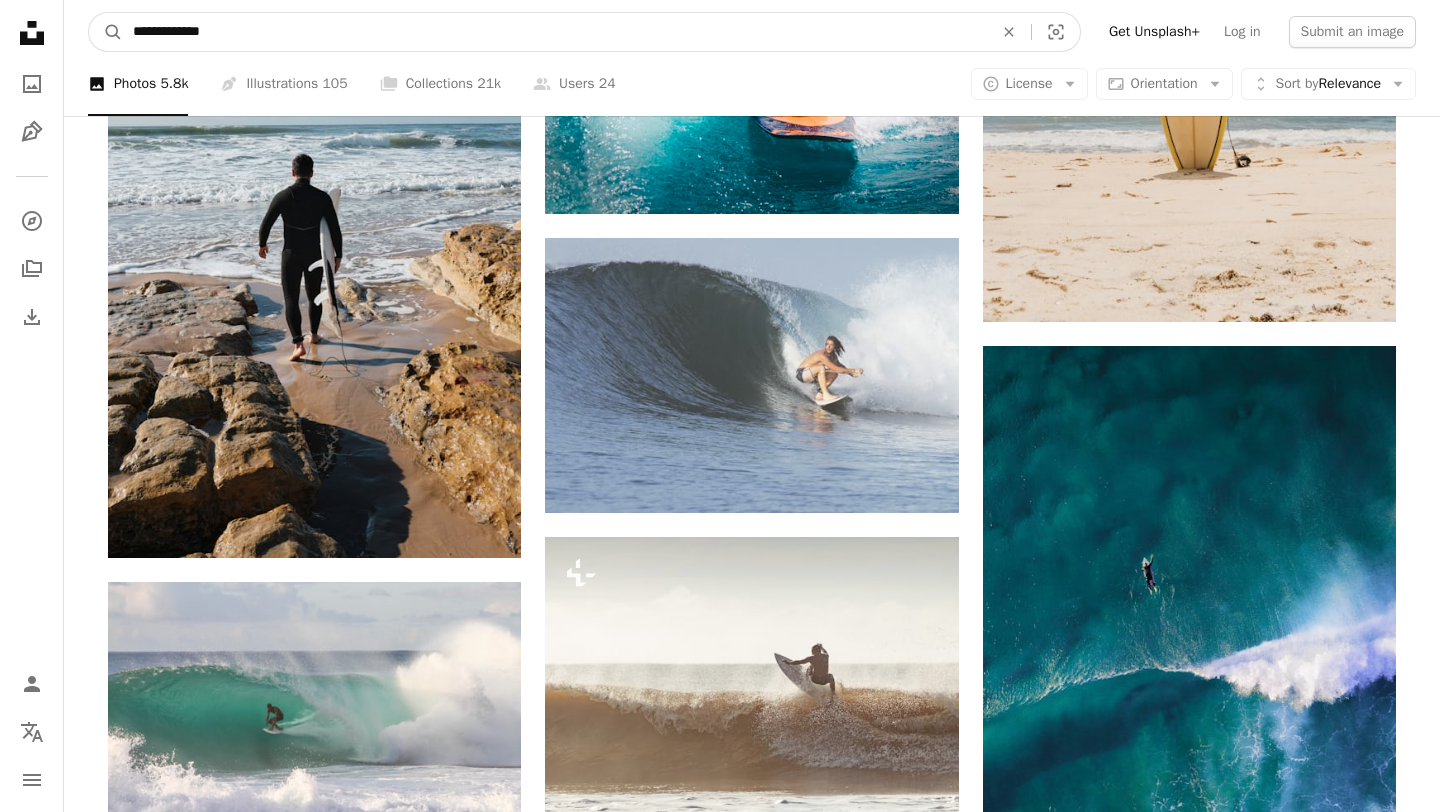 click on "A magnifying glass" at bounding box center [106, 32] 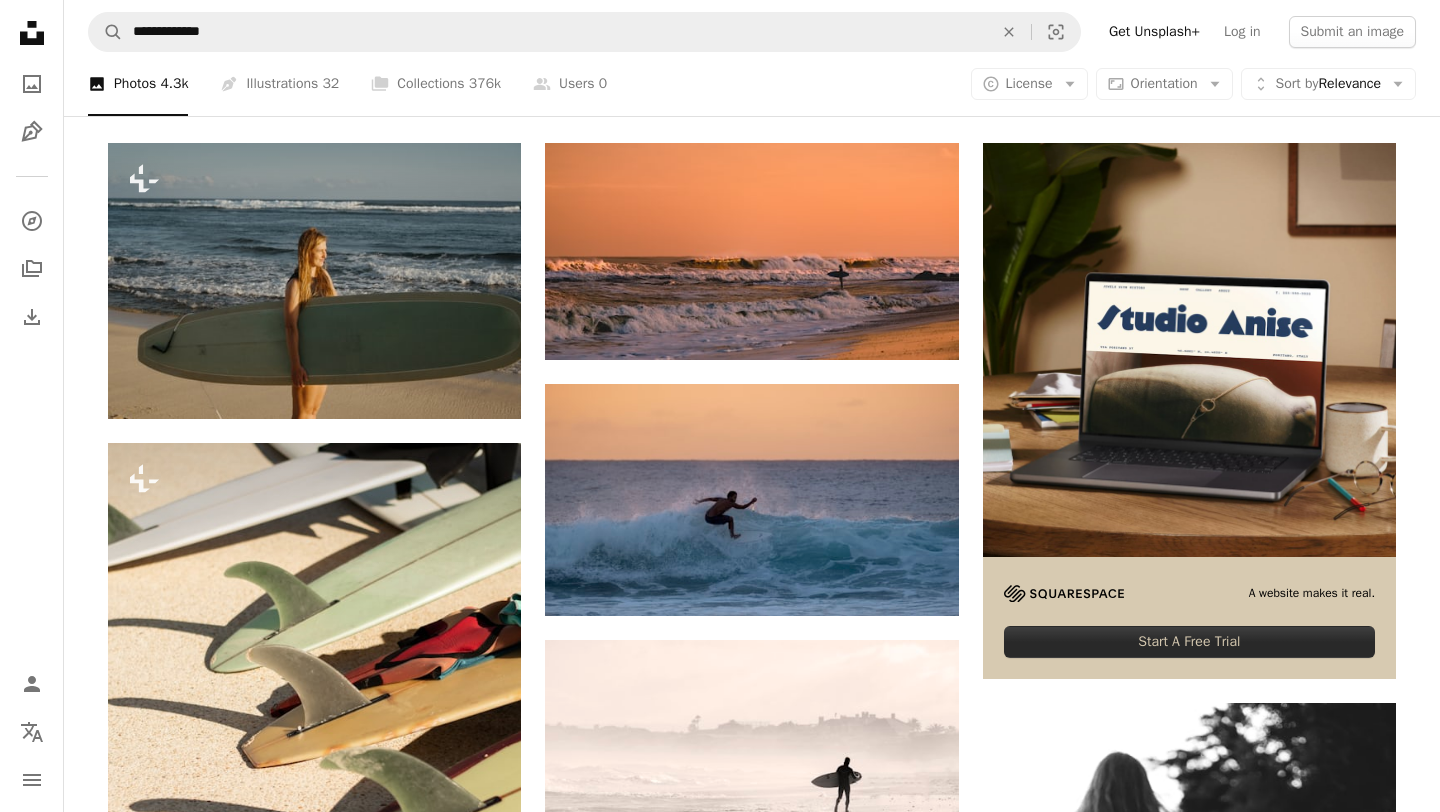 scroll, scrollTop: 371, scrollLeft: 0, axis: vertical 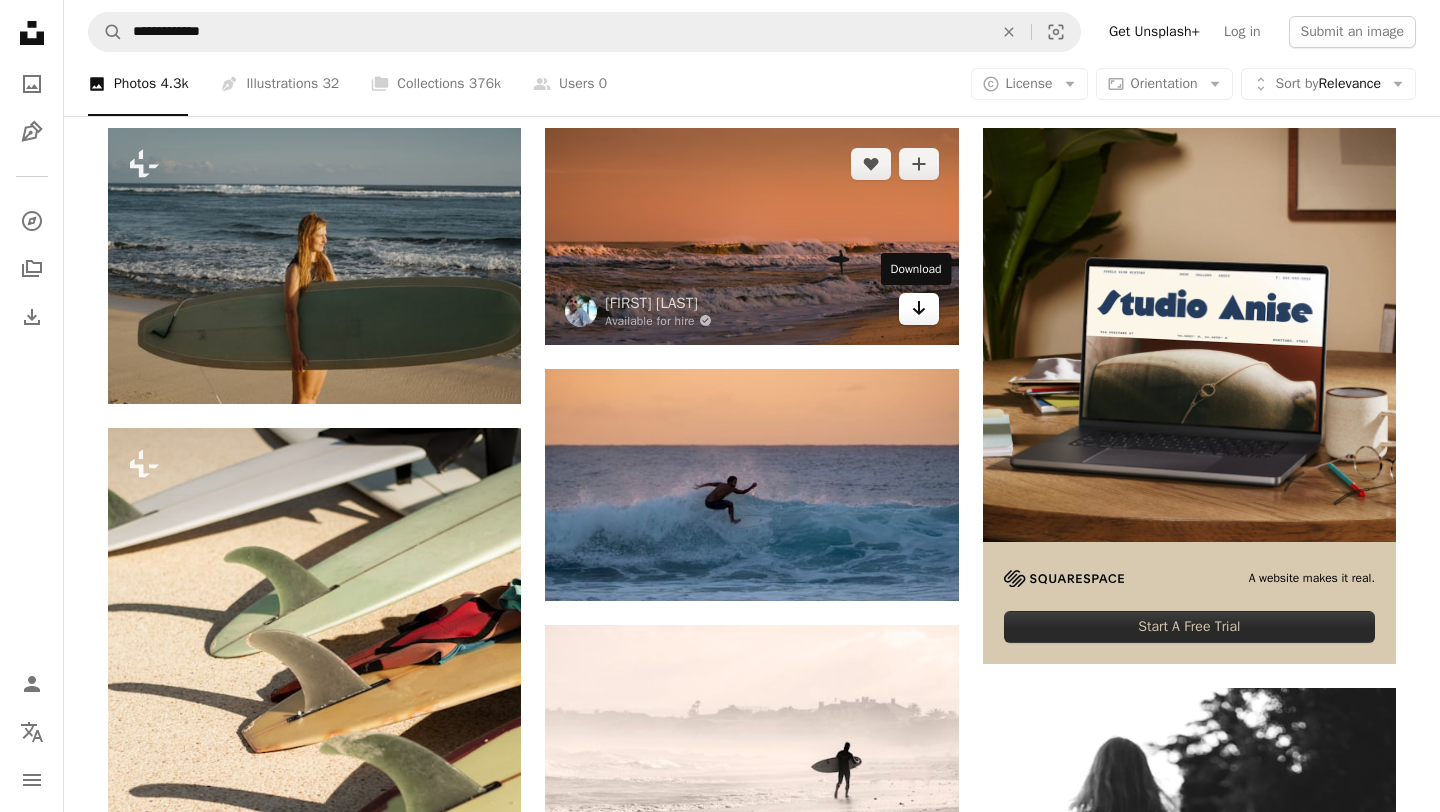 click on "Arrow pointing down" 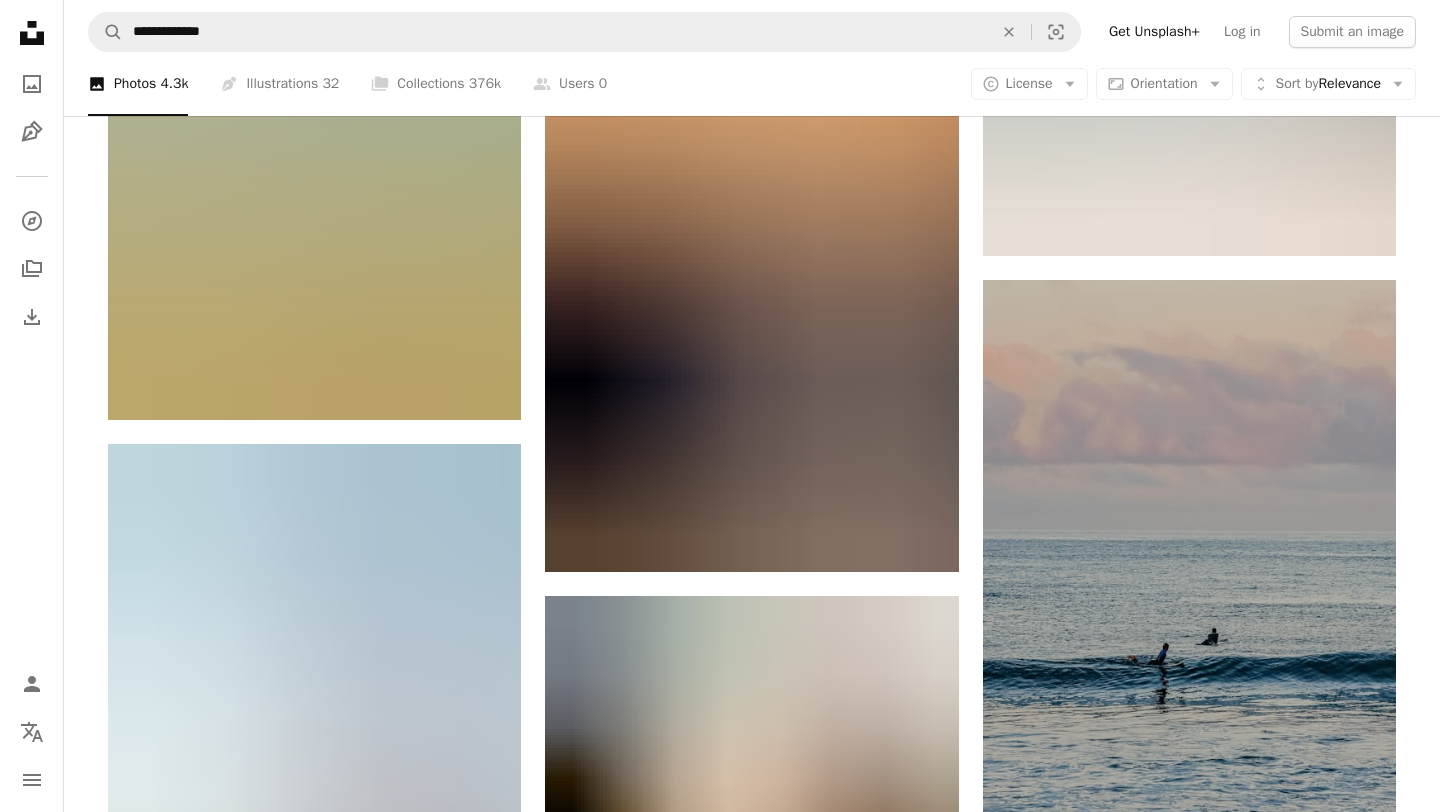 scroll, scrollTop: 1993, scrollLeft: 0, axis: vertical 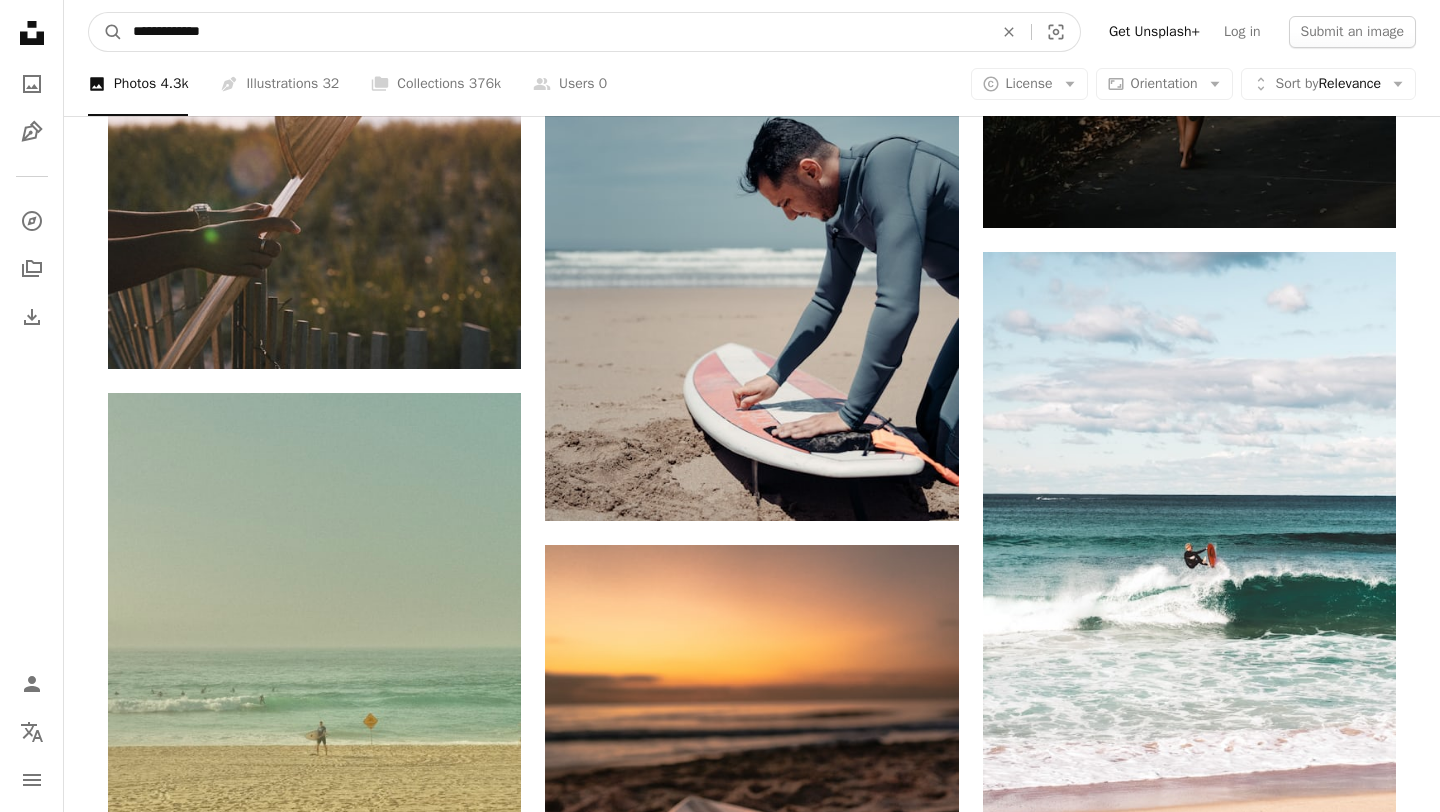 drag, startPoint x: 252, startPoint y: 36, endPoint x: 124, endPoint y: 36, distance: 128 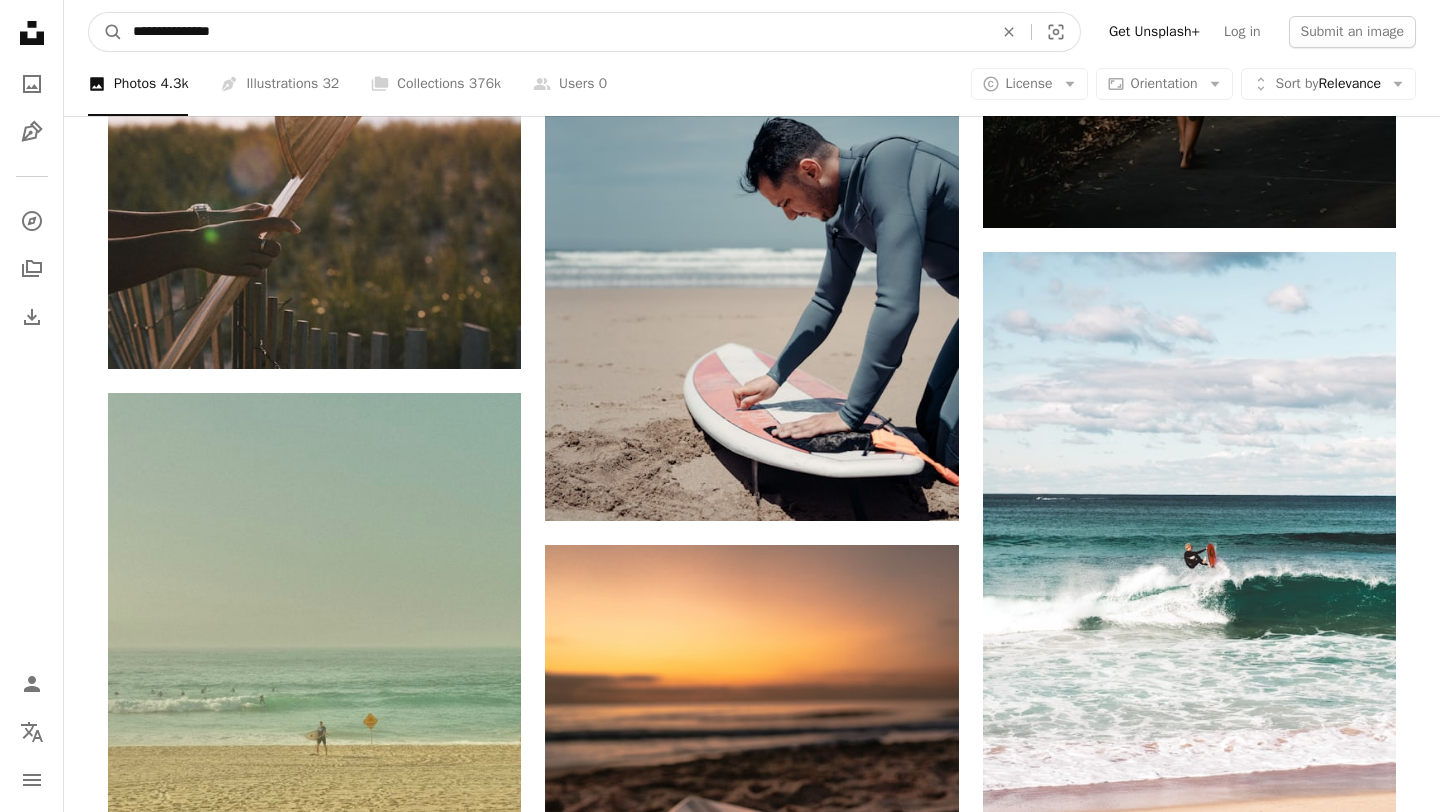 type on "**********" 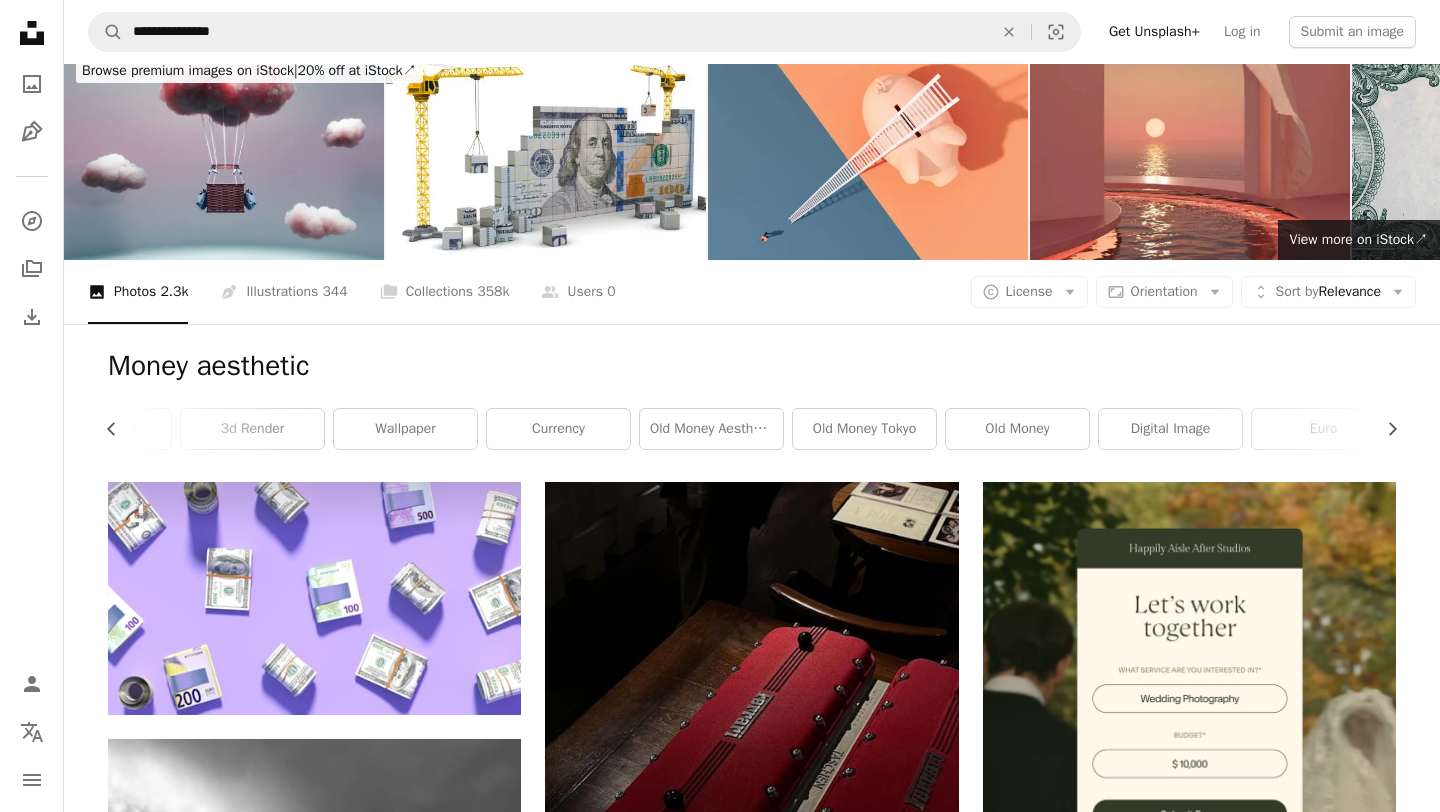 scroll, scrollTop: 0, scrollLeft: 0, axis: both 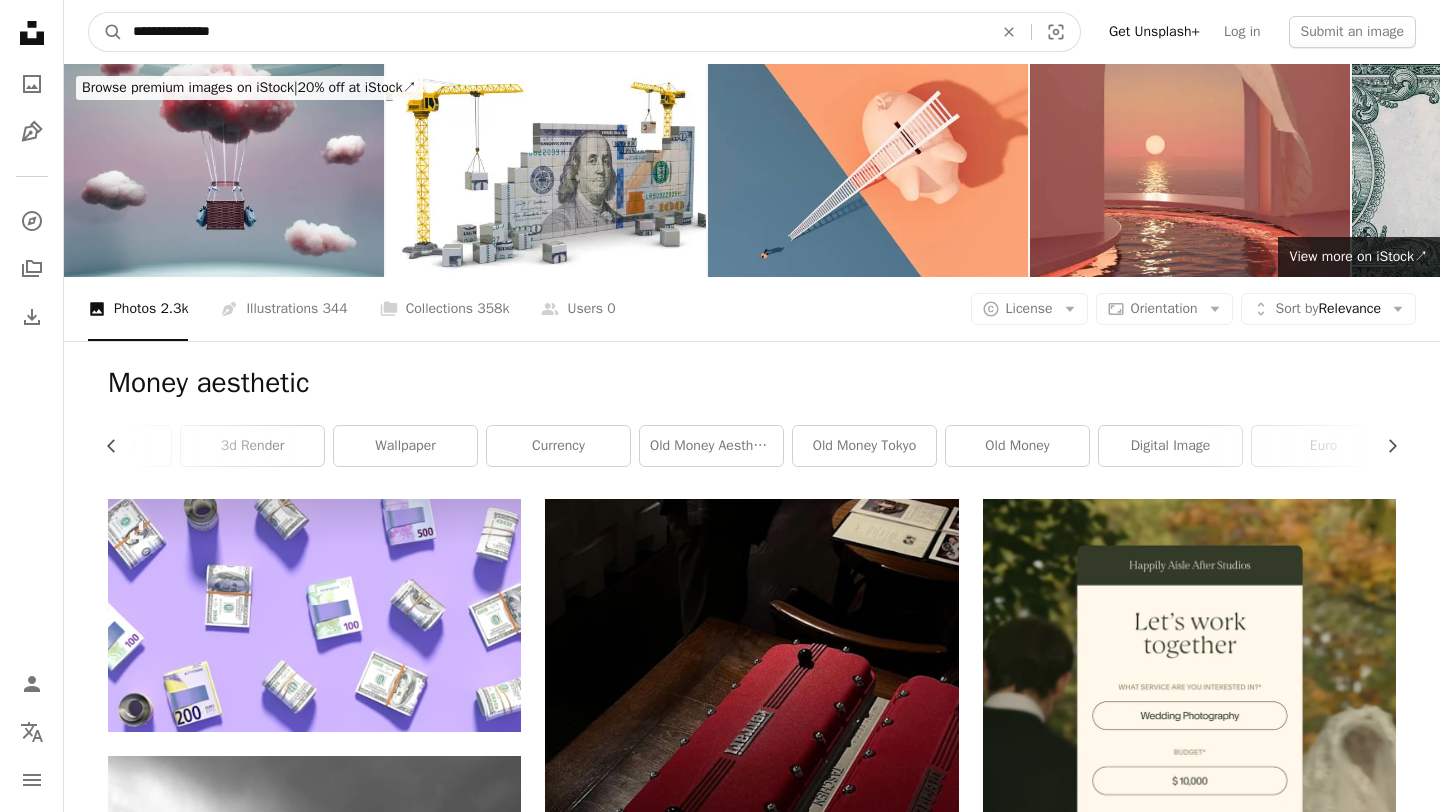 drag, startPoint x: 268, startPoint y: 31, endPoint x: 72, endPoint y: 23, distance: 196.1632 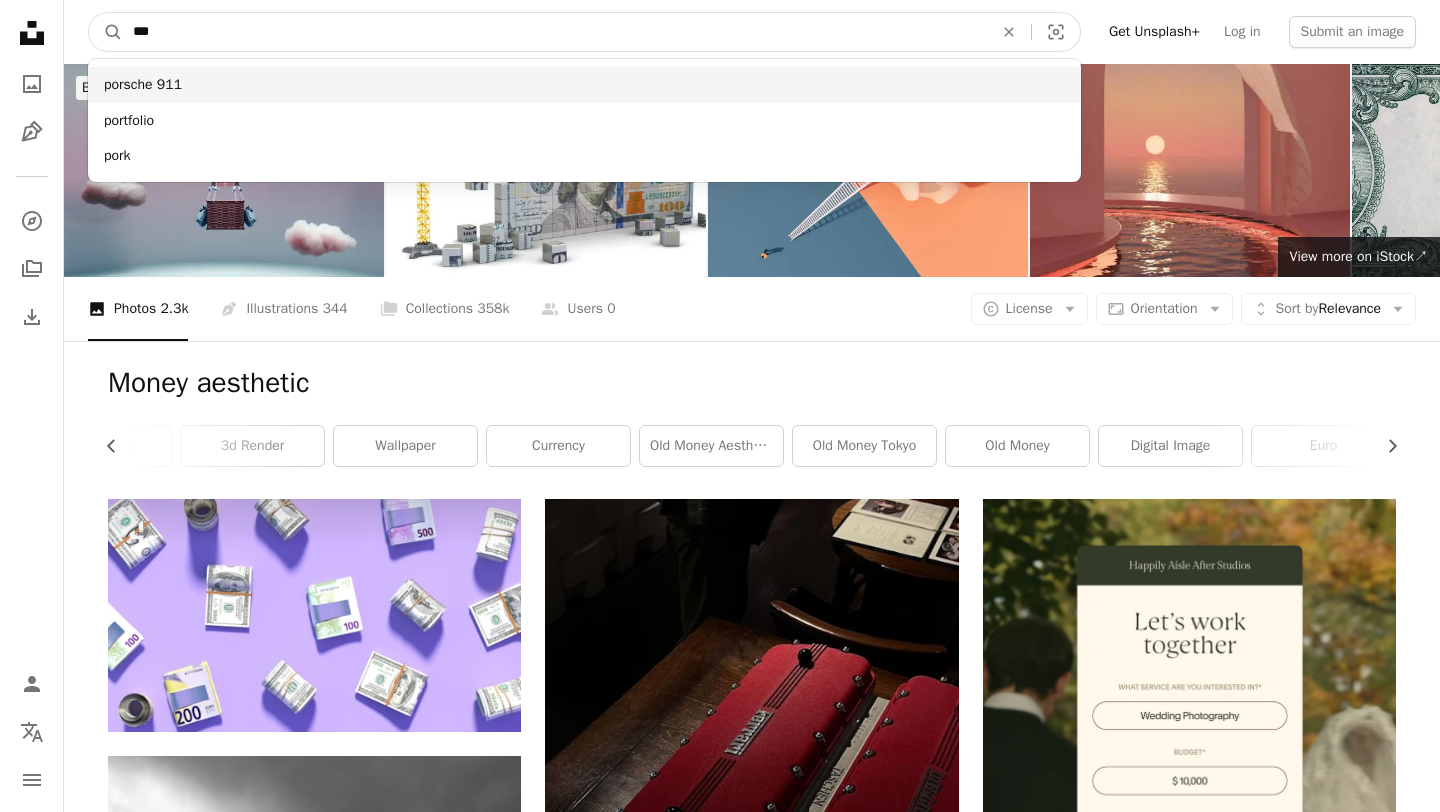 type on "***" 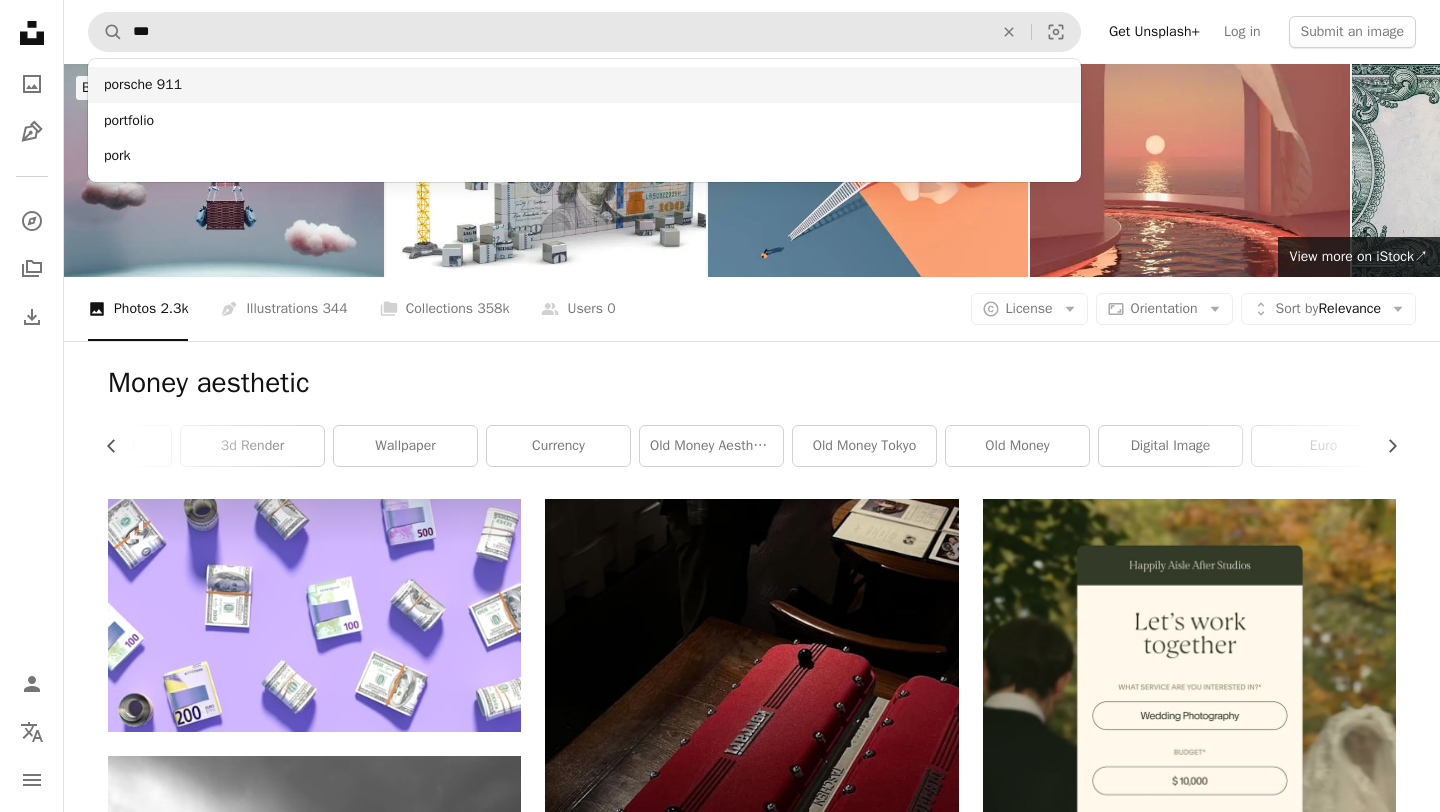 click on "porsche 911" at bounding box center (584, 85) 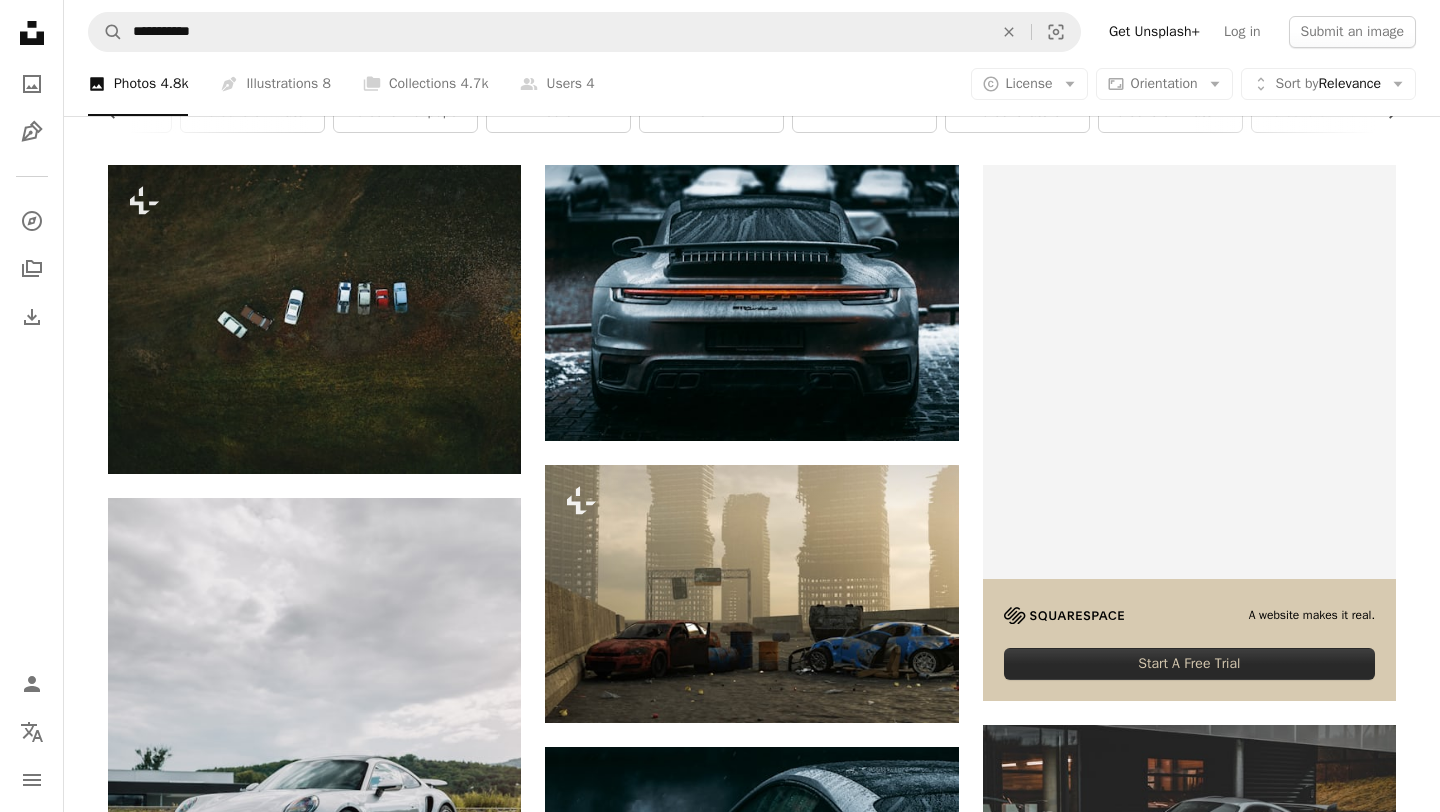 scroll, scrollTop: 0, scrollLeft: 0, axis: both 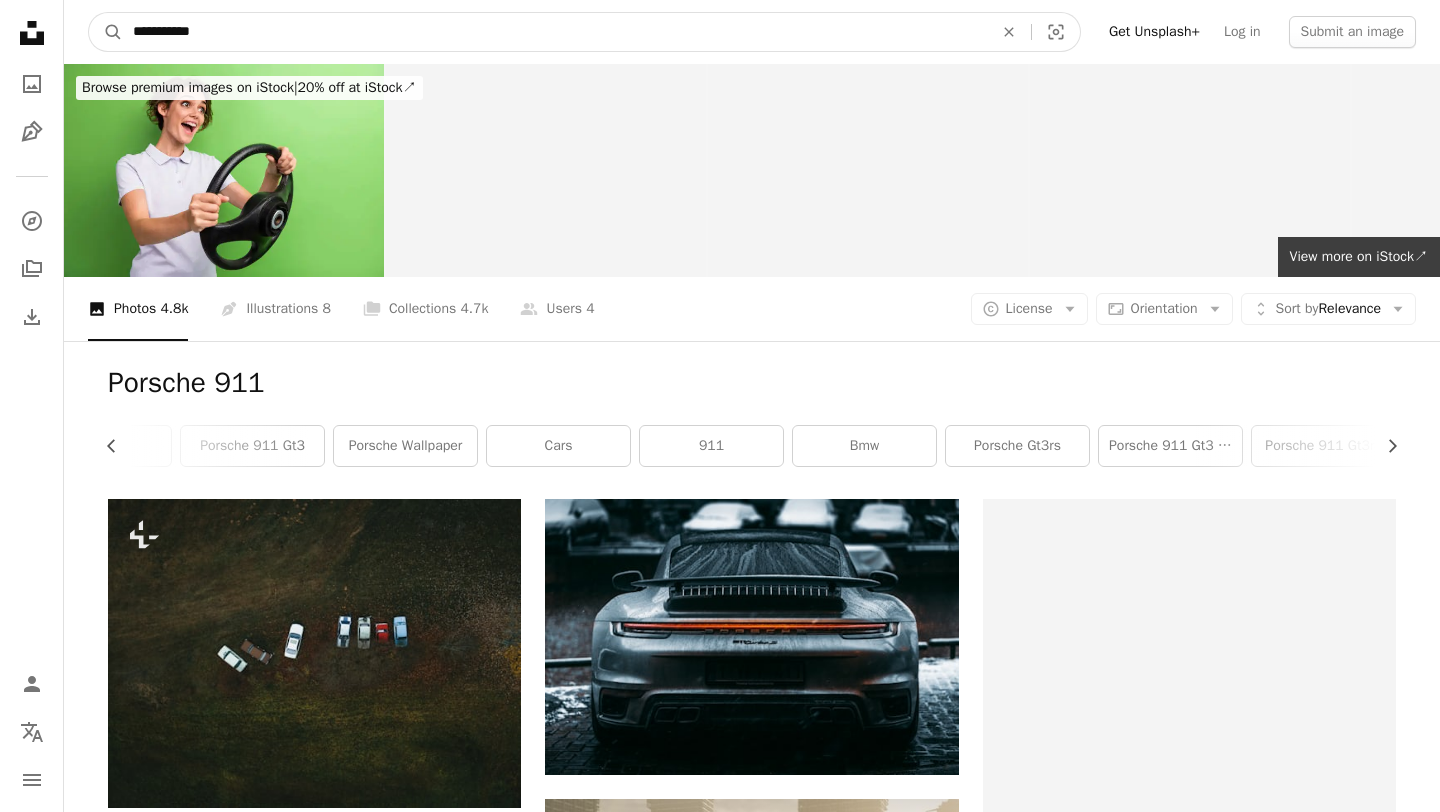 click on "**********" at bounding box center (555, 32) 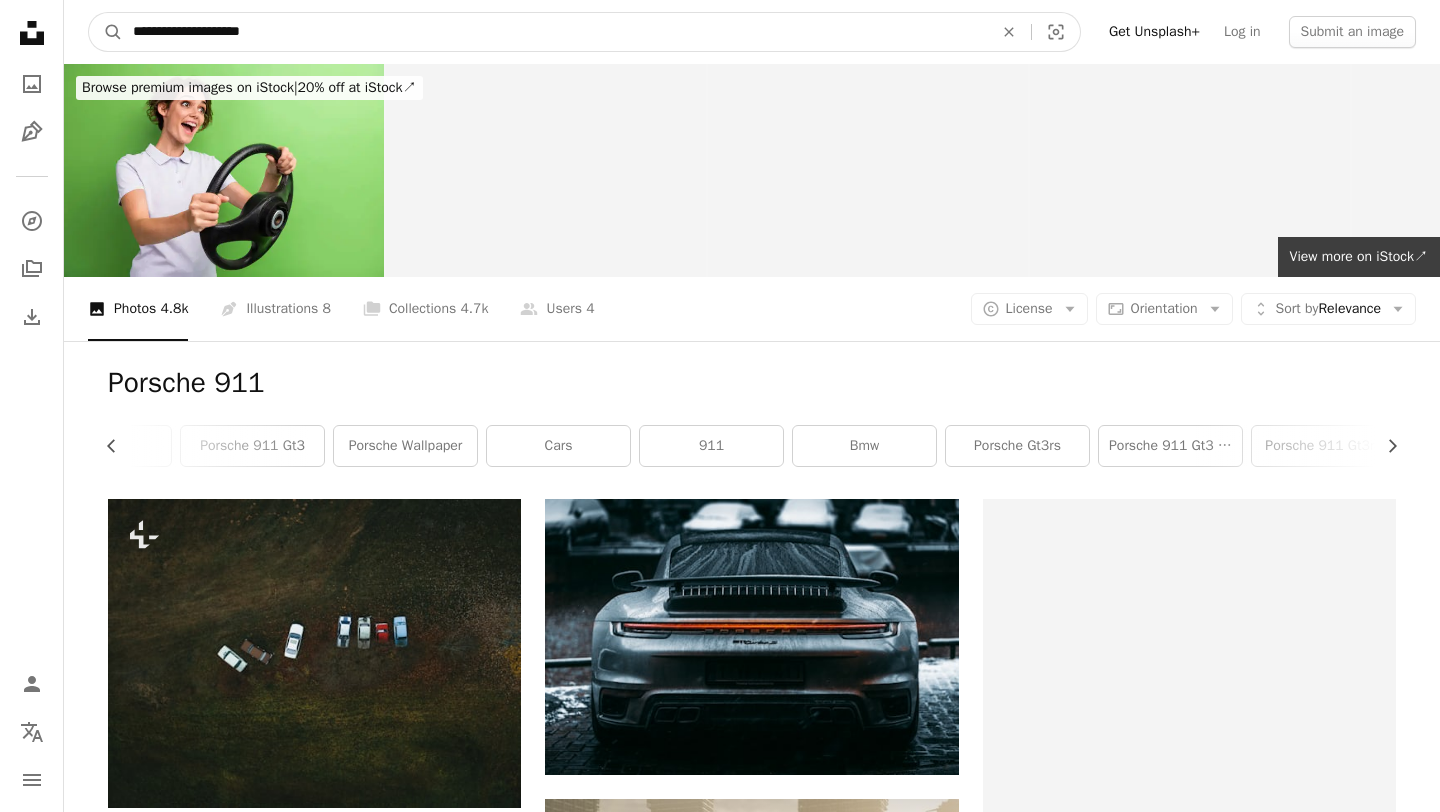 type on "**********" 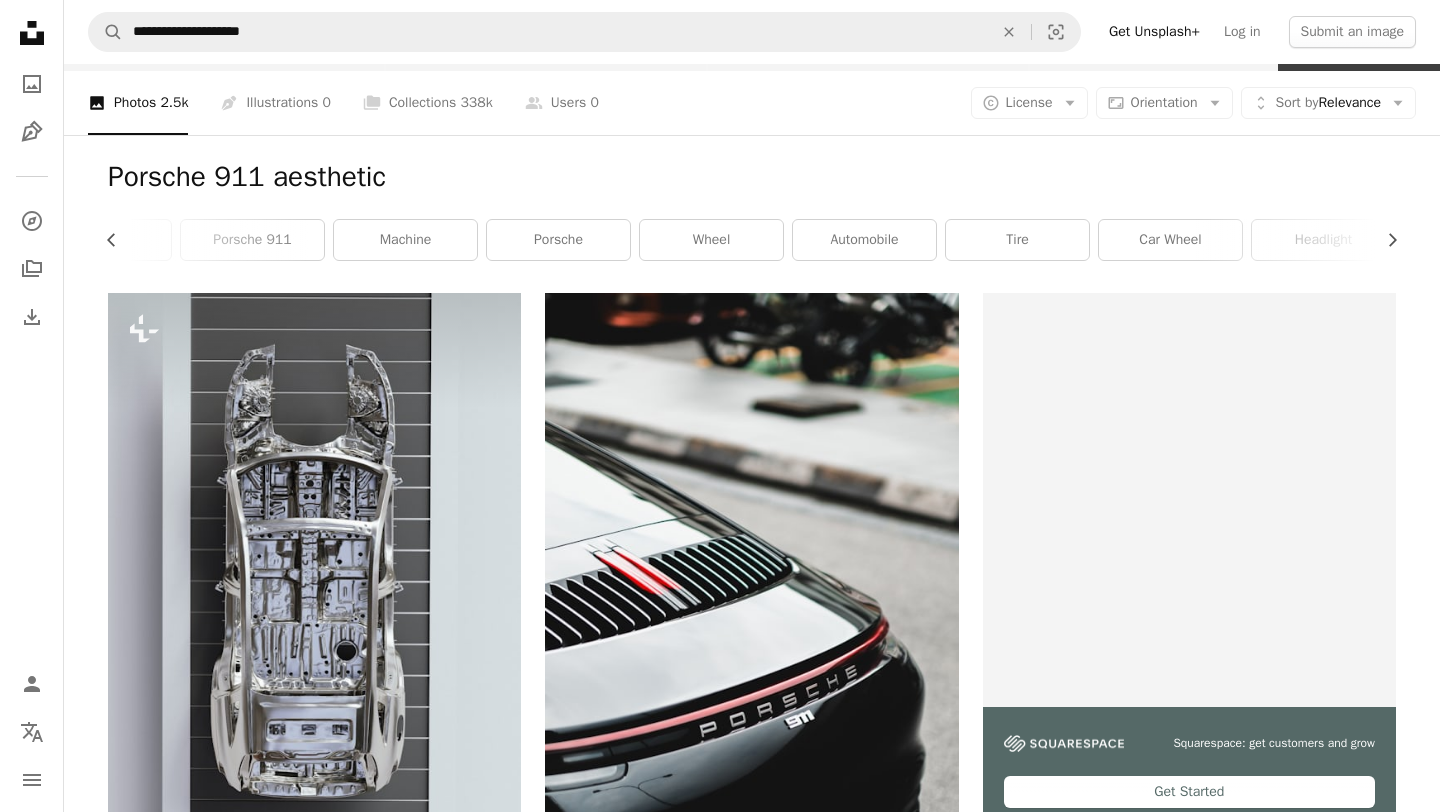 scroll, scrollTop: 0, scrollLeft: 0, axis: both 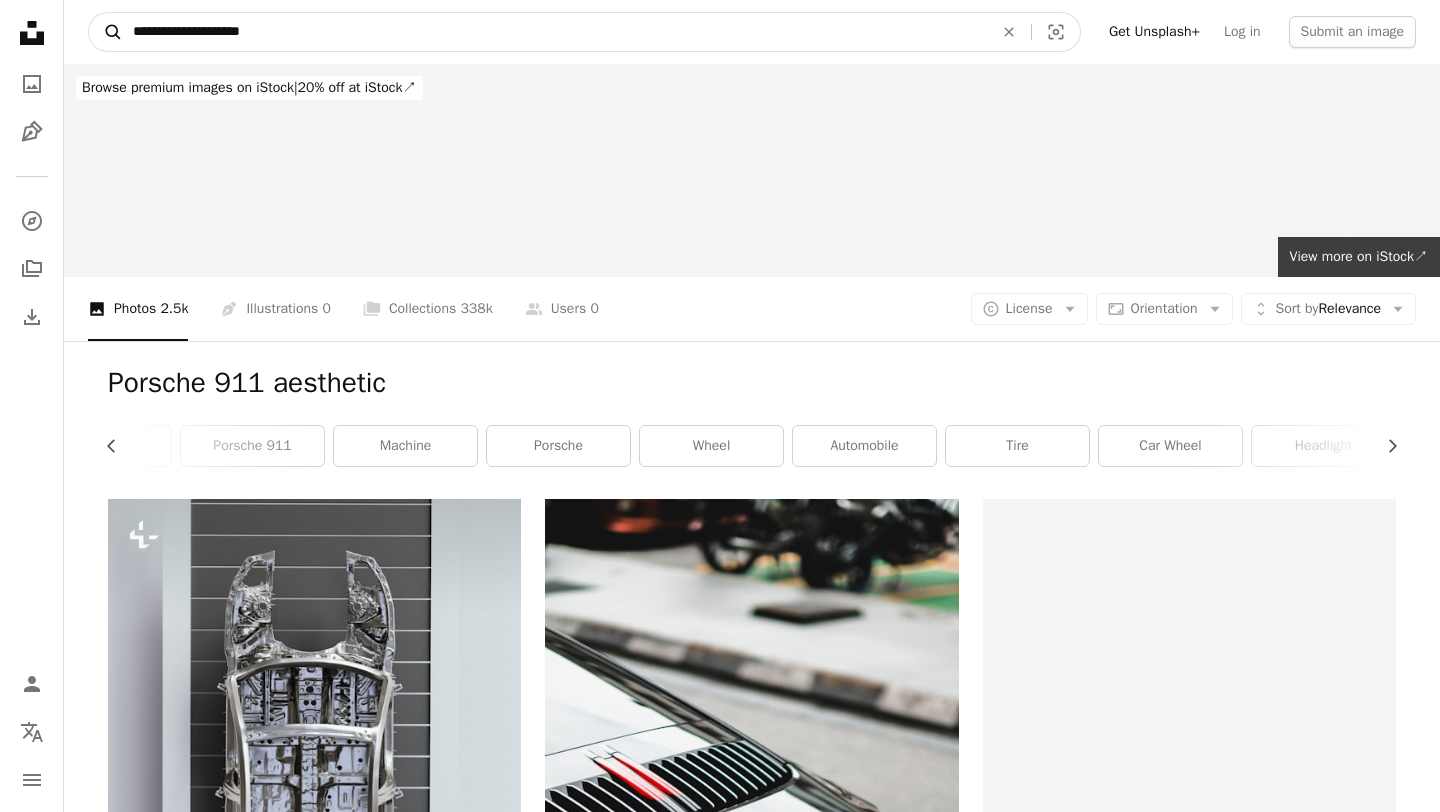 drag, startPoint x: 265, startPoint y: 40, endPoint x: 111, endPoint y: 39, distance: 154.00325 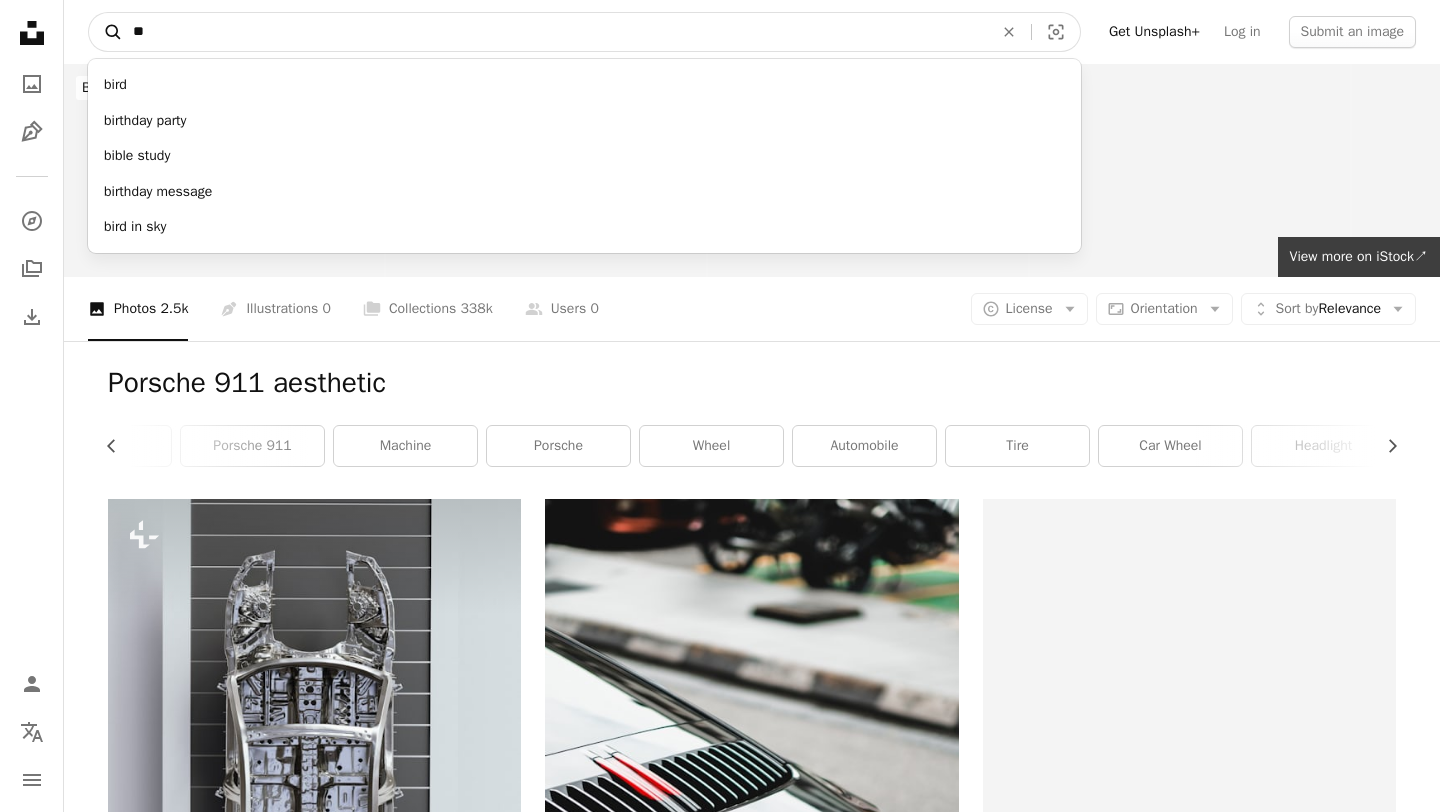type on "*" 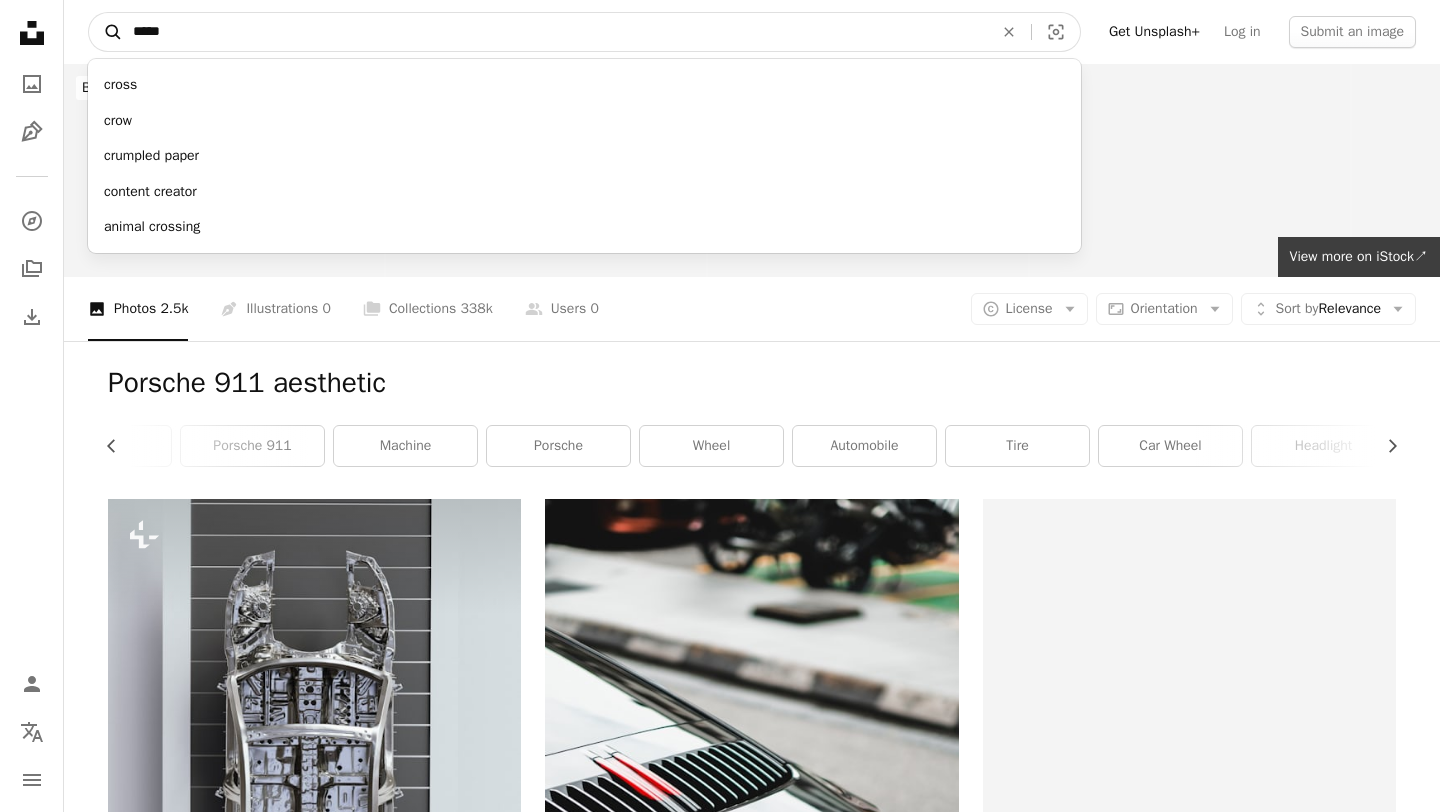 type on "******" 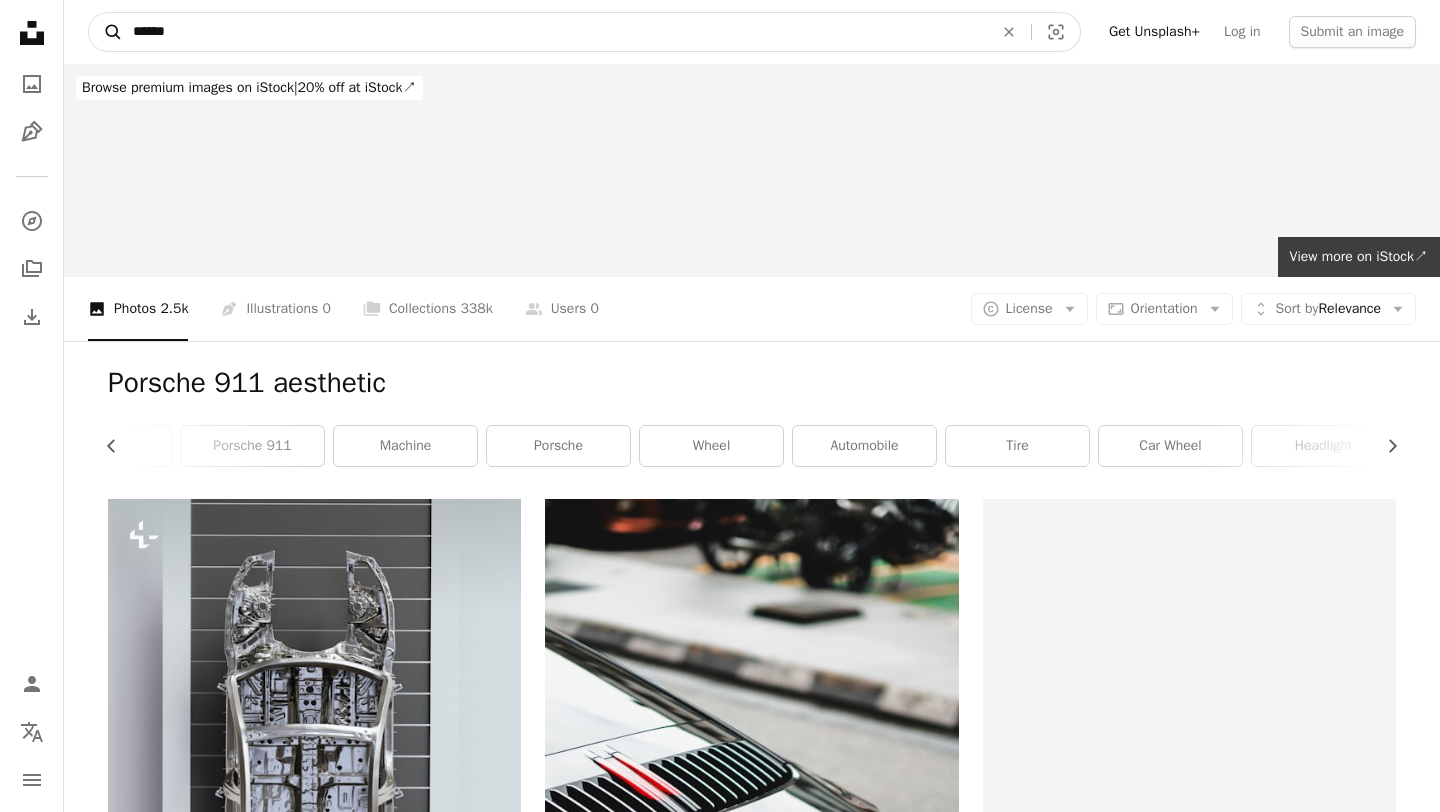 click on "A magnifying glass" at bounding box center [106, 32] 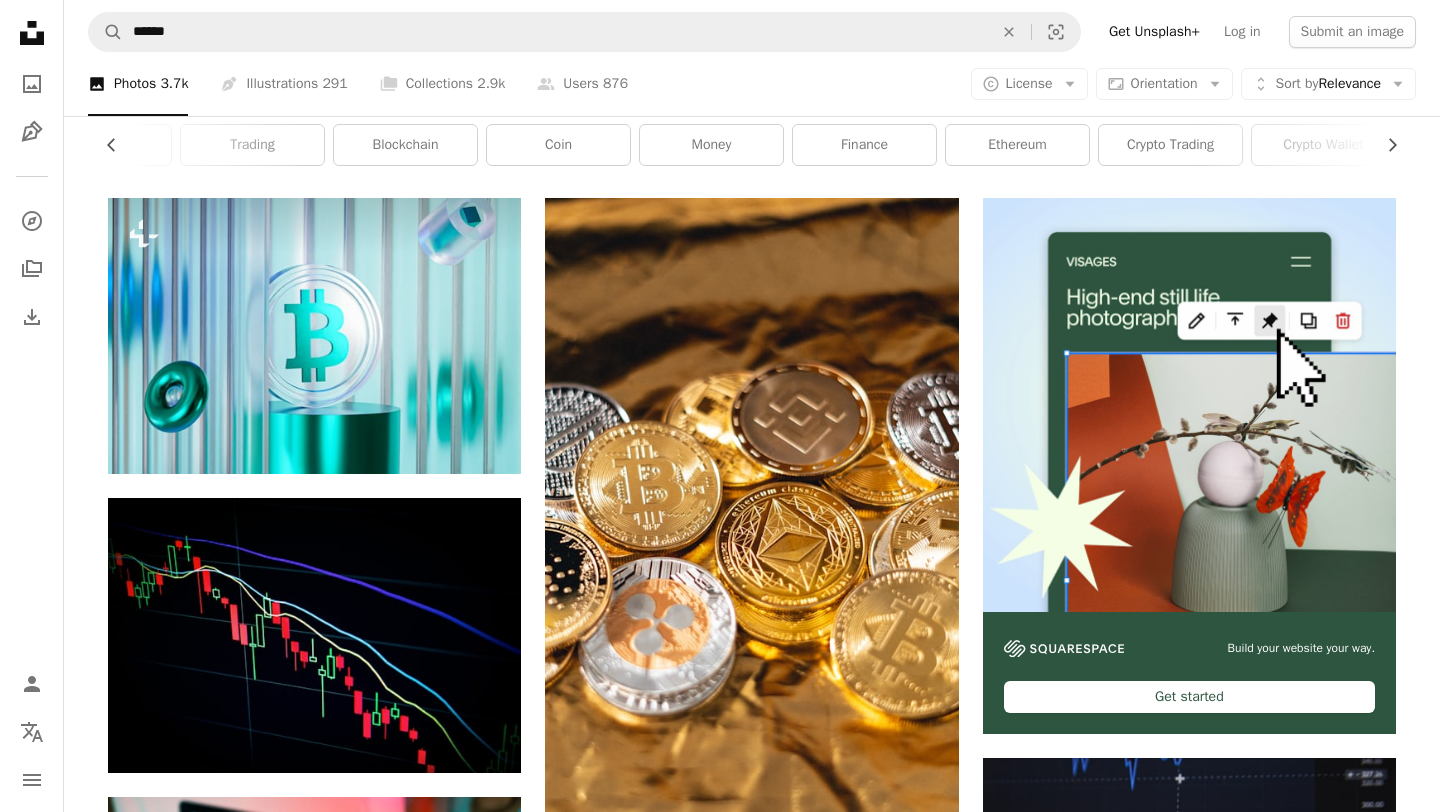 scroll, scrollTop: 275, scrollLeft: 0, axis: vertical 